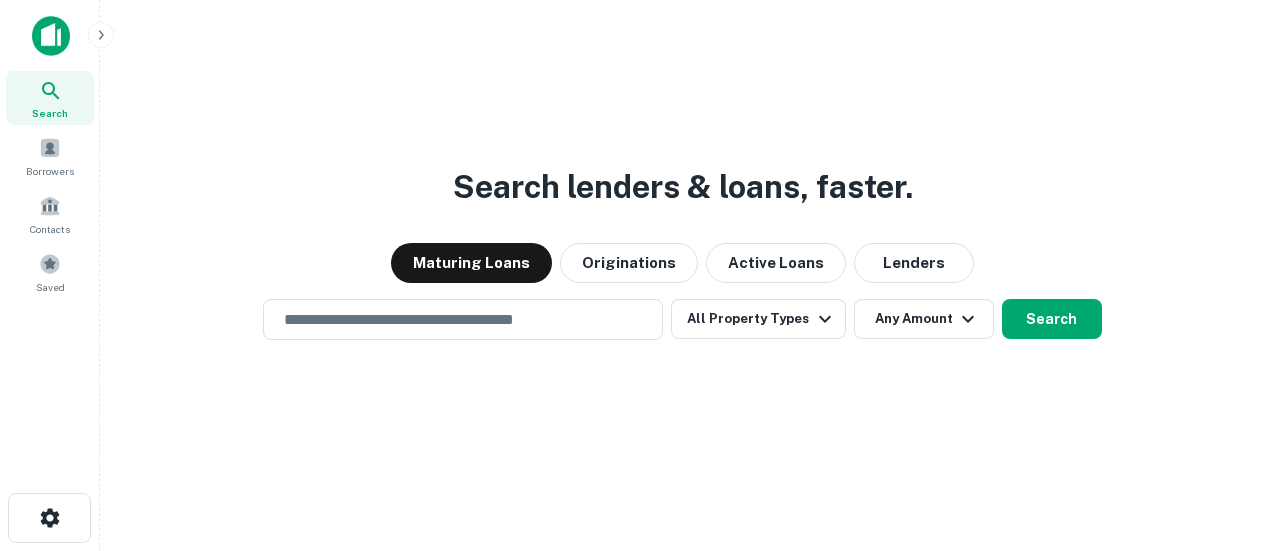 scroll, scrollTop: 0, scrollLeft: 0, axis: both 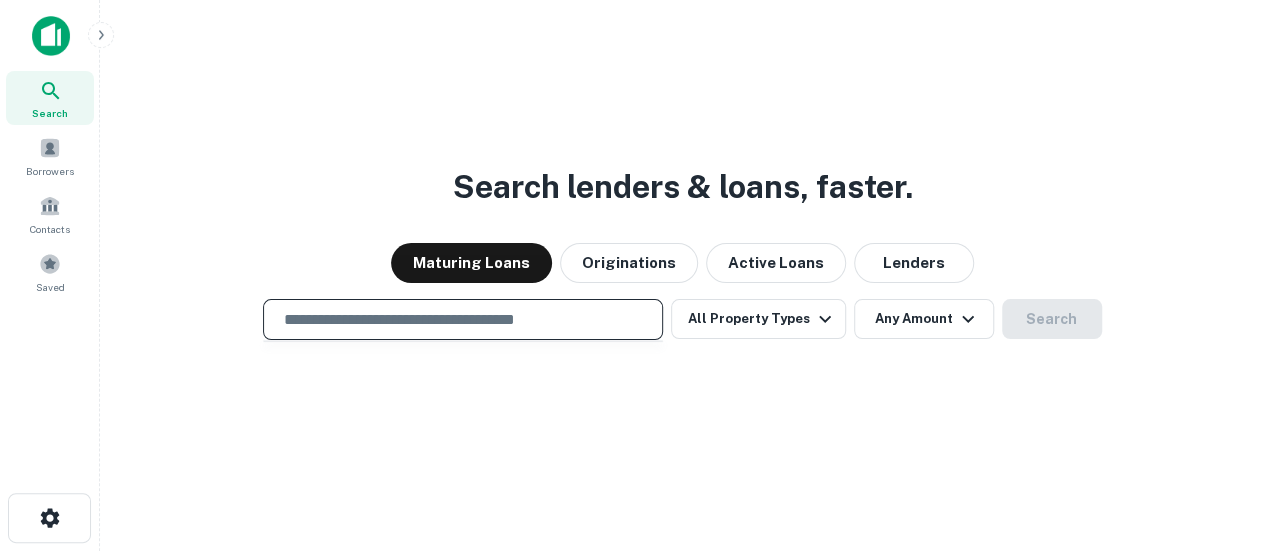 click at bounding box center [463, 319] 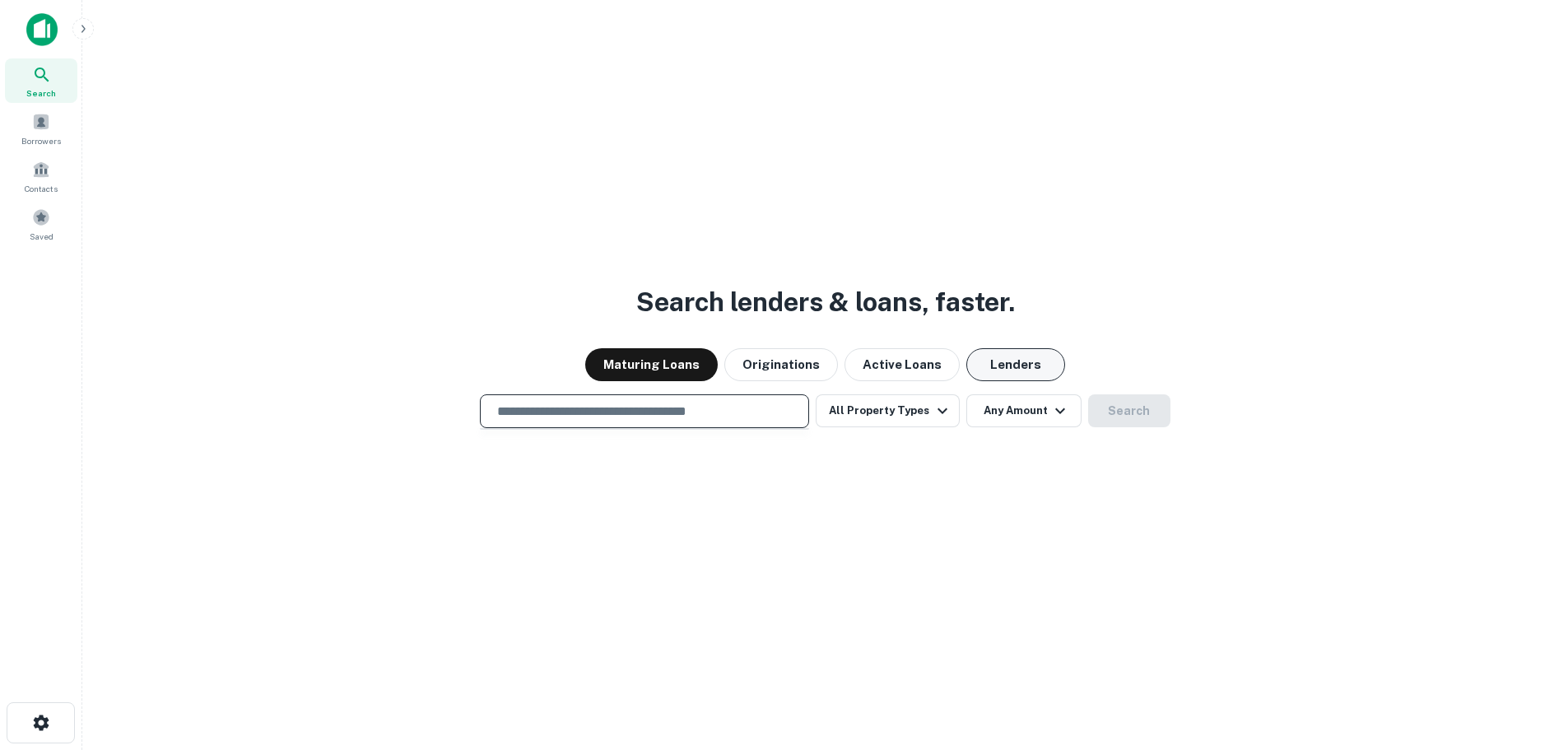 click on "Lenders" at bounding box center (1016, 365) 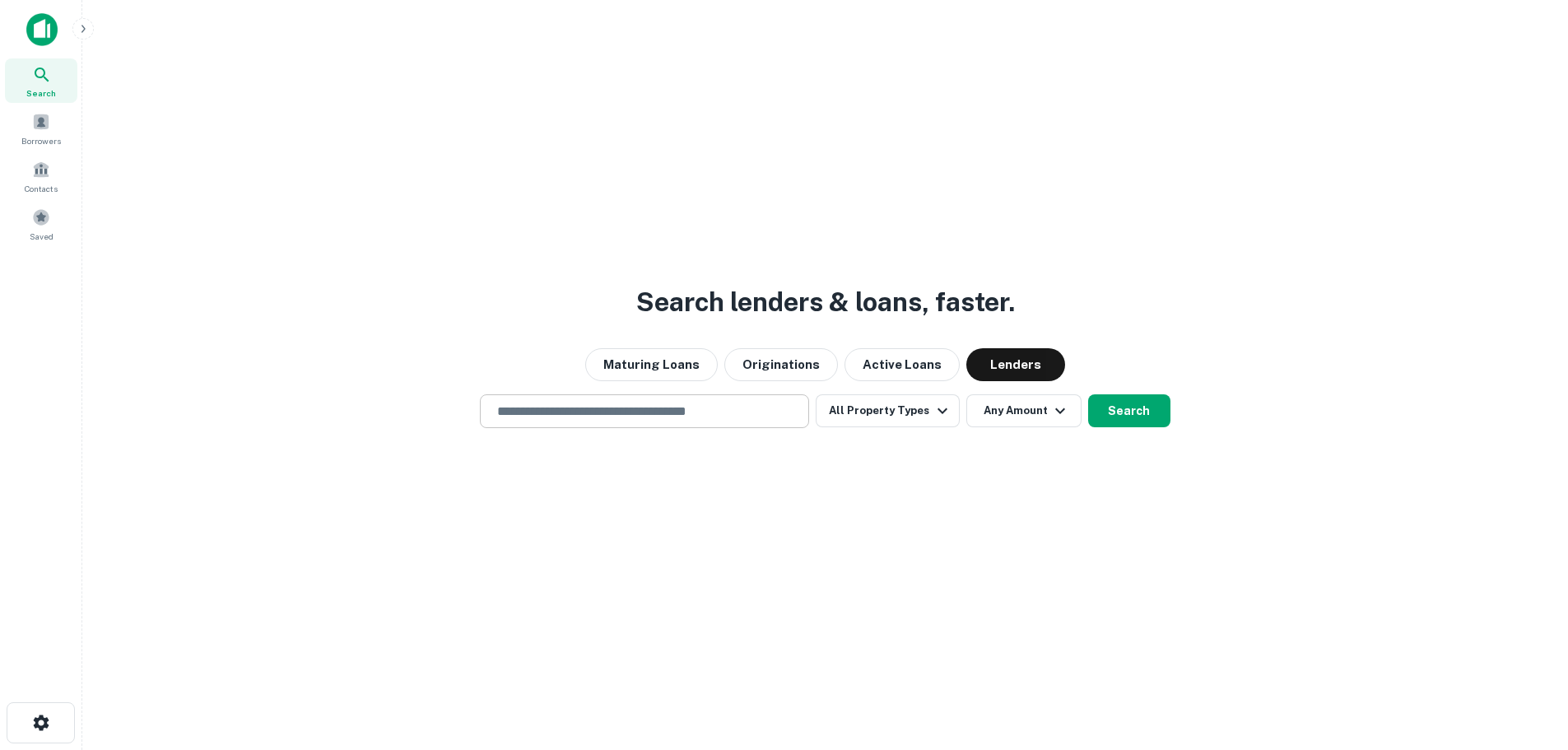 click at bounding box center (644, 411) 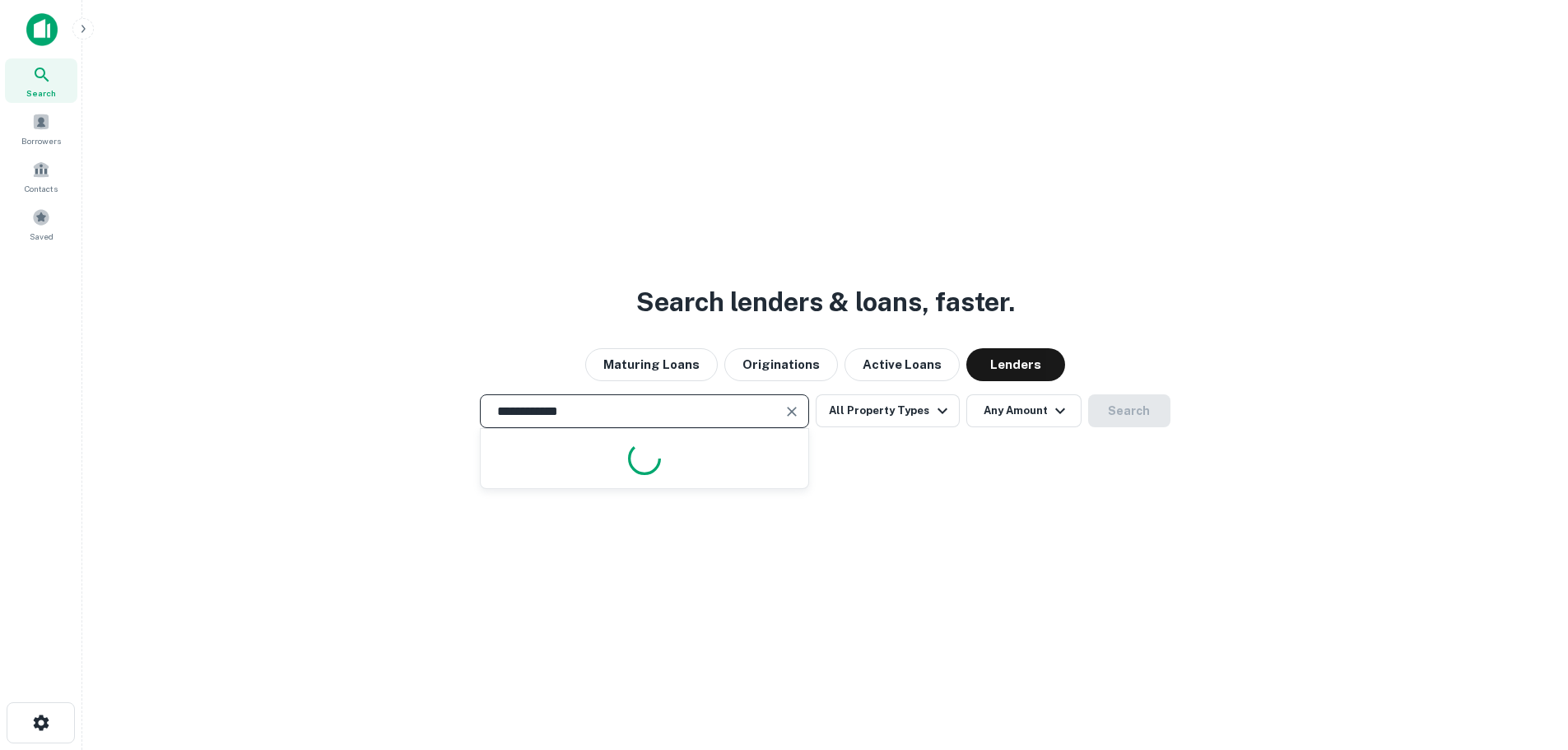 type on "**********" 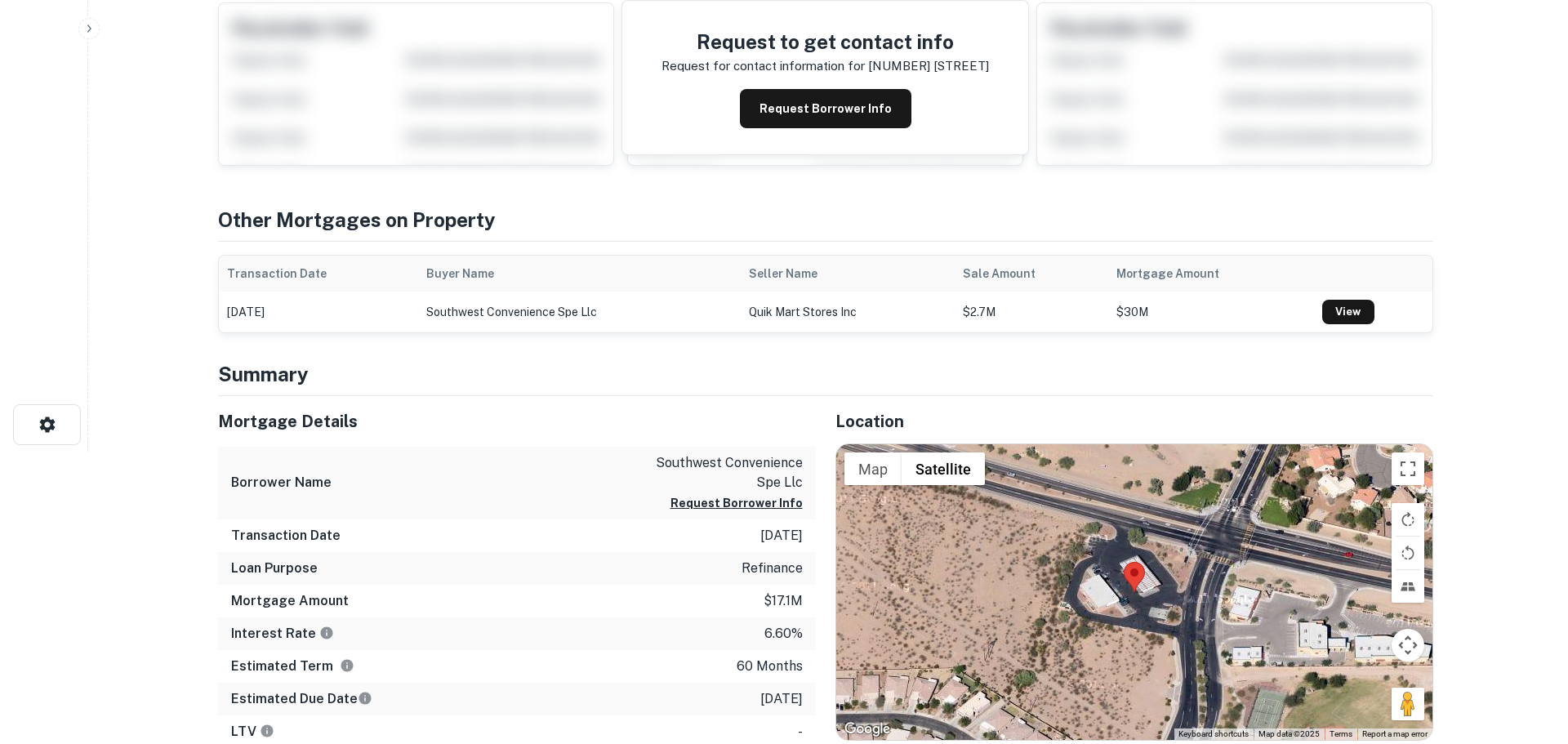 scroll, scrollTop: 0, scrollLeft: 0, axis: both 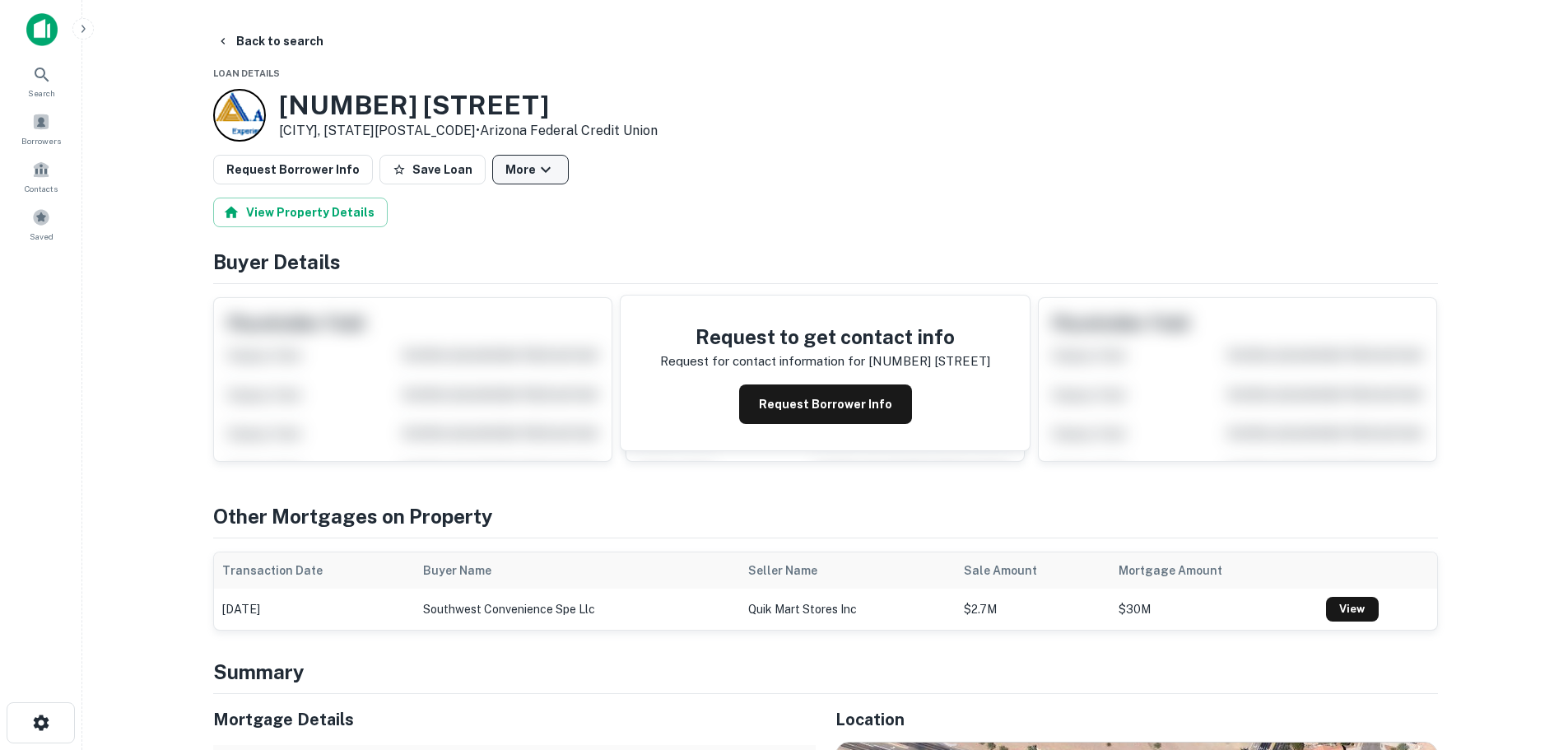 click 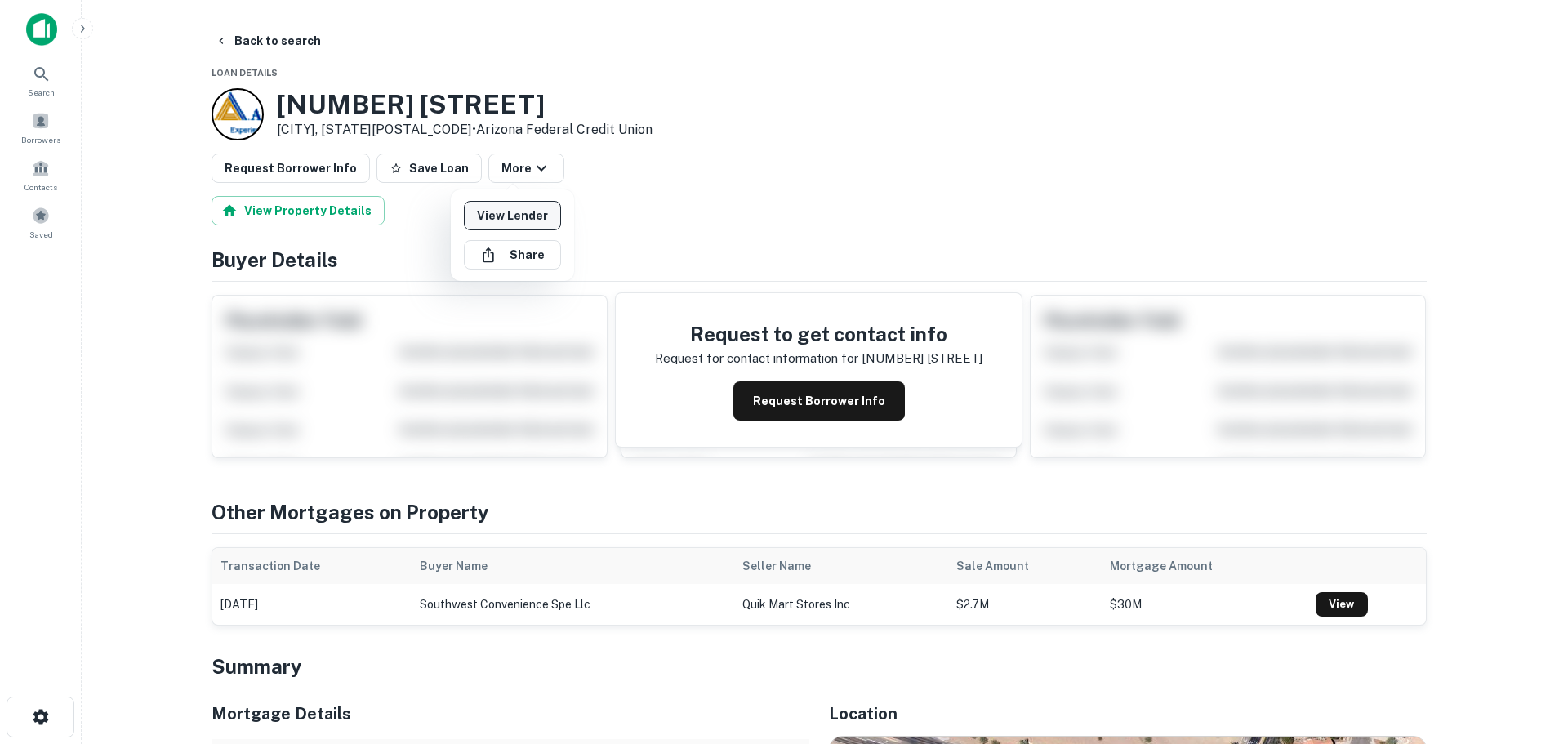 click on "View Lender" at bounding box center [512, 216] 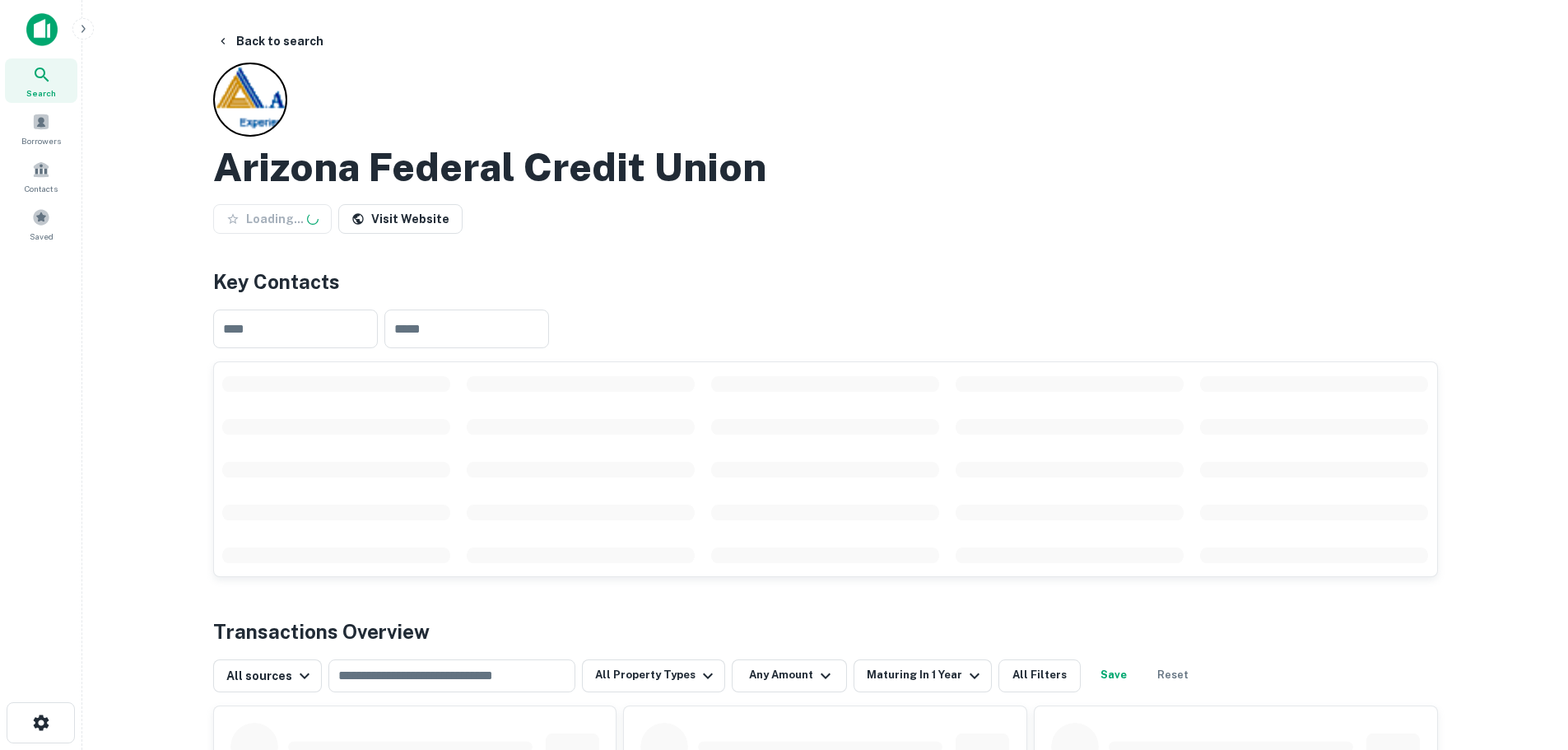 scroll, scrollTop: 0, scrollLeft: 0, axis: both 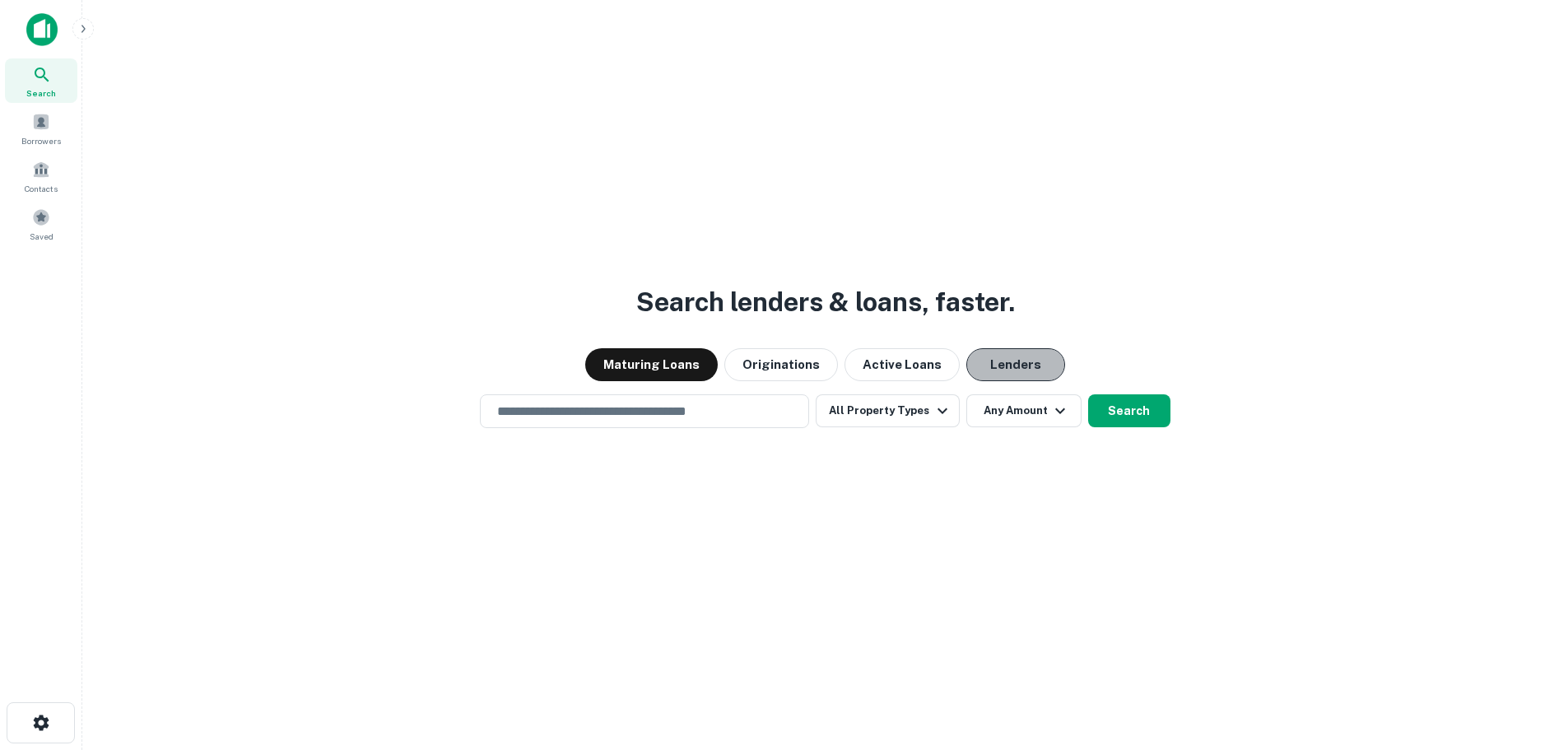 click on "Lenders" at bounding box center (1016, 365) 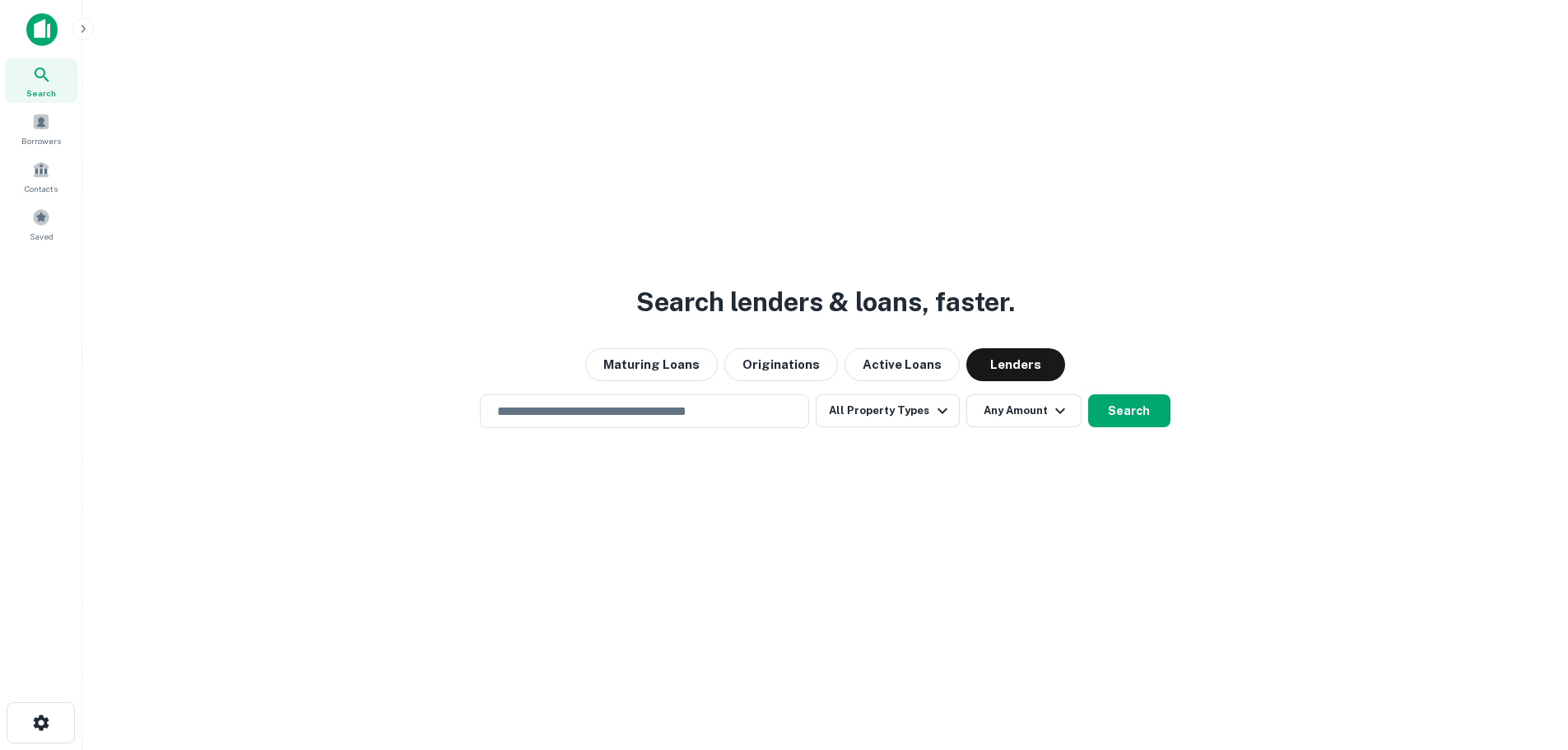click on "Search lenders & loans, faster. Maturing Loans Originations Active Loans Lenders ​ All Property Types Any Amount Search" at bounding box center (825, 414) 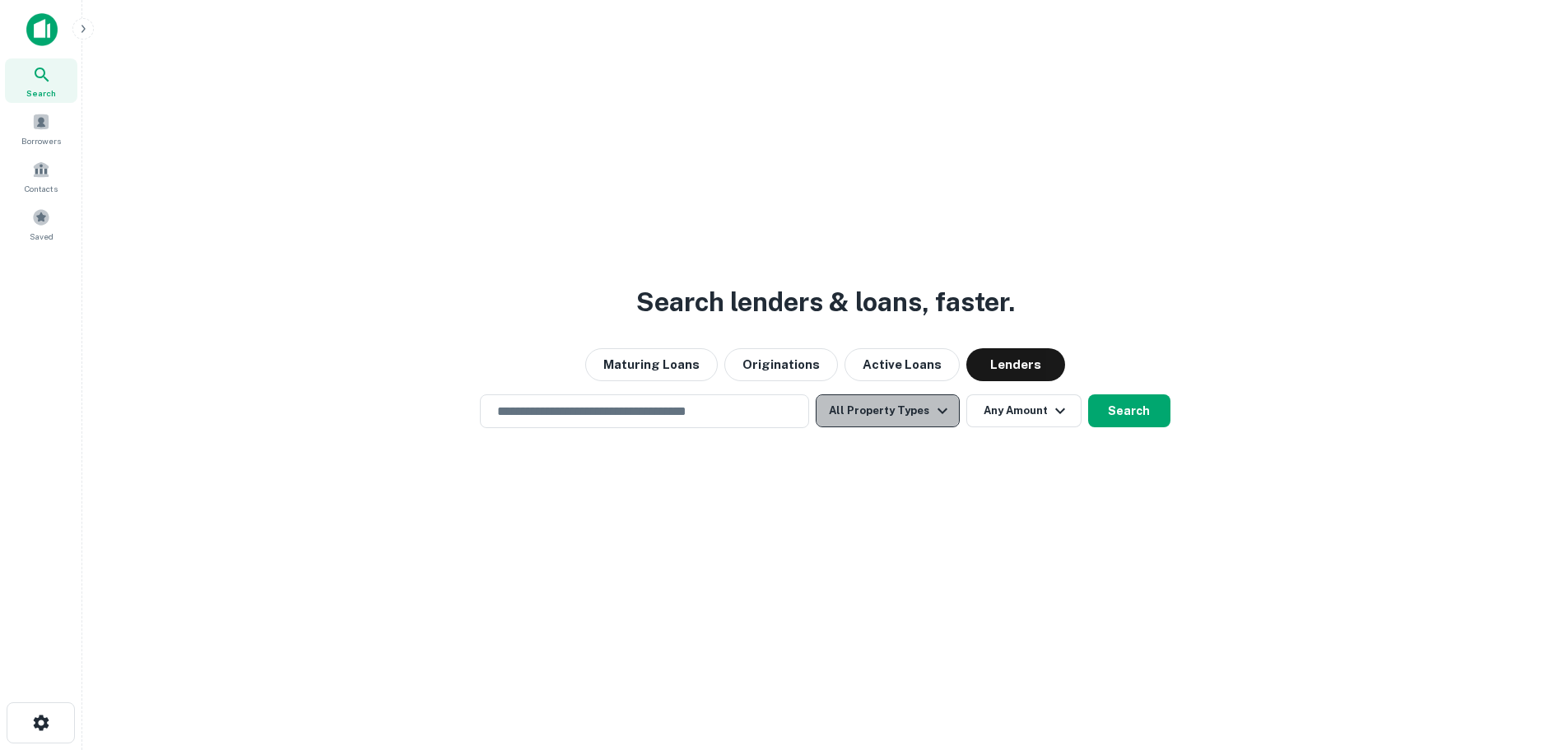 click 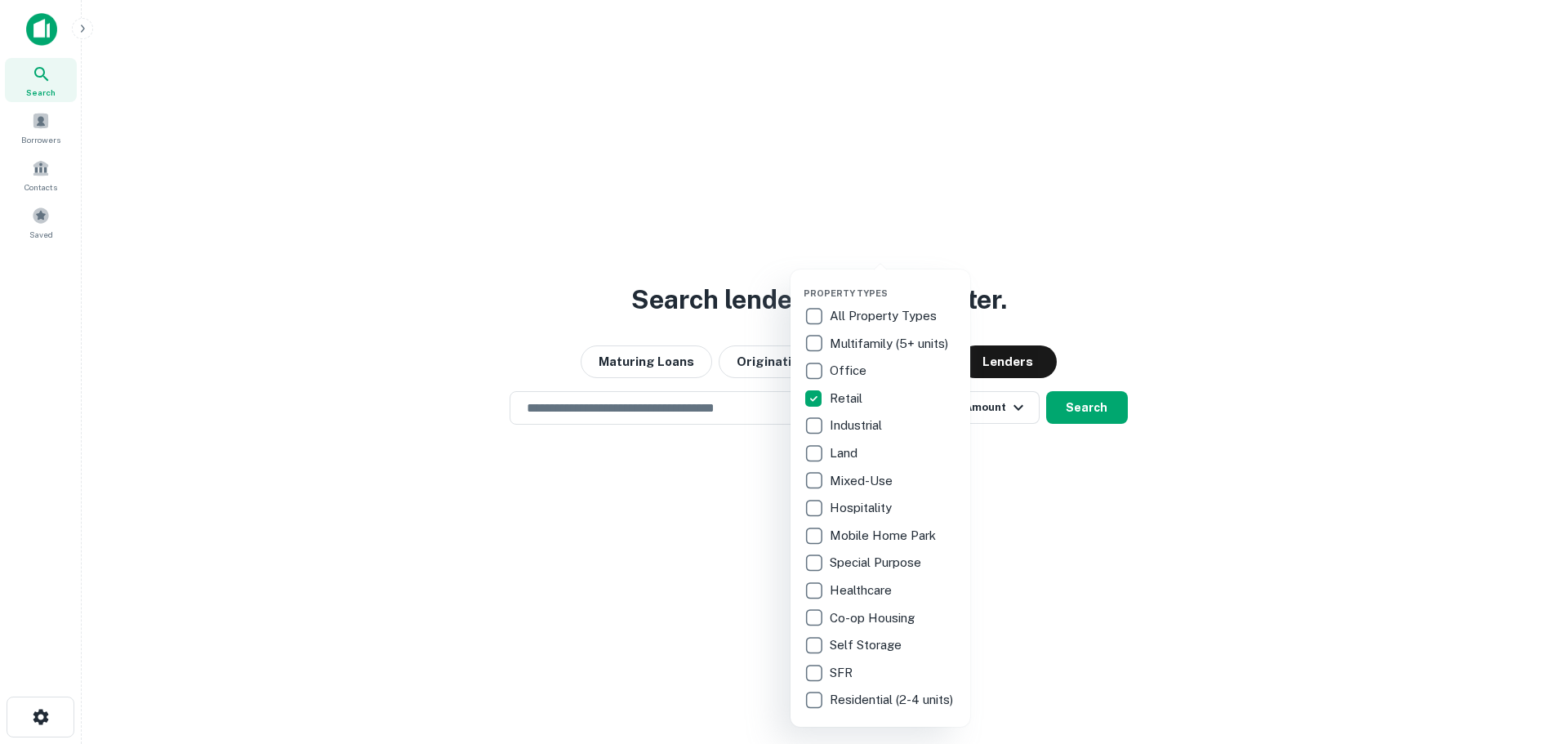 click at bounding box center [784, 372] 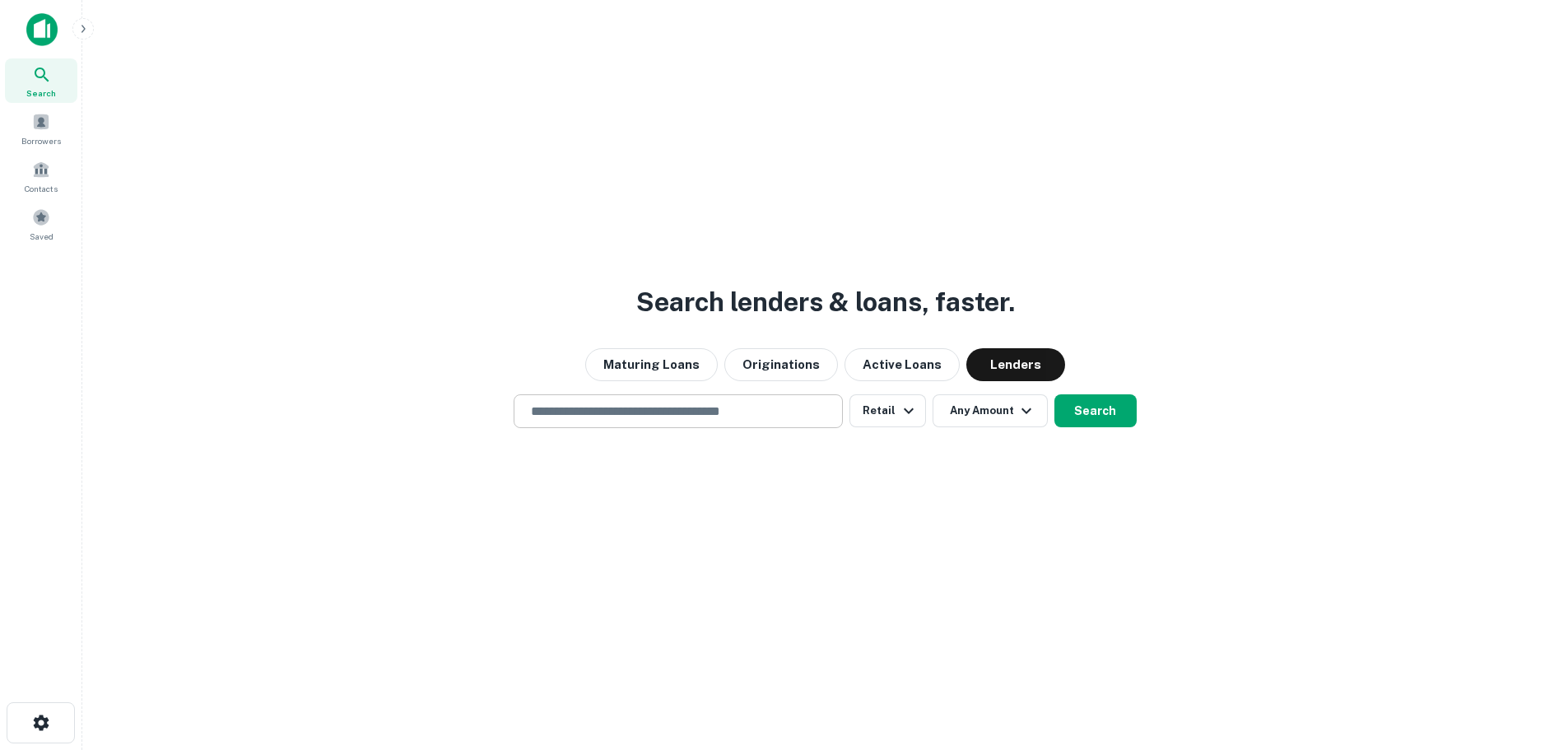 click at bounding box center [678, 411] 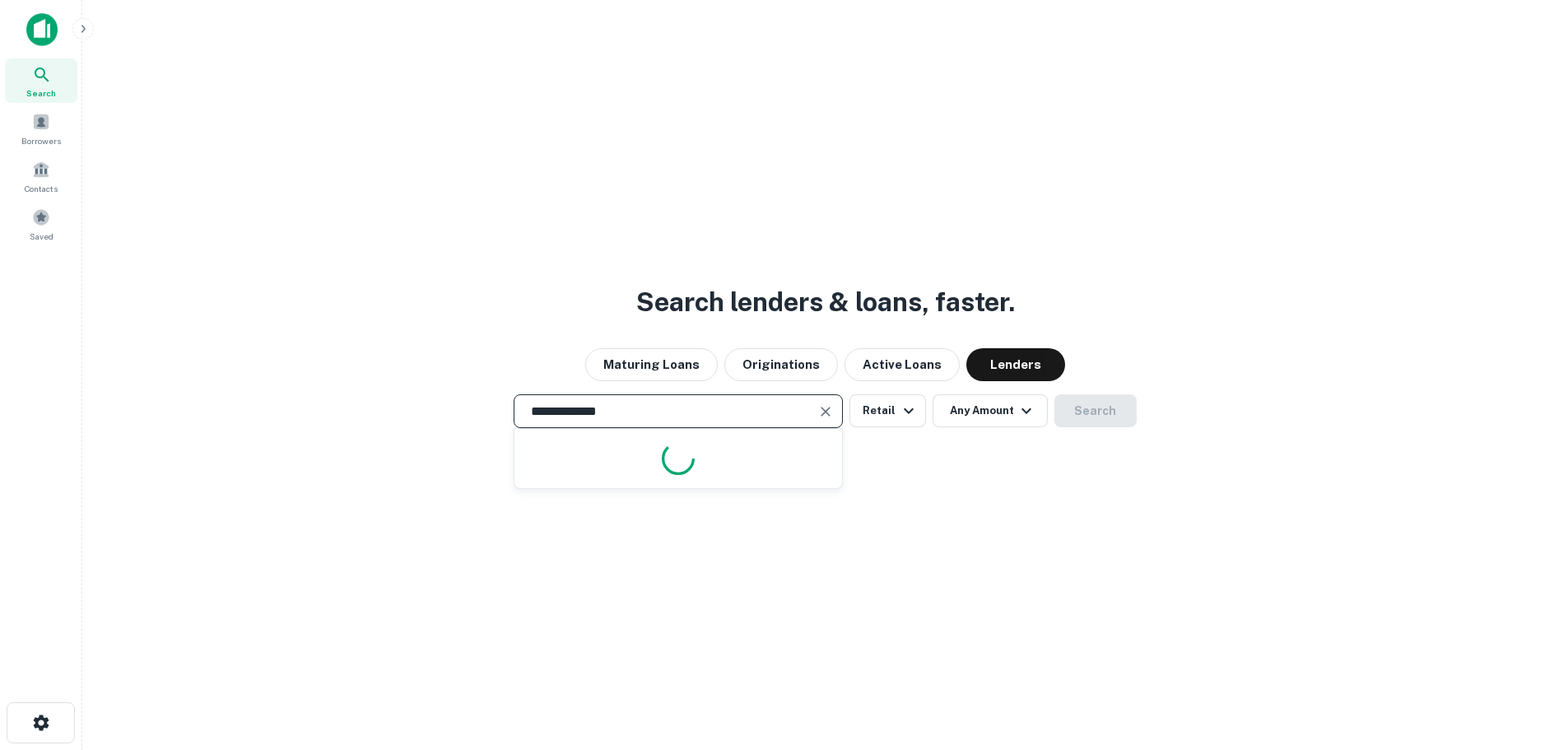 click on "**********" at bounding box center [666, 411] 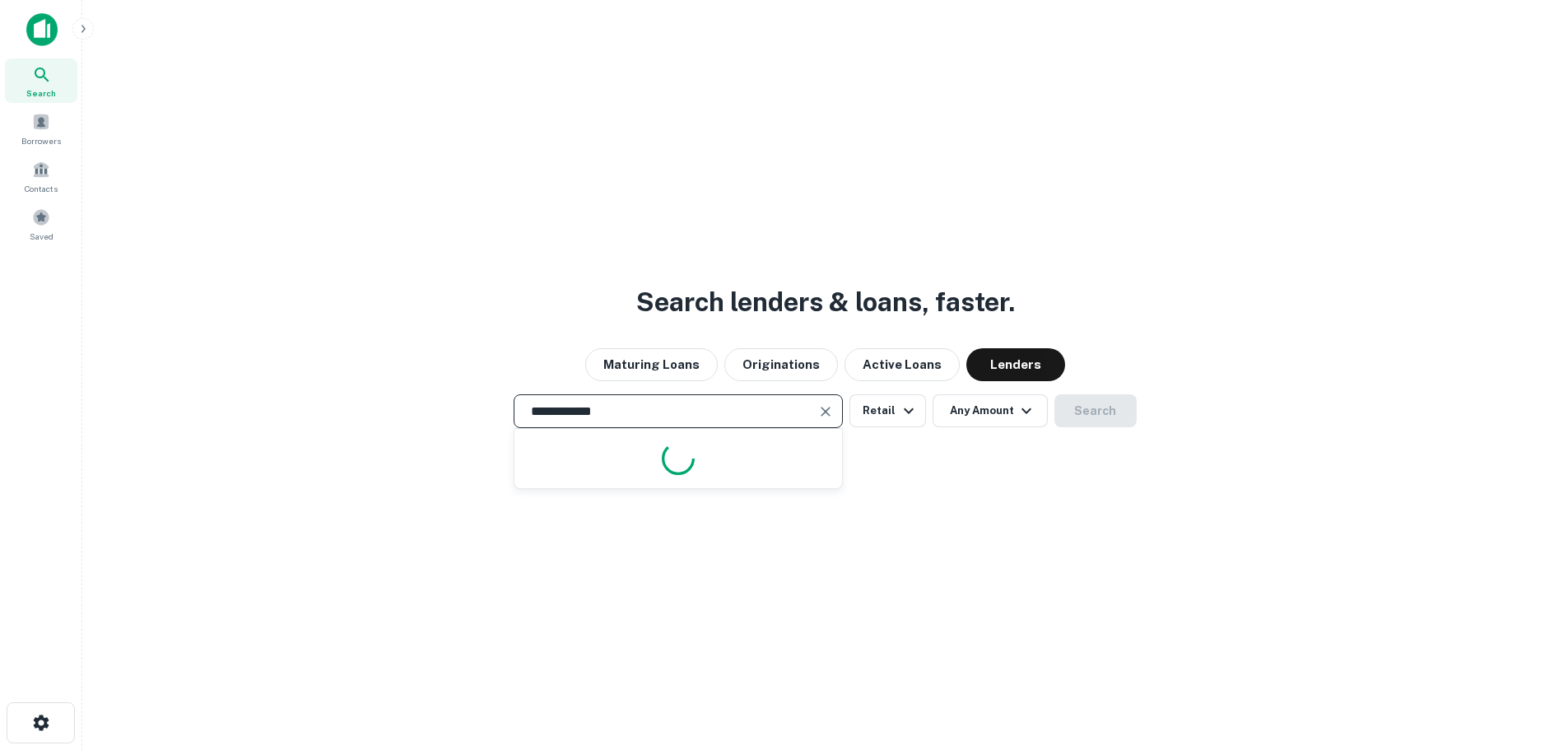 drag, startPoint x: 724, startPoint y: 415, endPoint x: 429, endPoint y: 394, distance: 295.74651 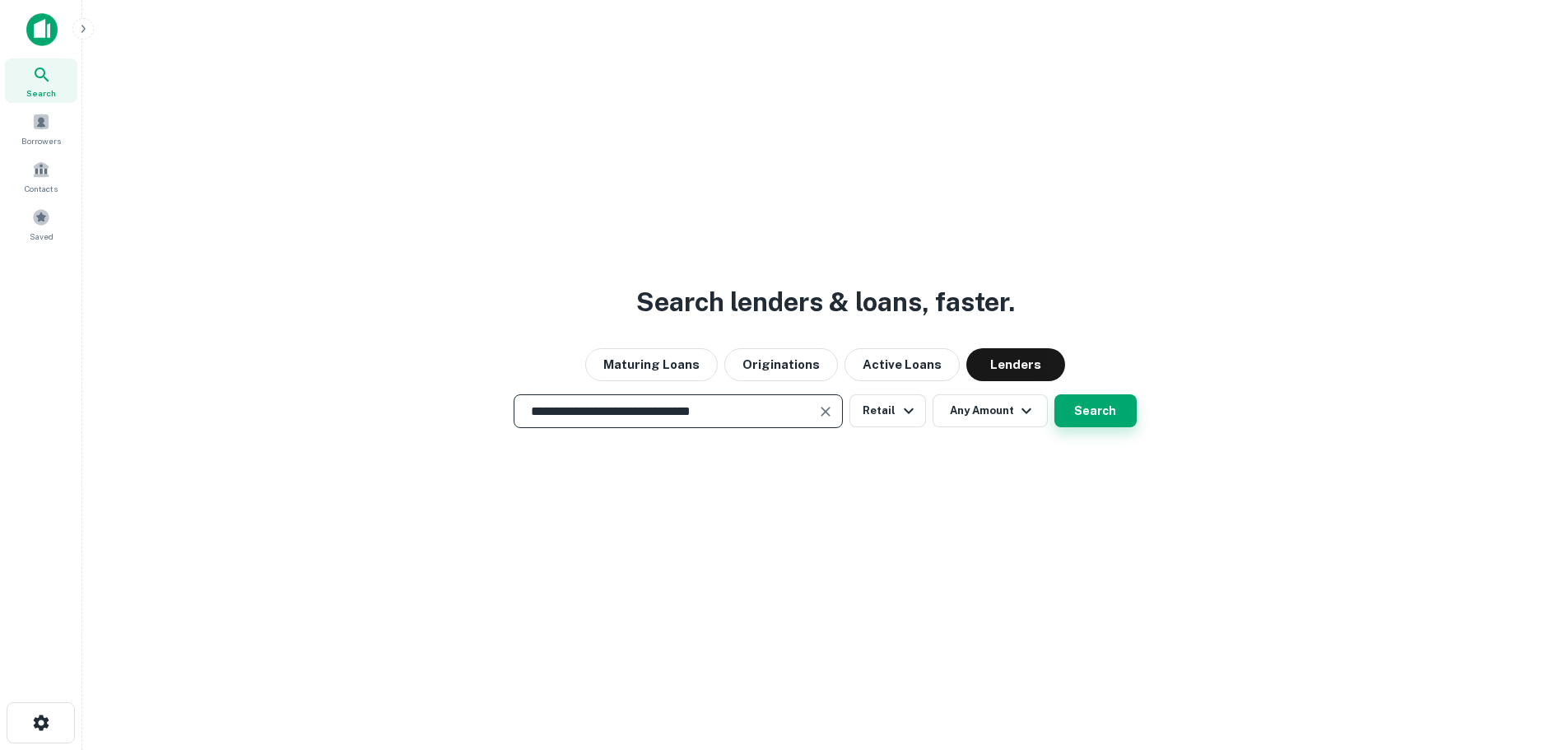 type on "**********" 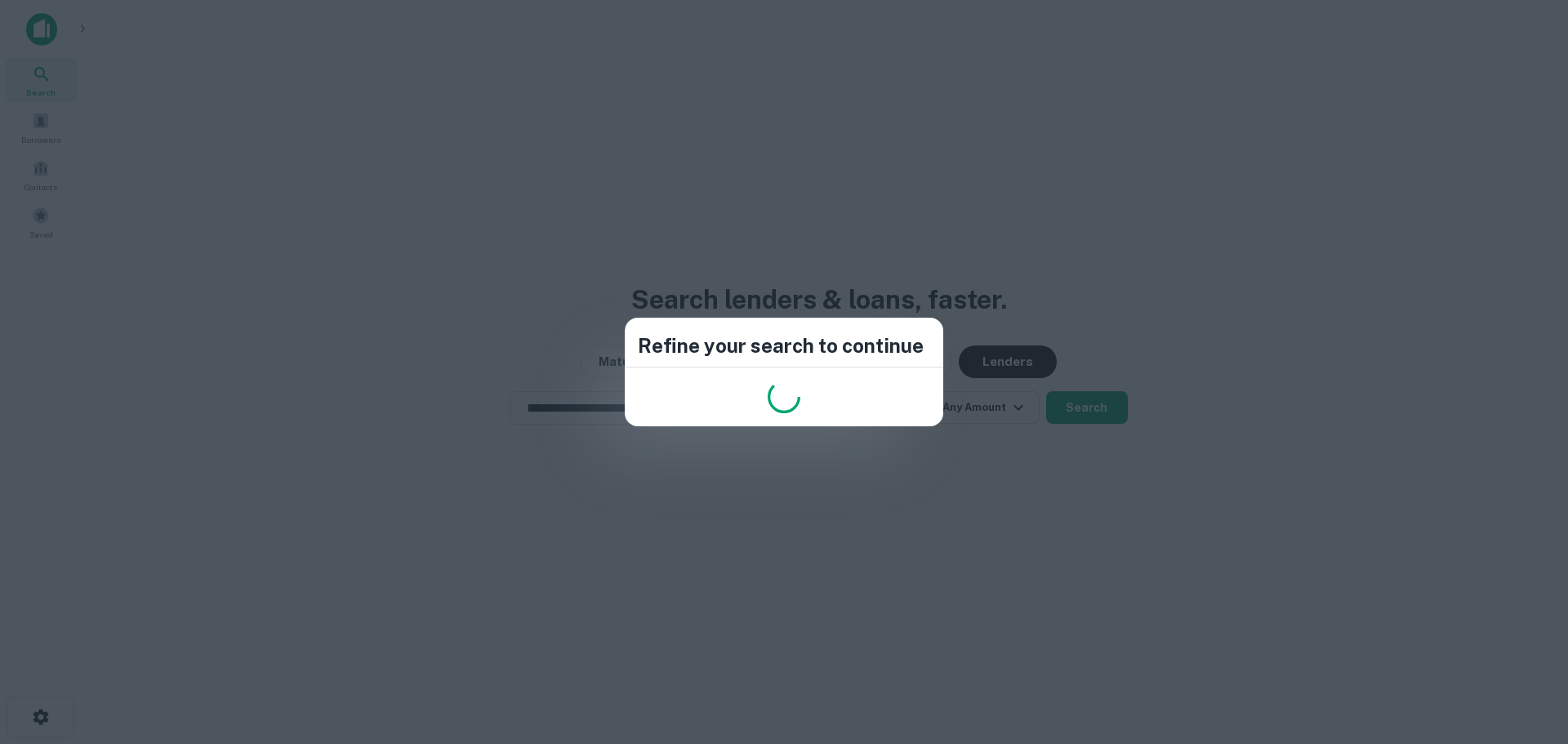 click on "Refine your search to continue" at bounding box center (784, 372) 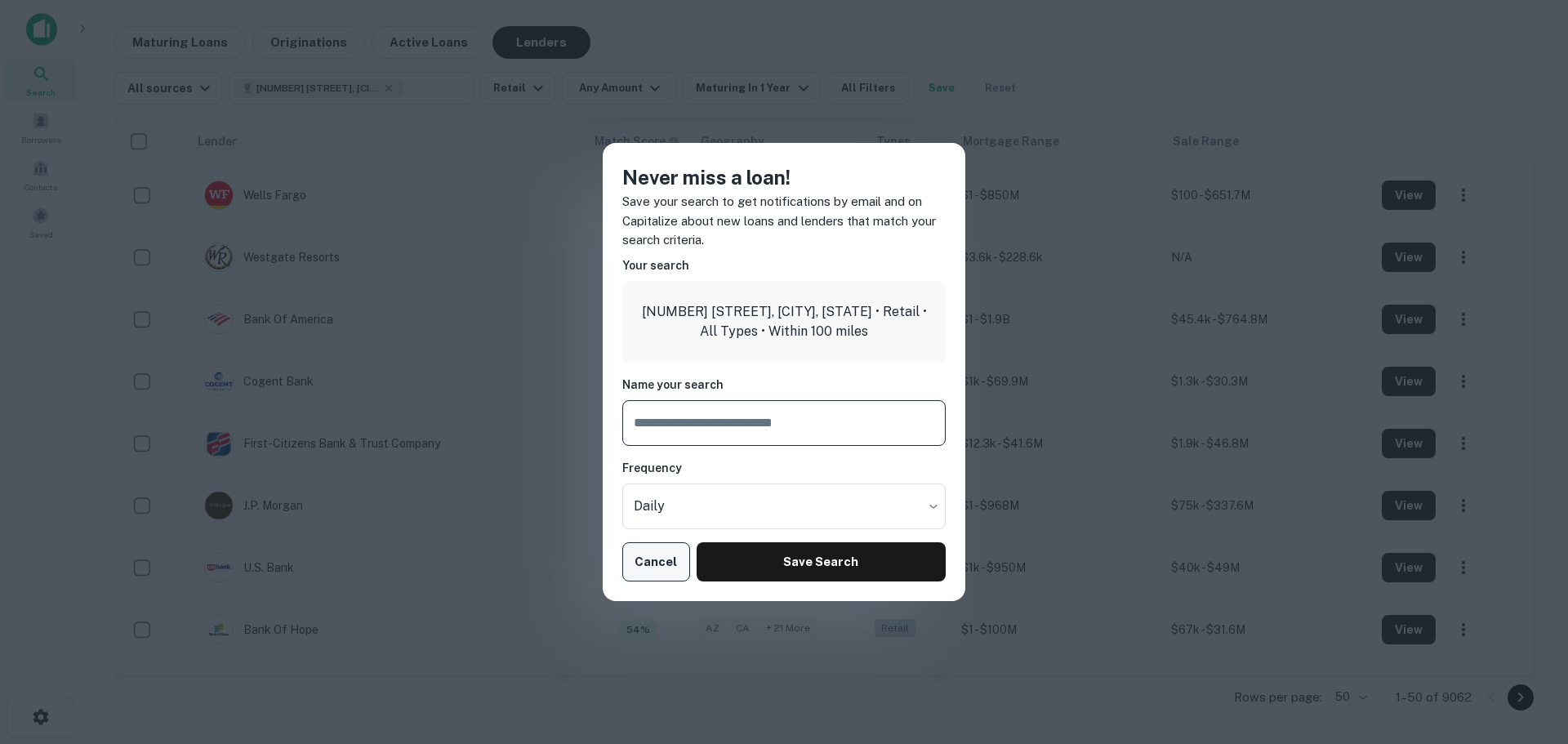 click on "Cancel" at bounding box center (656, 562) 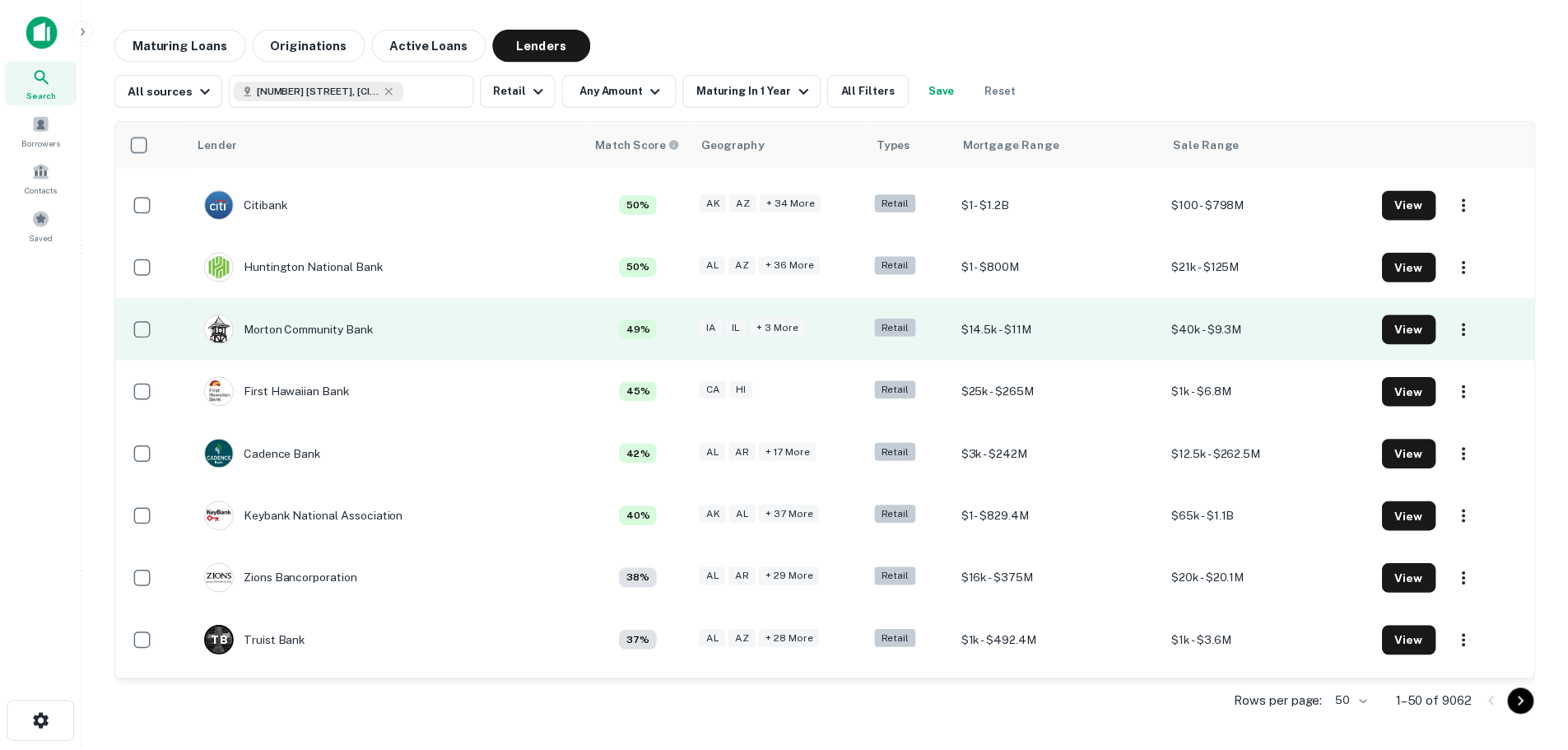 scroll, scrollTop: 576, scrollLeft: 0, axis: vertical 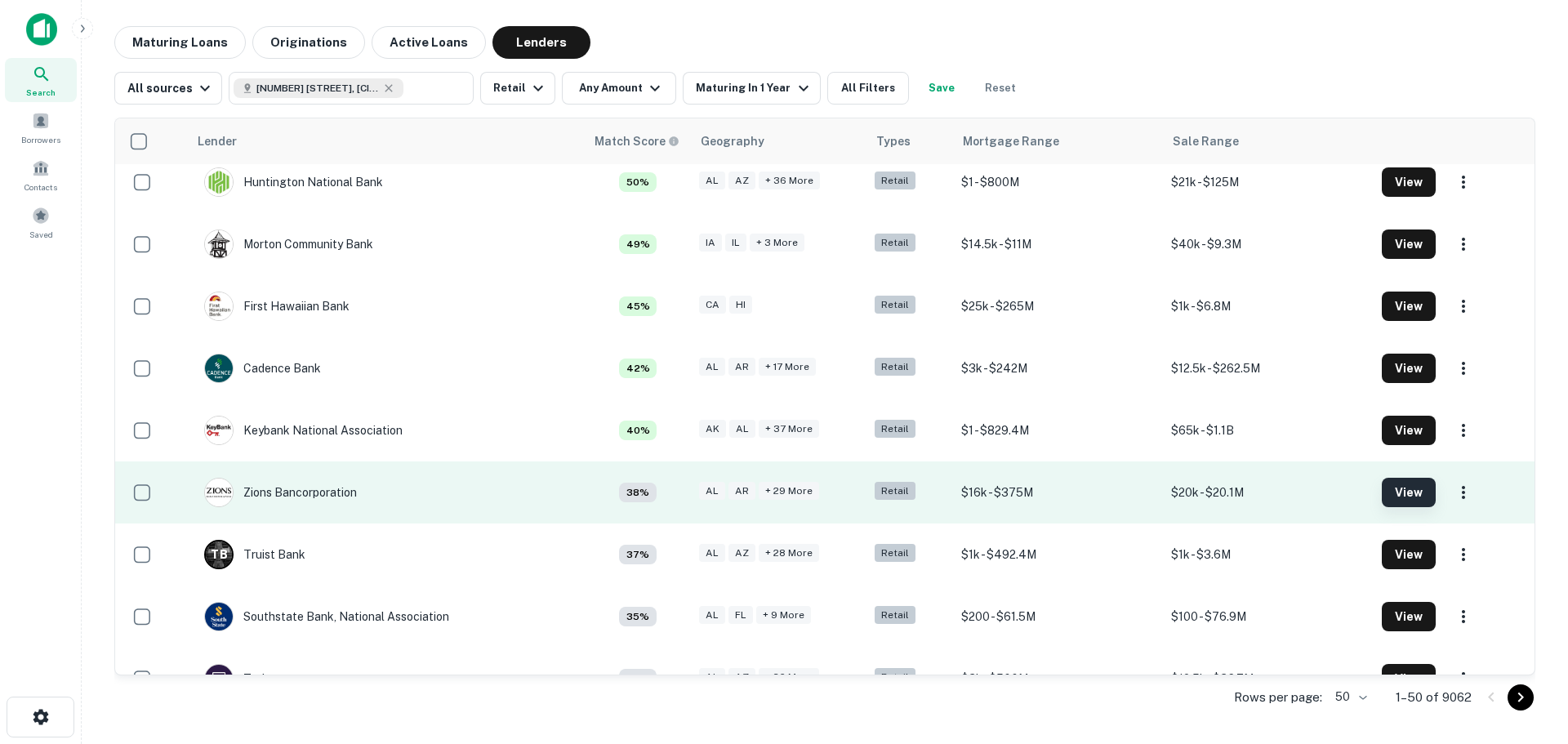 click on "View" at bounding box center [1409, 492] 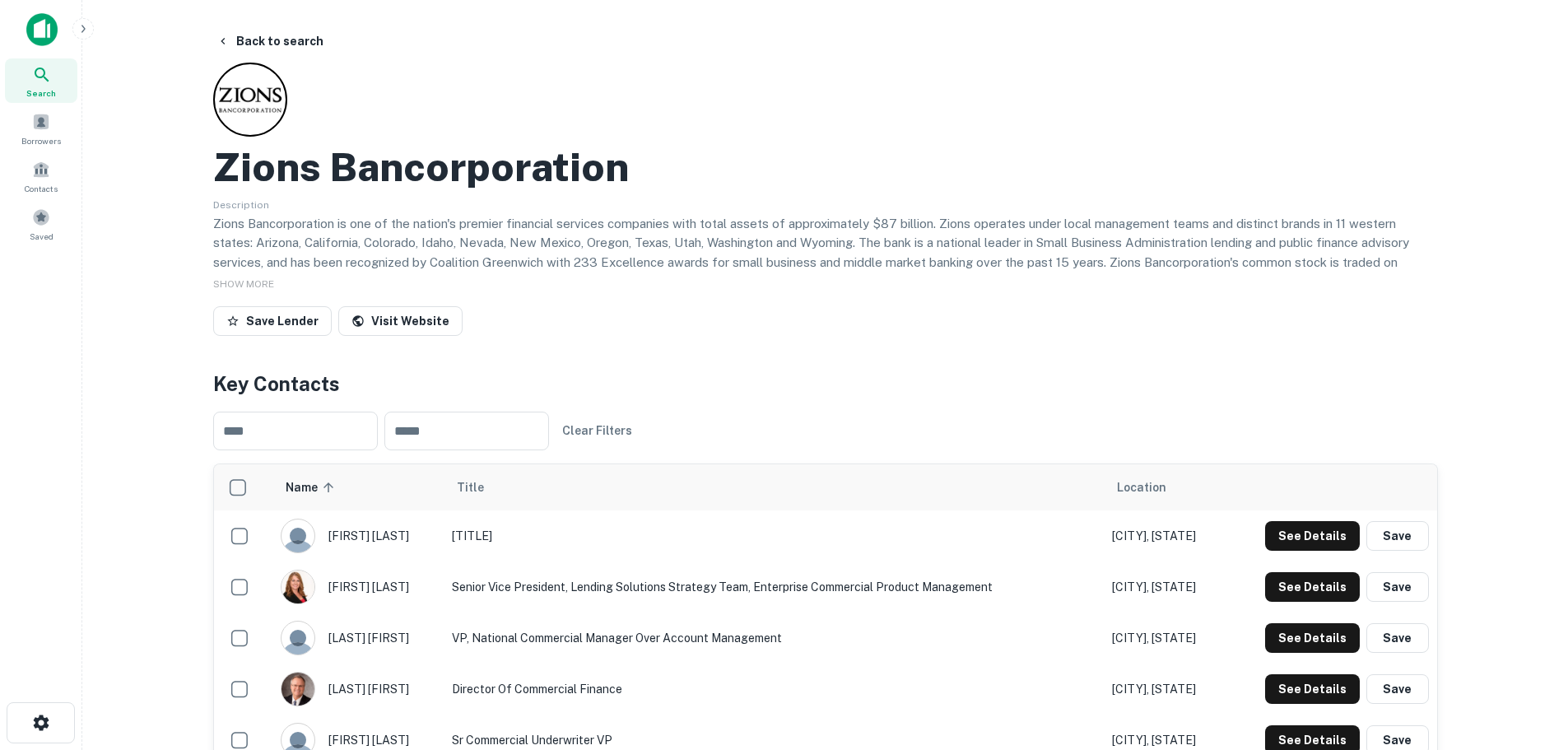 scroll, scrollTop: 82, scrollLeft: 0, axis: vertical 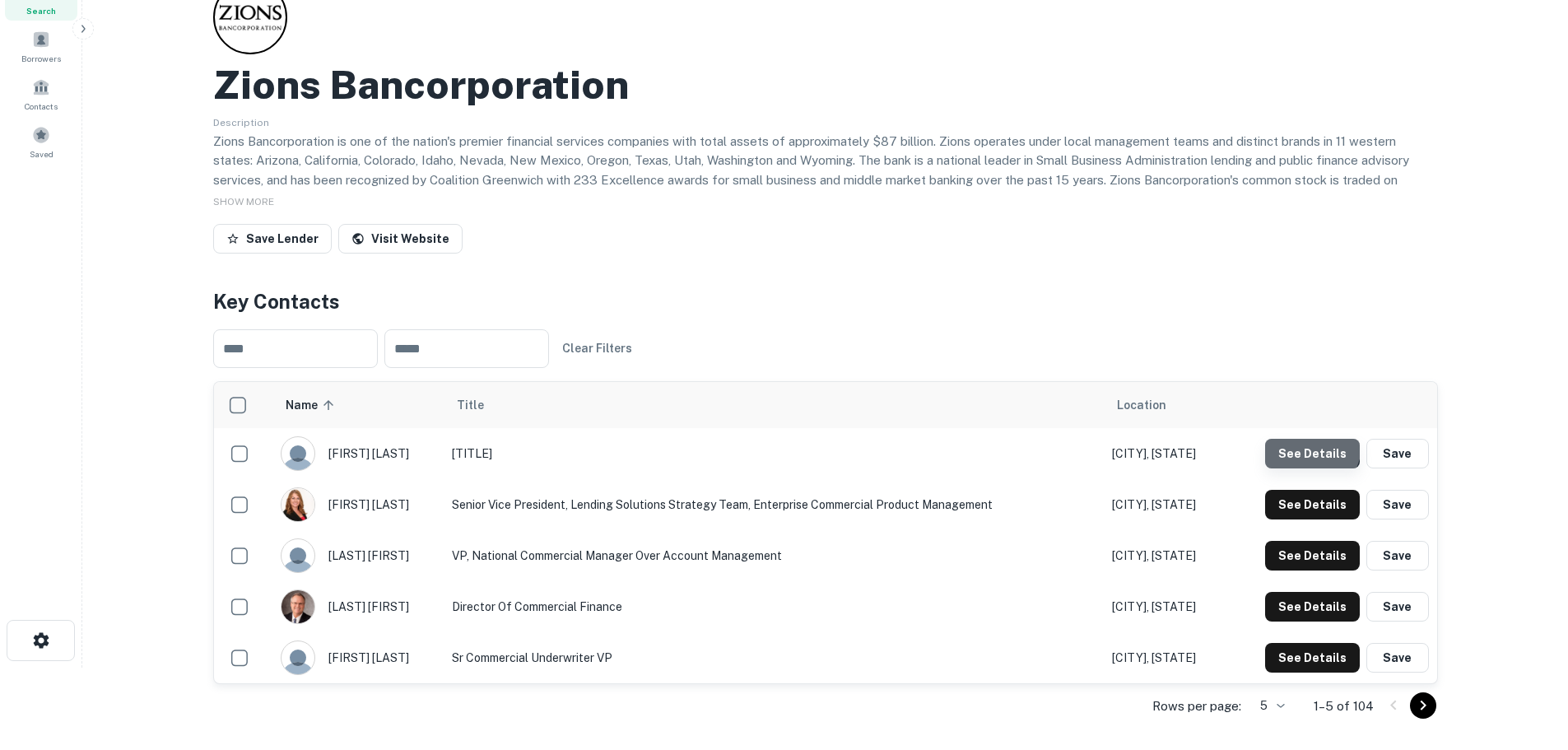 click on "See Details" at bounding box center (1312, 454) 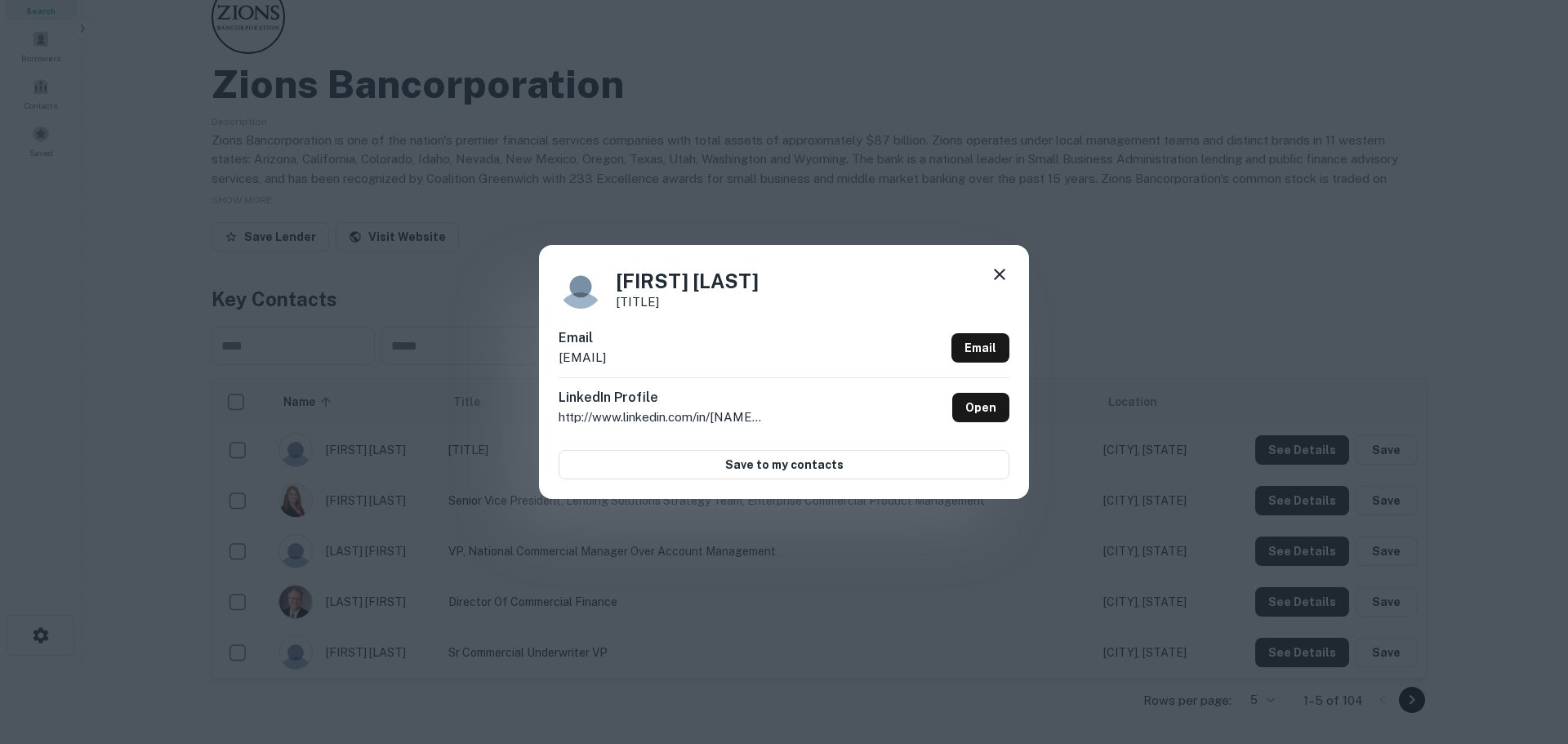 click 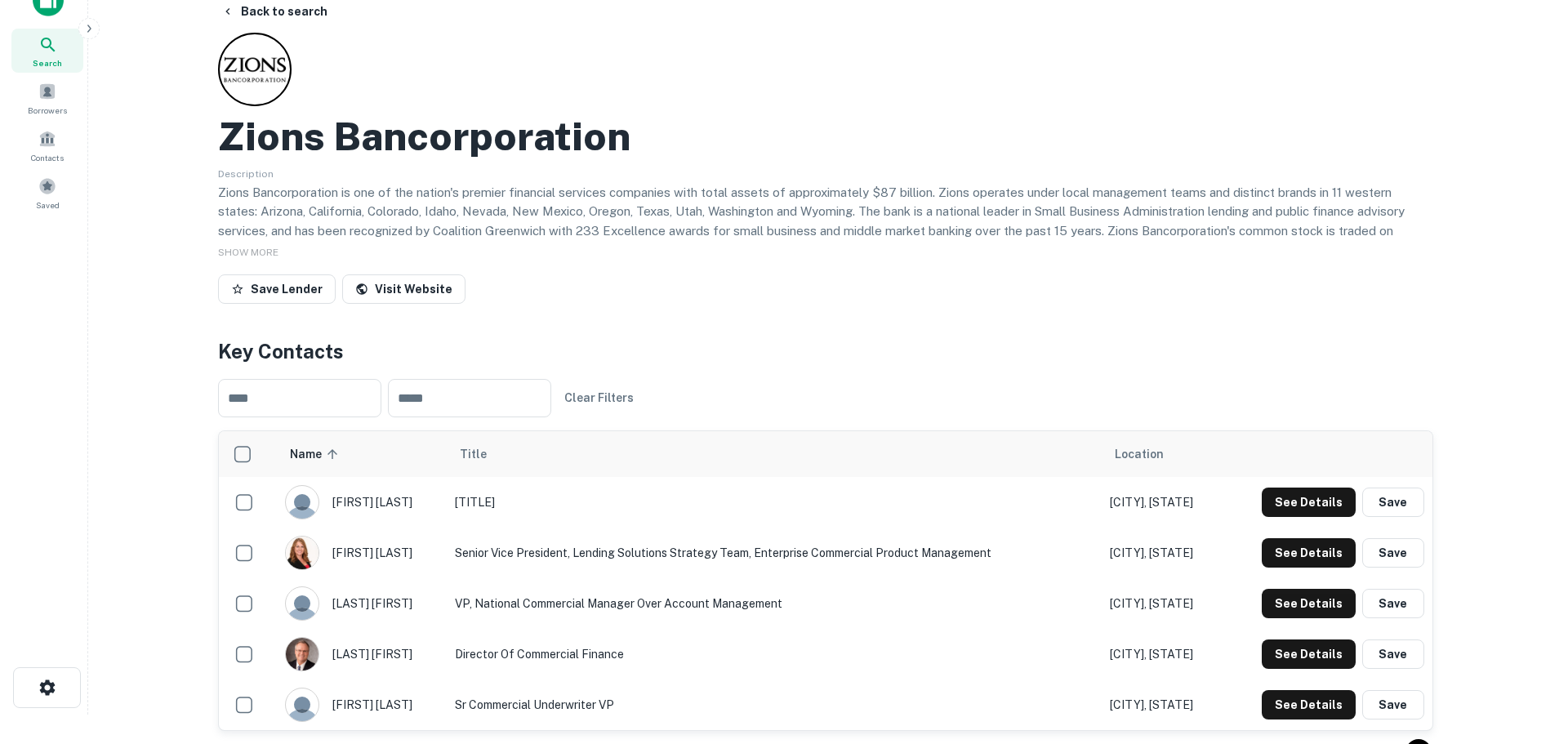 scroll, scrollTop: 0, scrollLeft: 0, axis: both 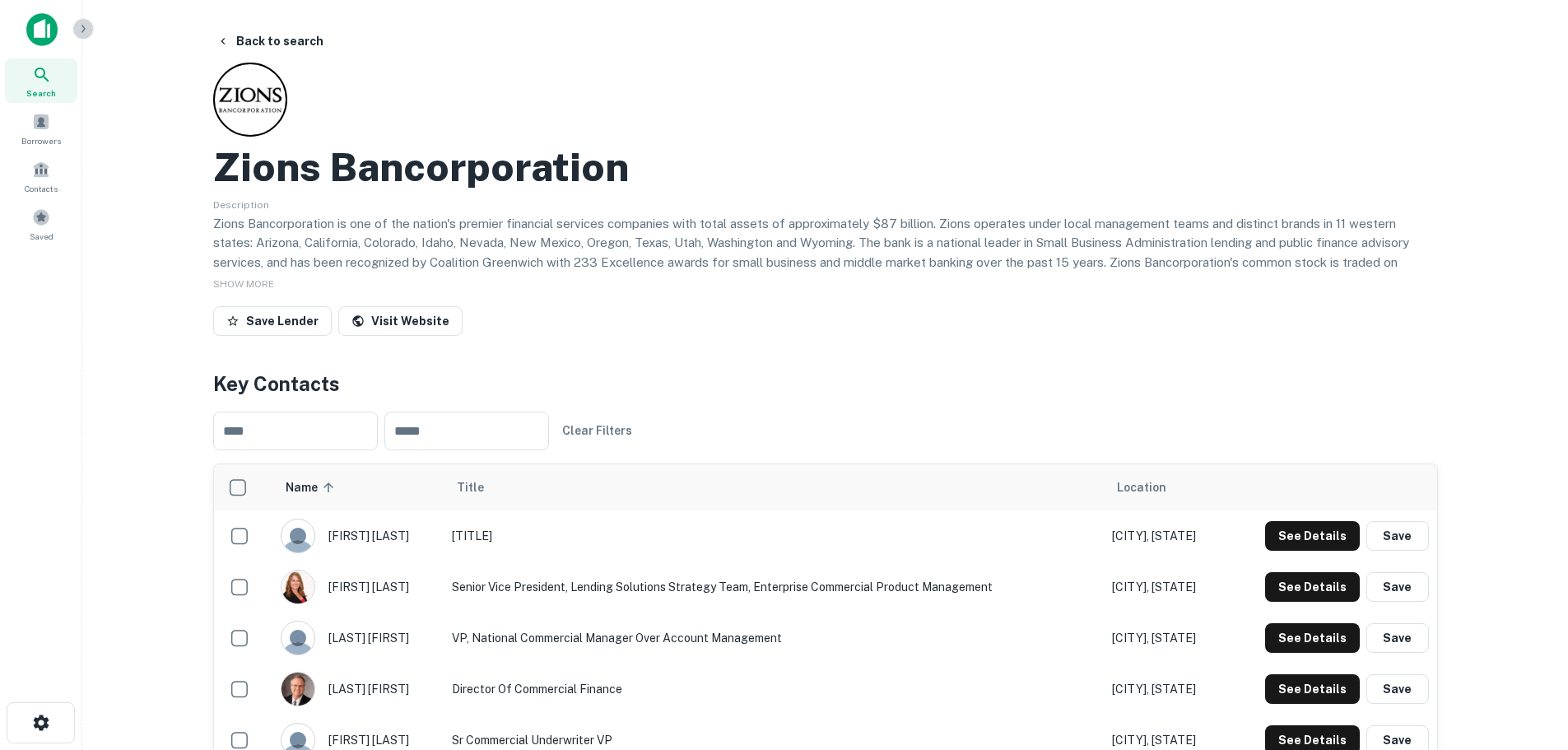 click 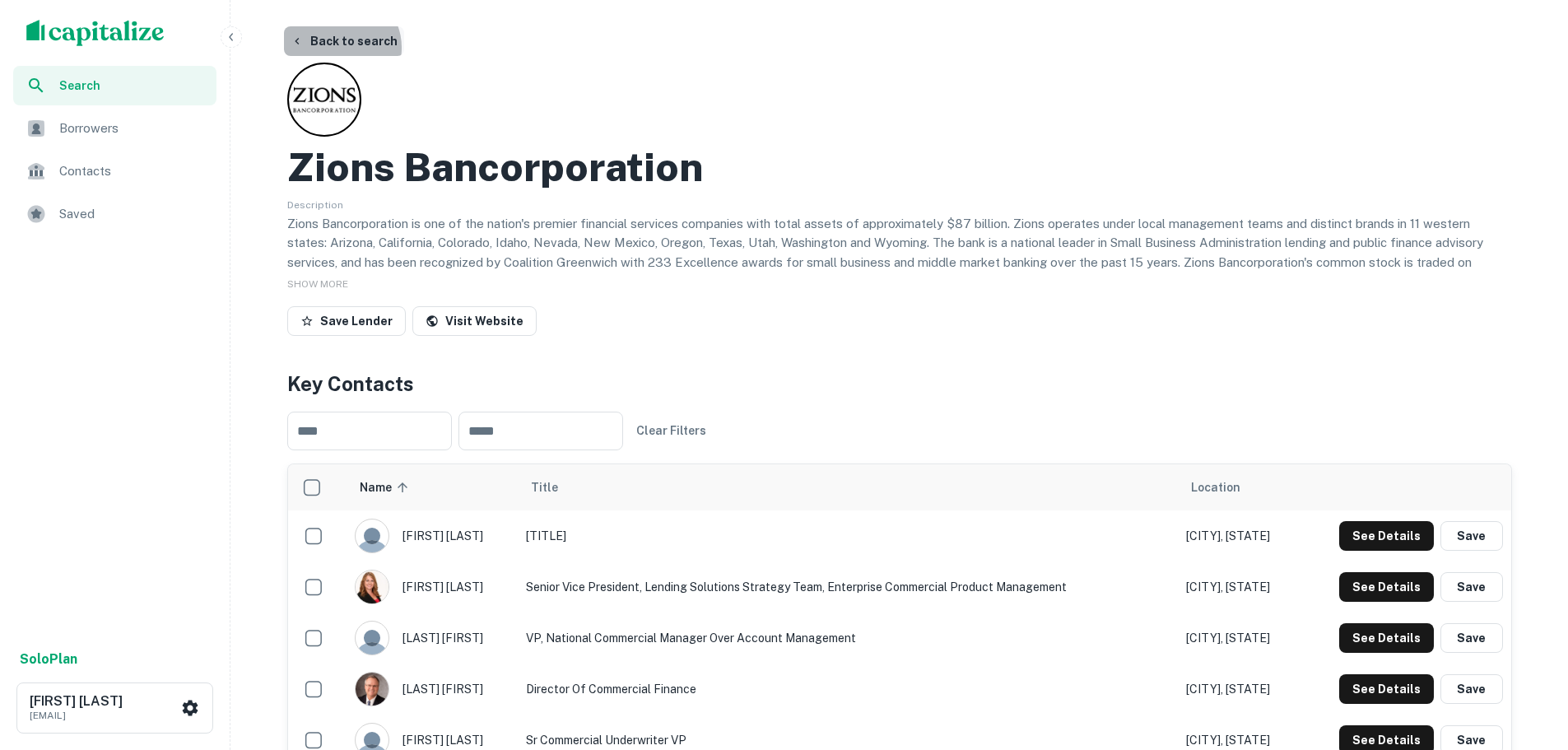 click on "Back to search" at bounding box center (344, 41) 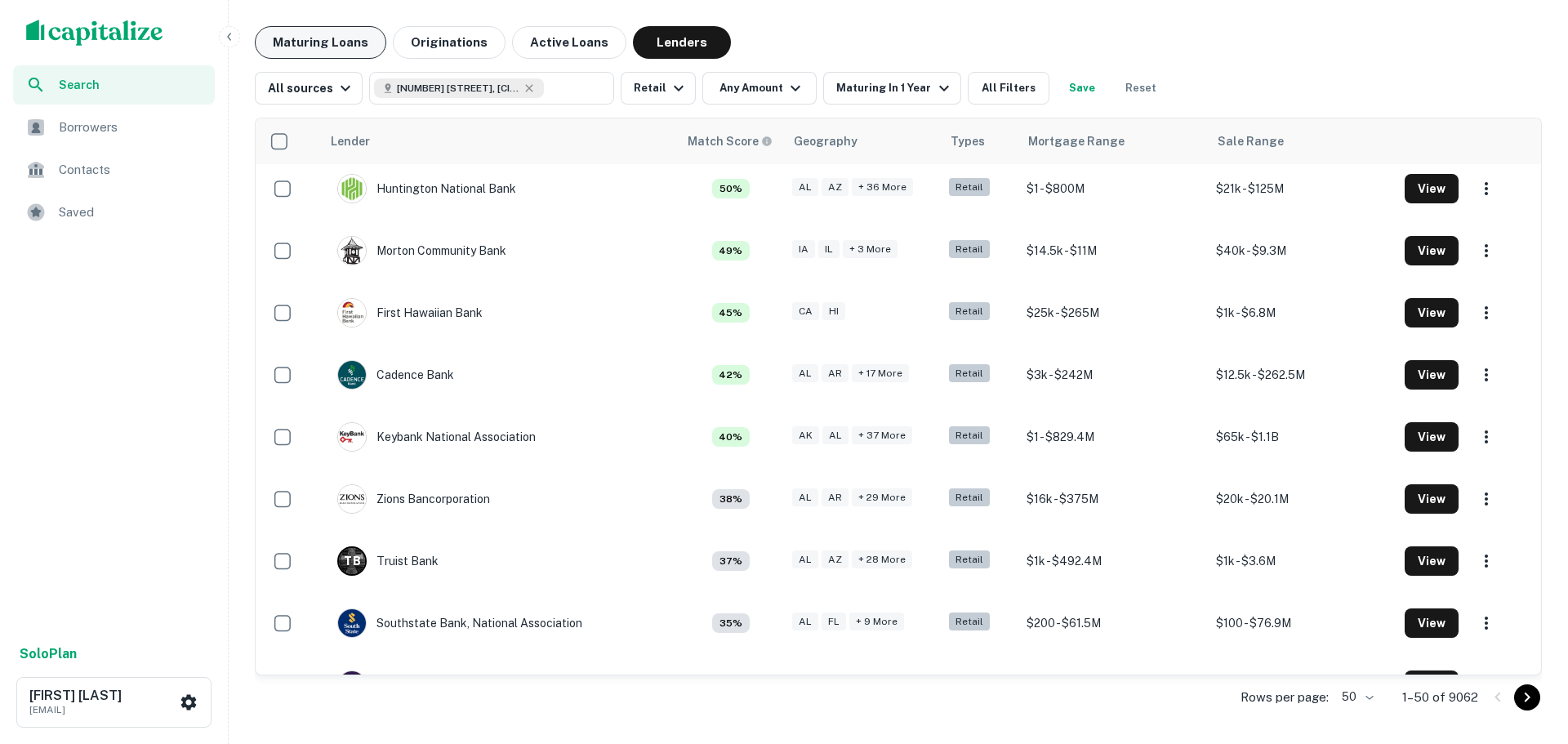 scroll, scrollTop: 572, scrollLeft: 0, axis: vertical 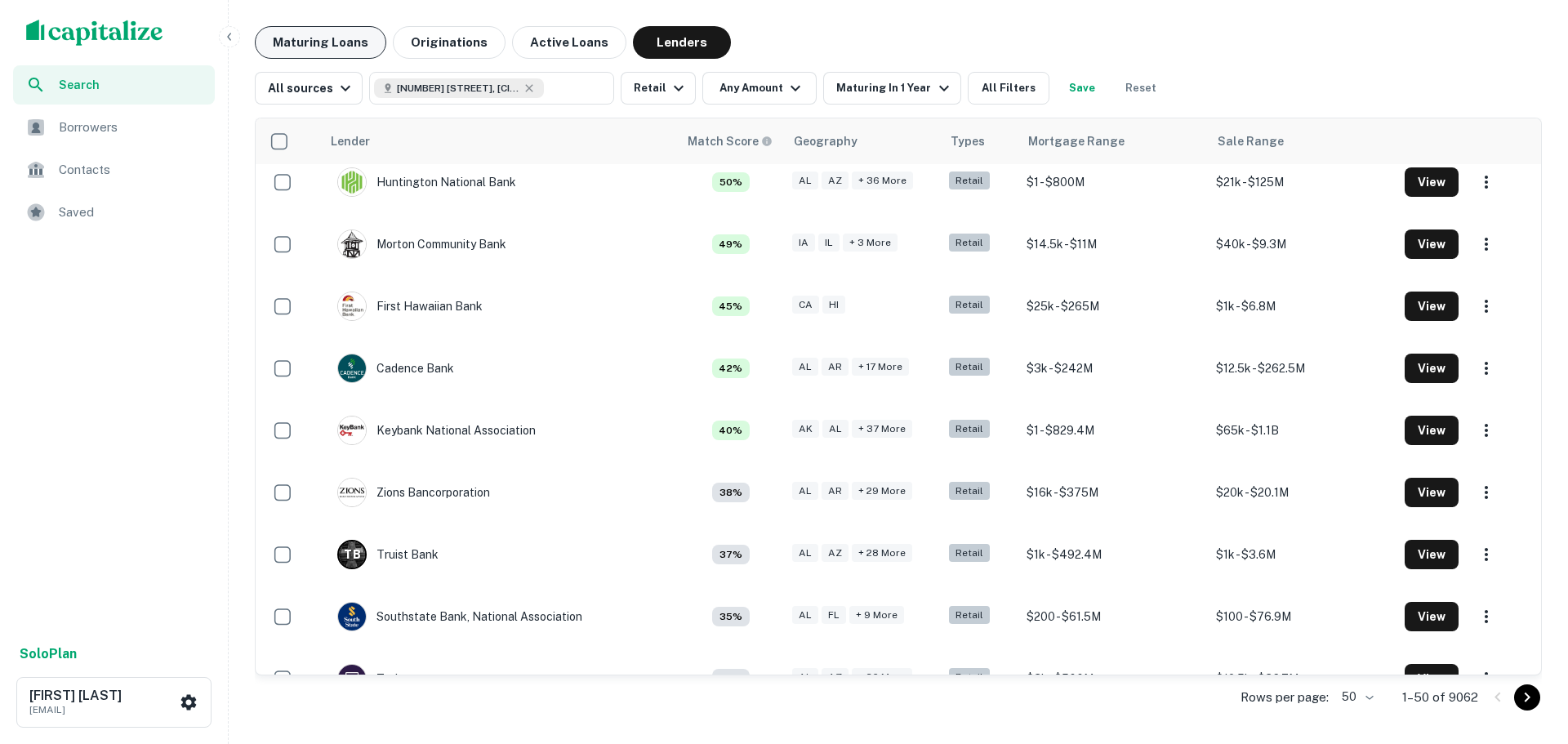 click on "Maturing Loans" at bounding box center [320, 42] 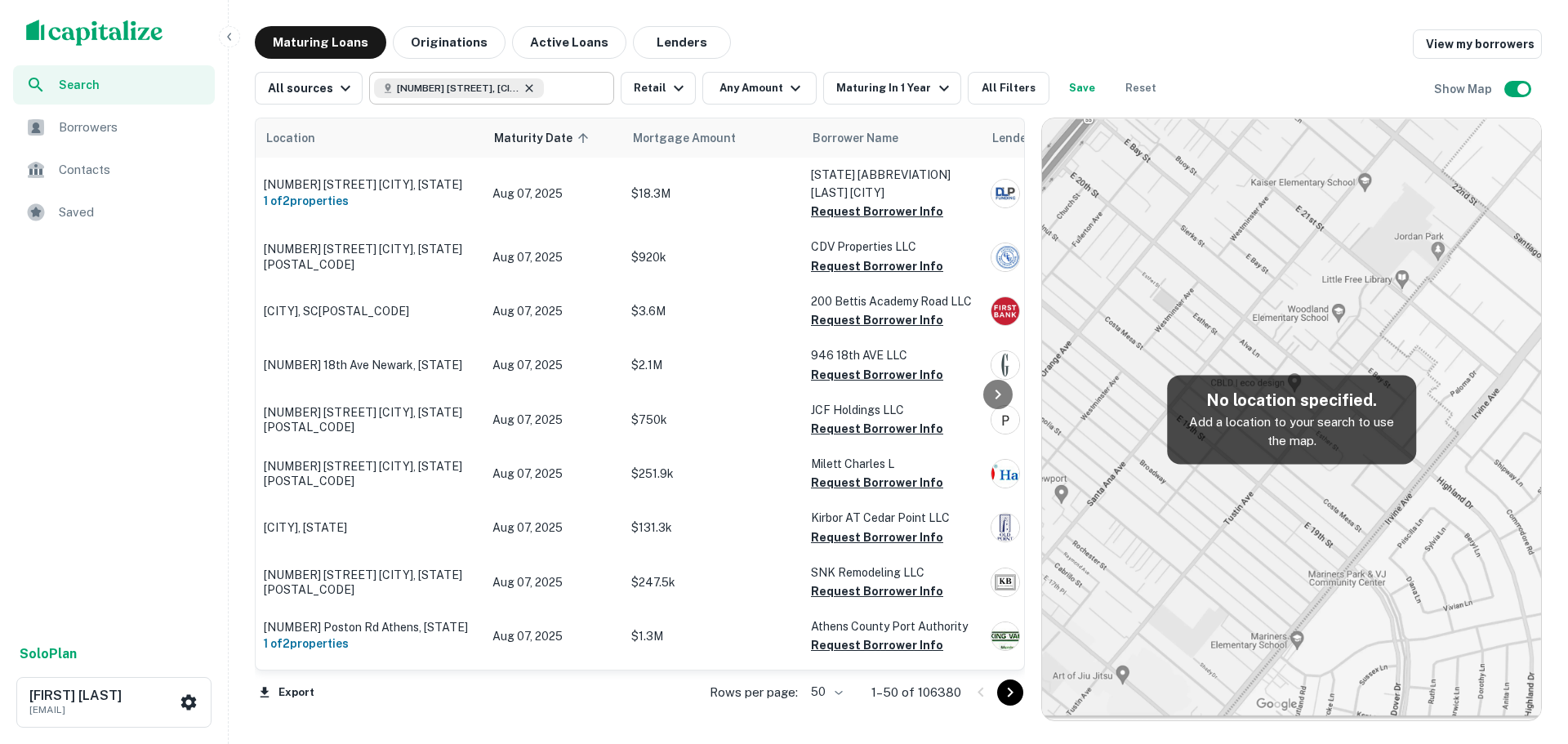 click 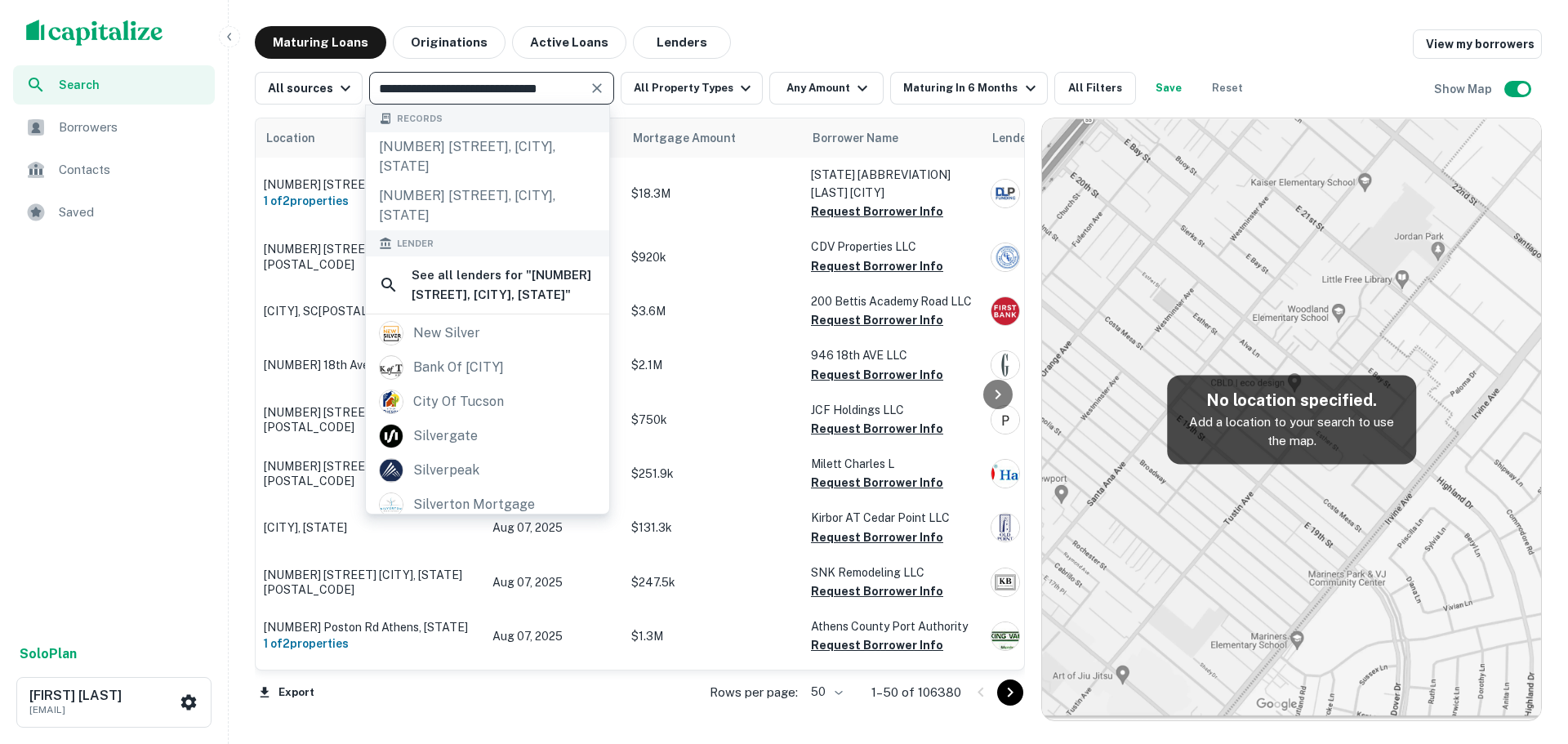 click 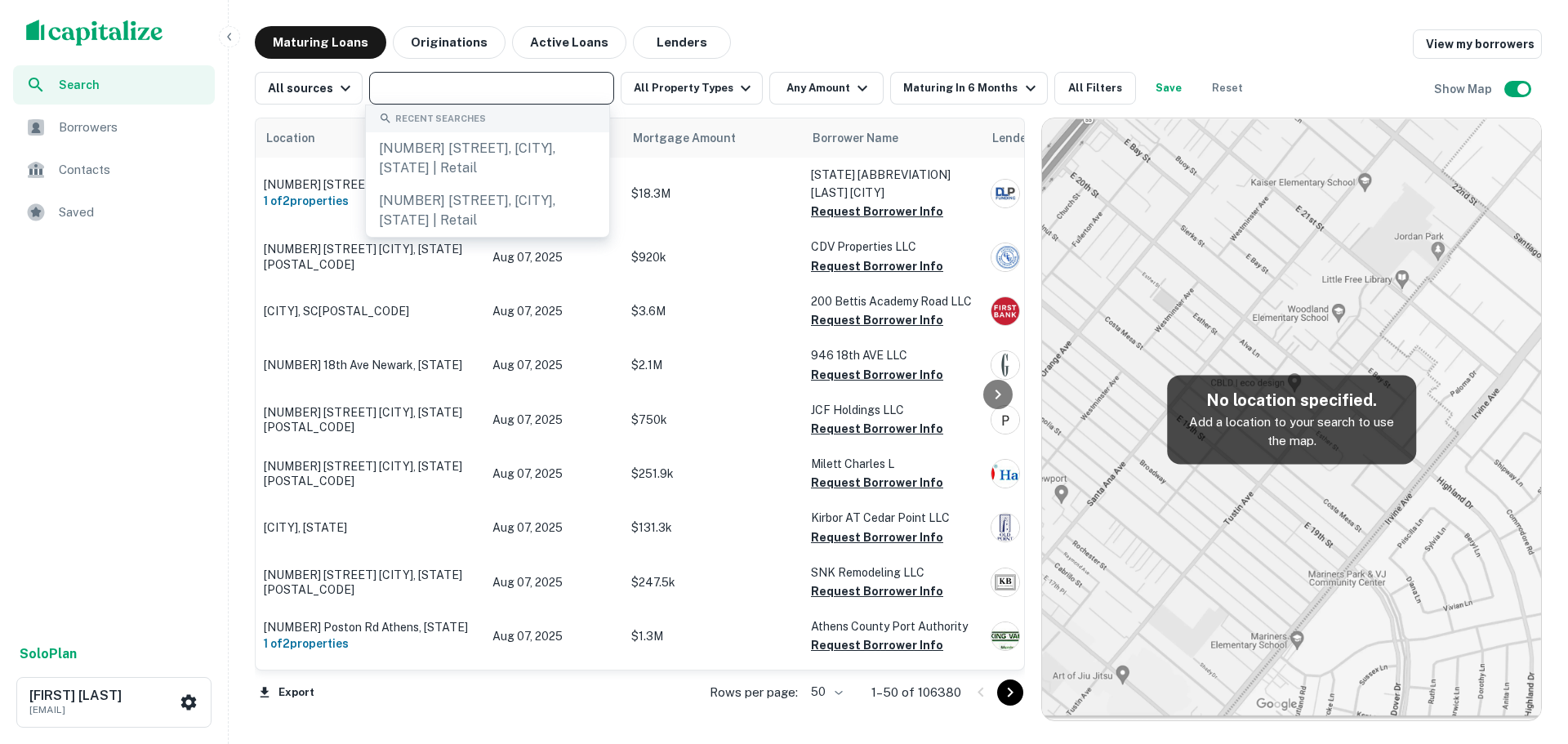 drag, startPoint x: 671, startPoint y: 99, endPoint x: 670, endPoint y: 109, distance: 10.049876 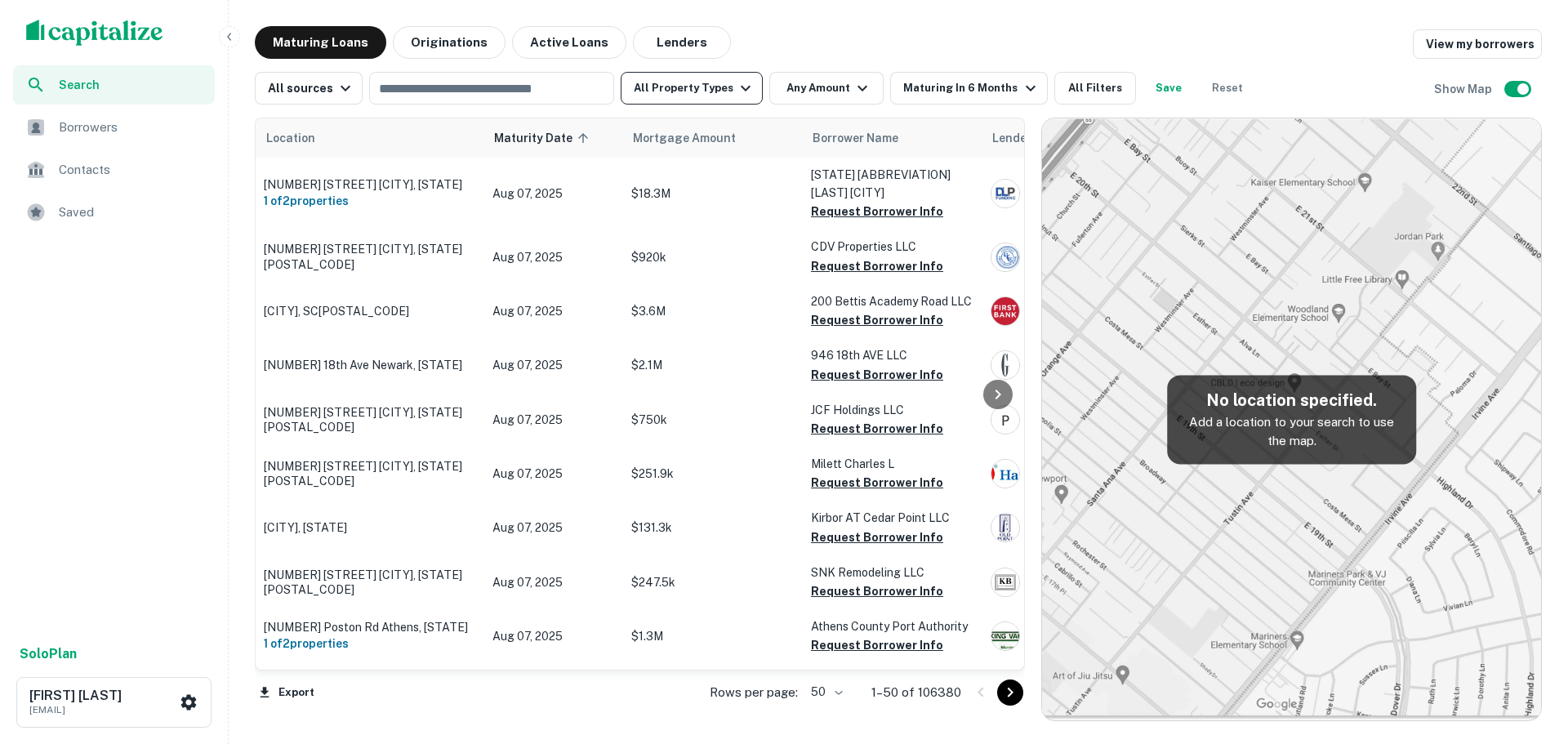 click on "All Property Types" at bounding box center (692, 88) 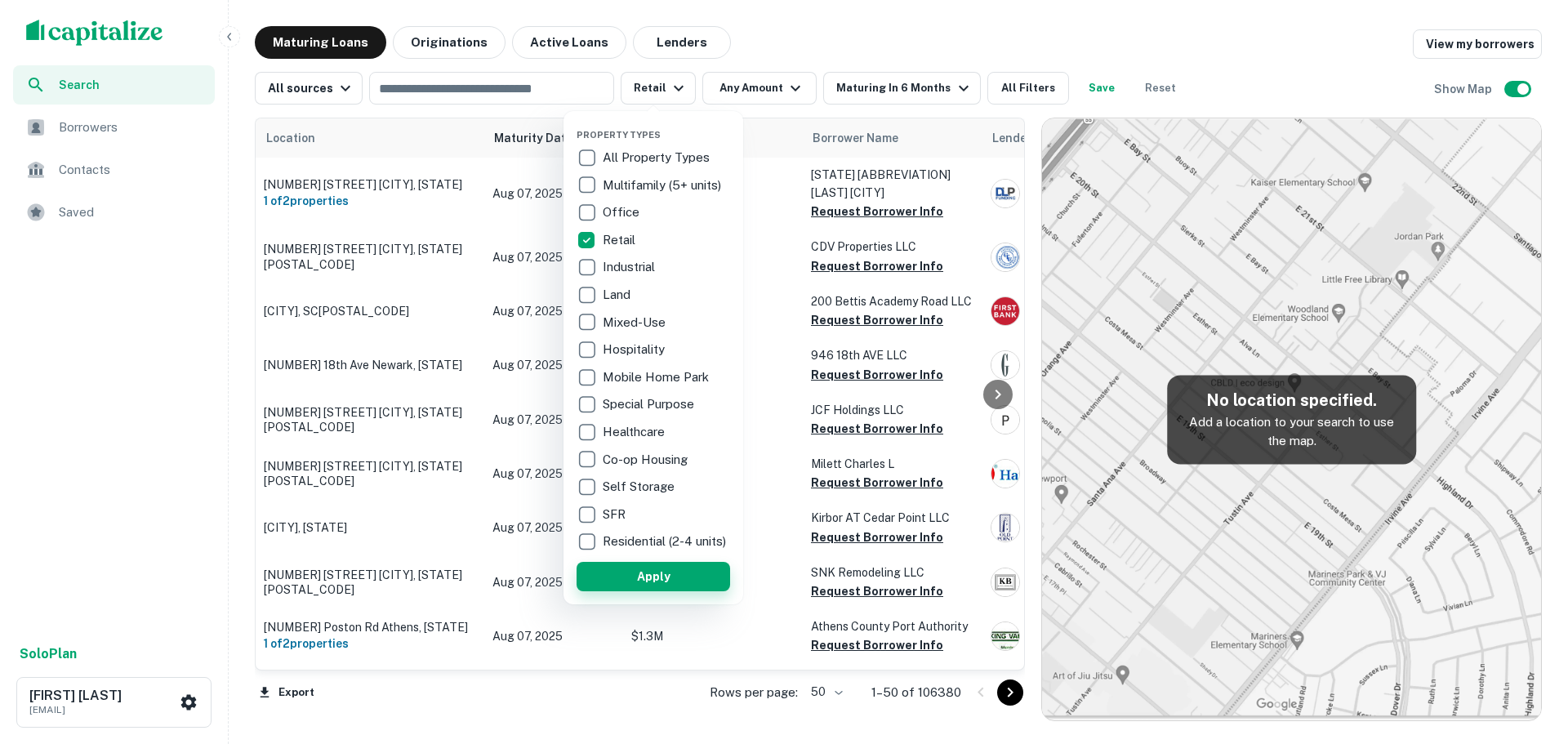 click on "Apply" at bounding box center [653, 577] 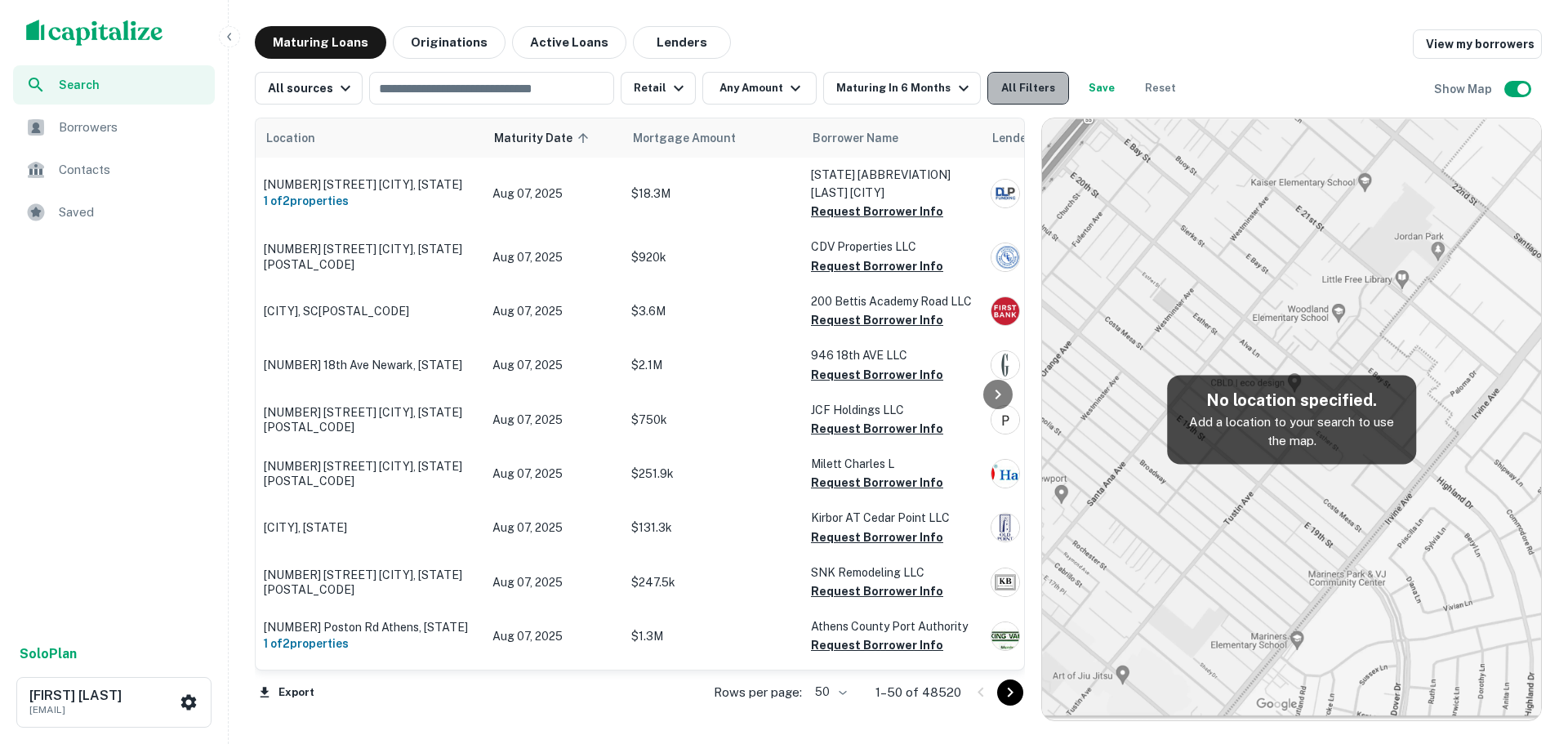 click on "All Filters" at bounding box center (1028, 88) 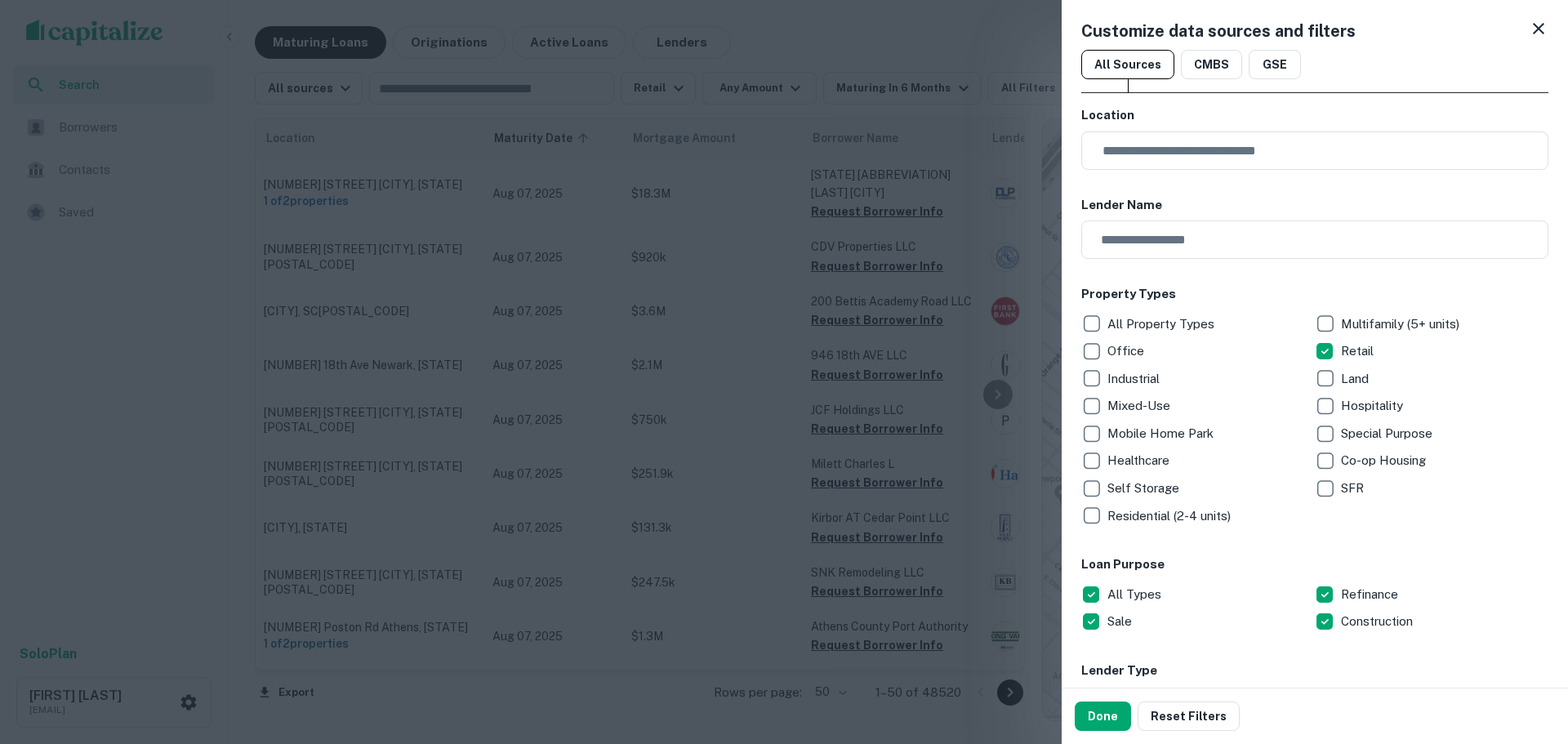 scroll, scrollTop: 0, scrollLeft: 0, axis: both 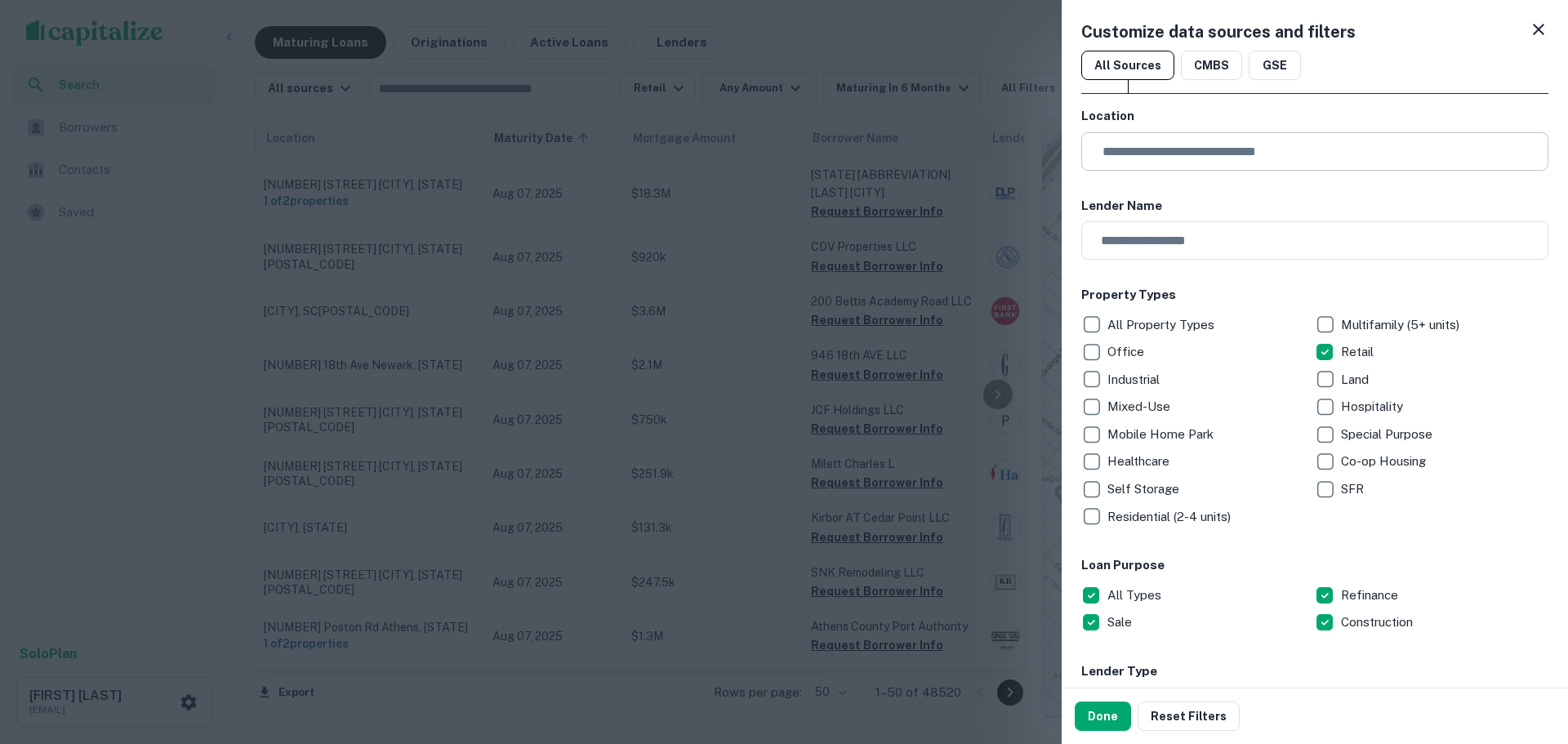 click at bounding box center [1321, 151] 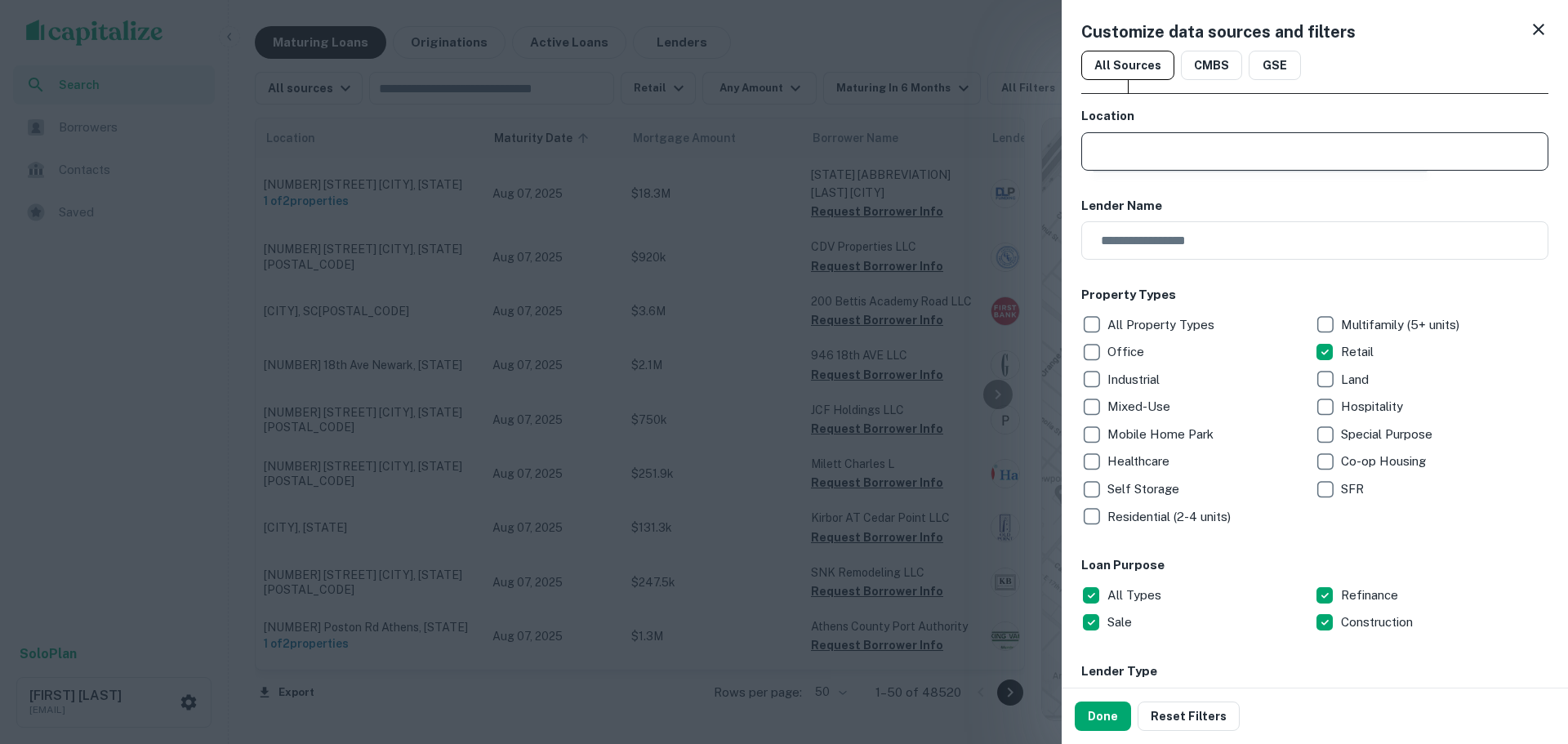 click on "Location" at bounding box center (1315, 116) 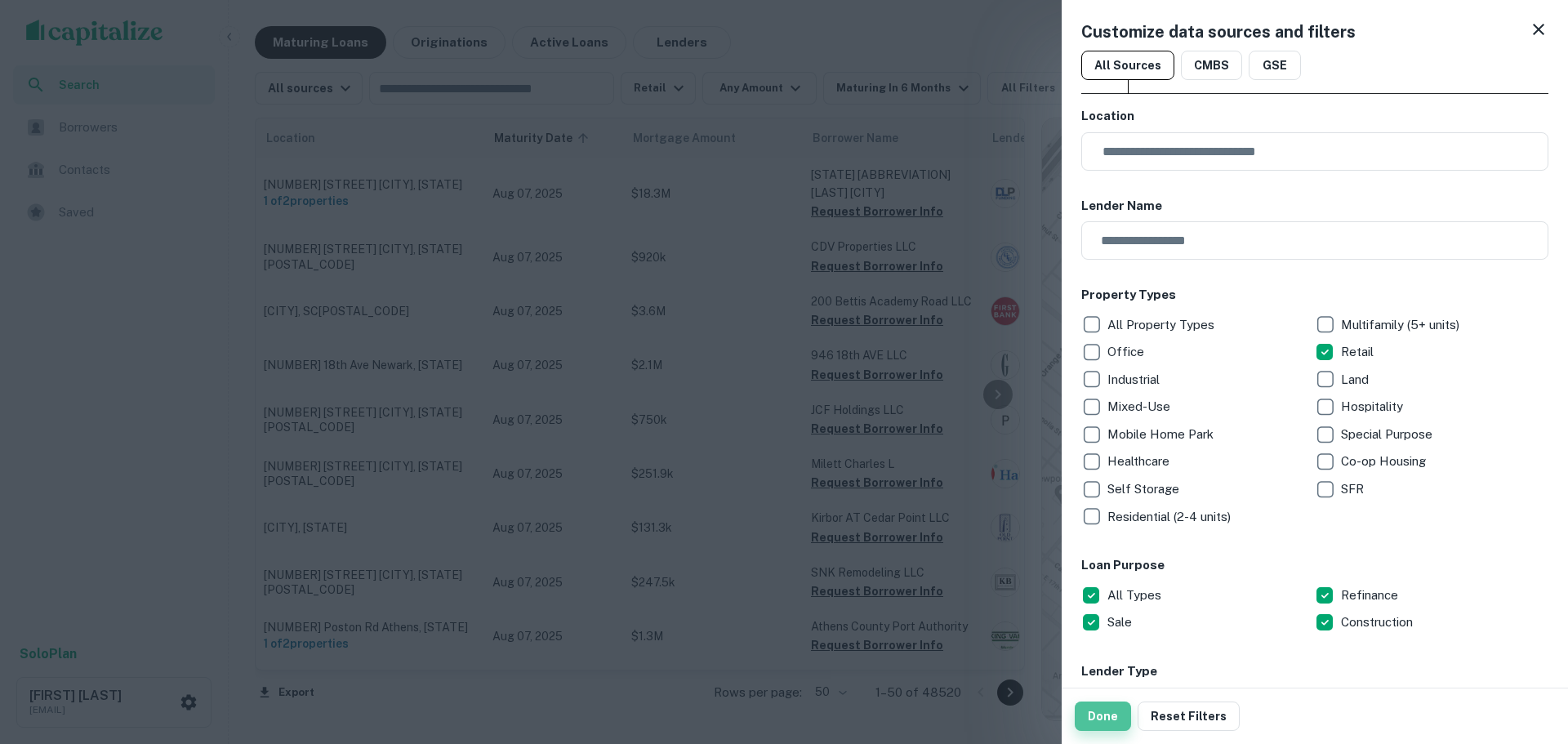 click on "Done" at bounding box center (1102, 716) 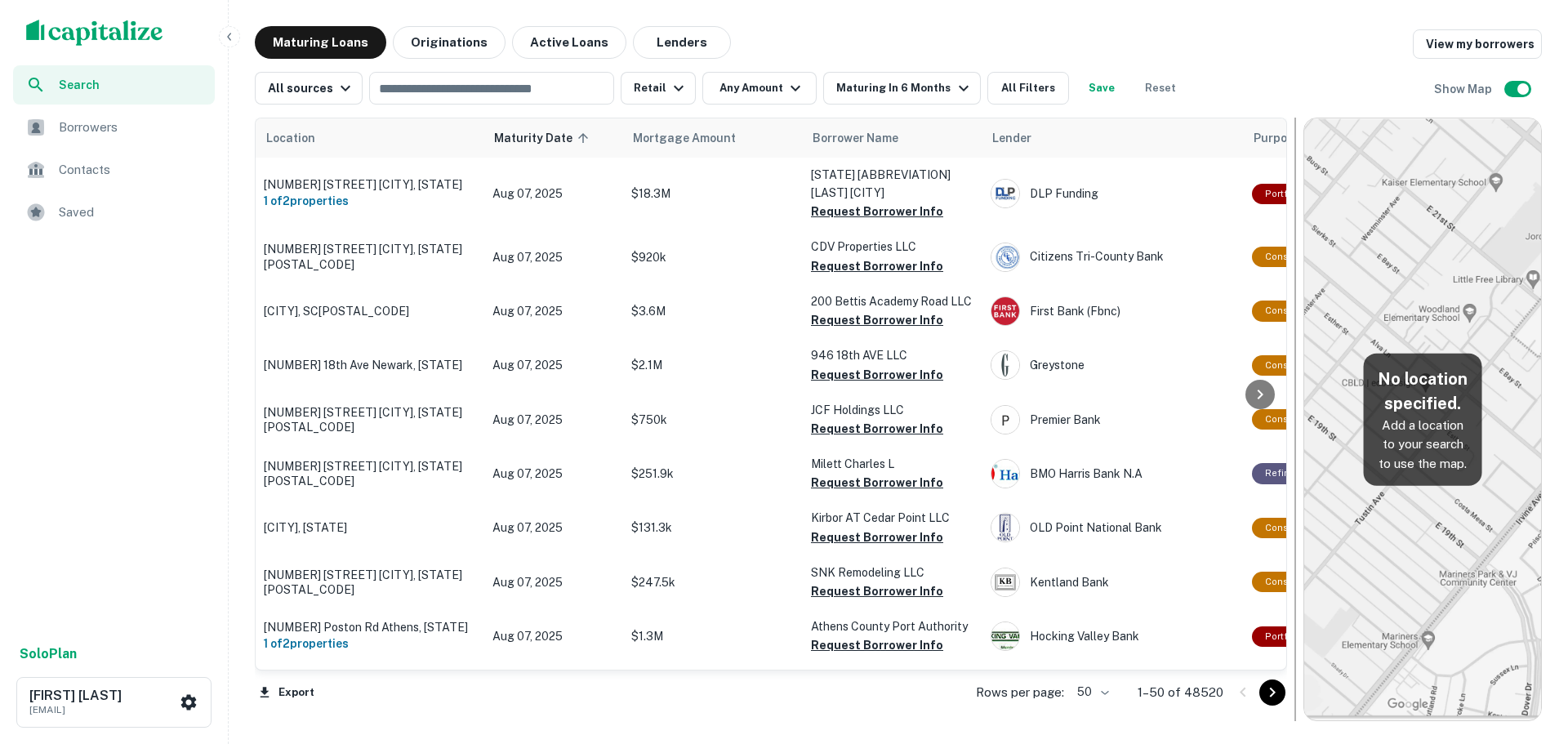 drag, startPoint x: 1036, startPoint y: 180, endPoint x: 1292, endPoint y: 194, distance: 256.38253 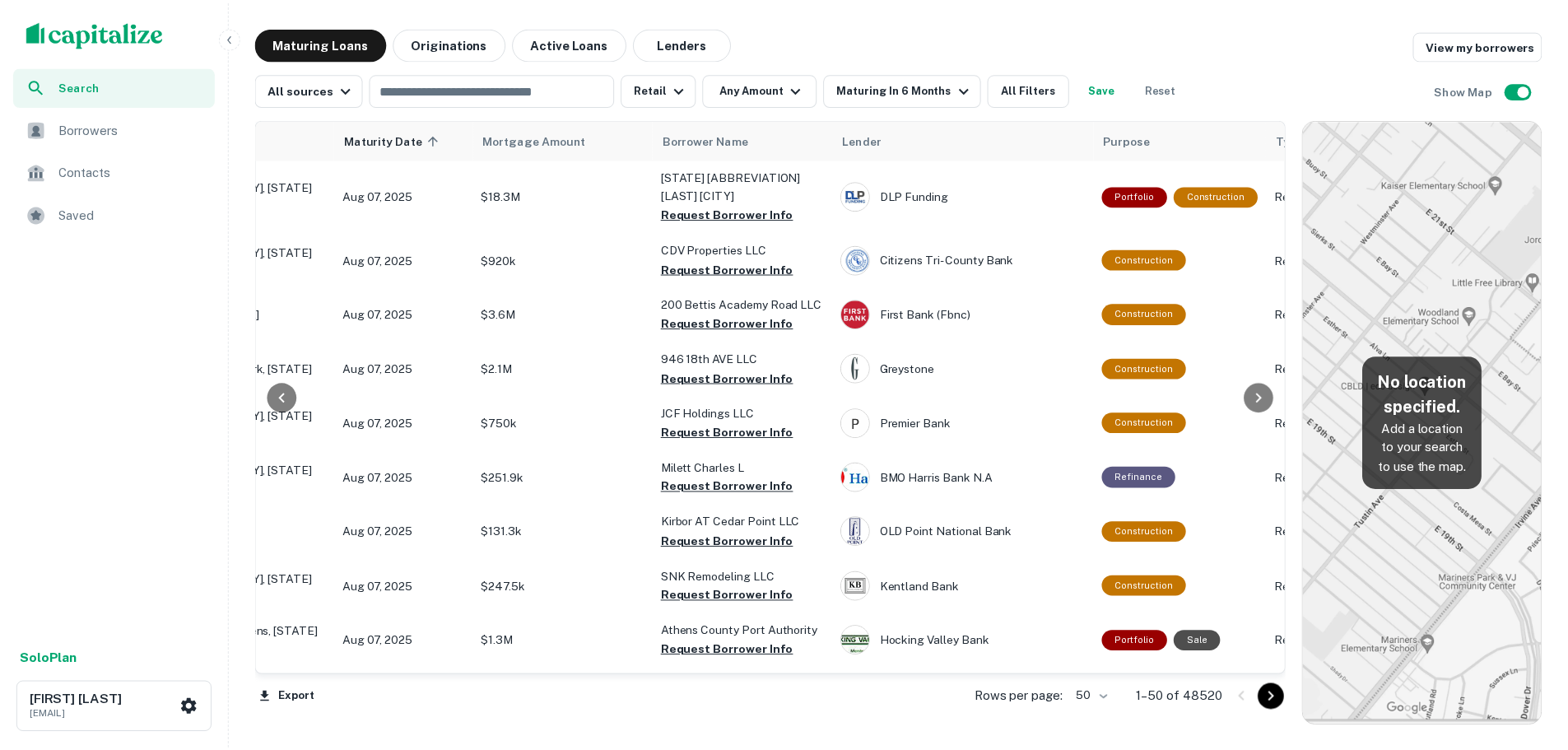 scroll, scrollTop: 0, scrollLeft: 0, axis: both 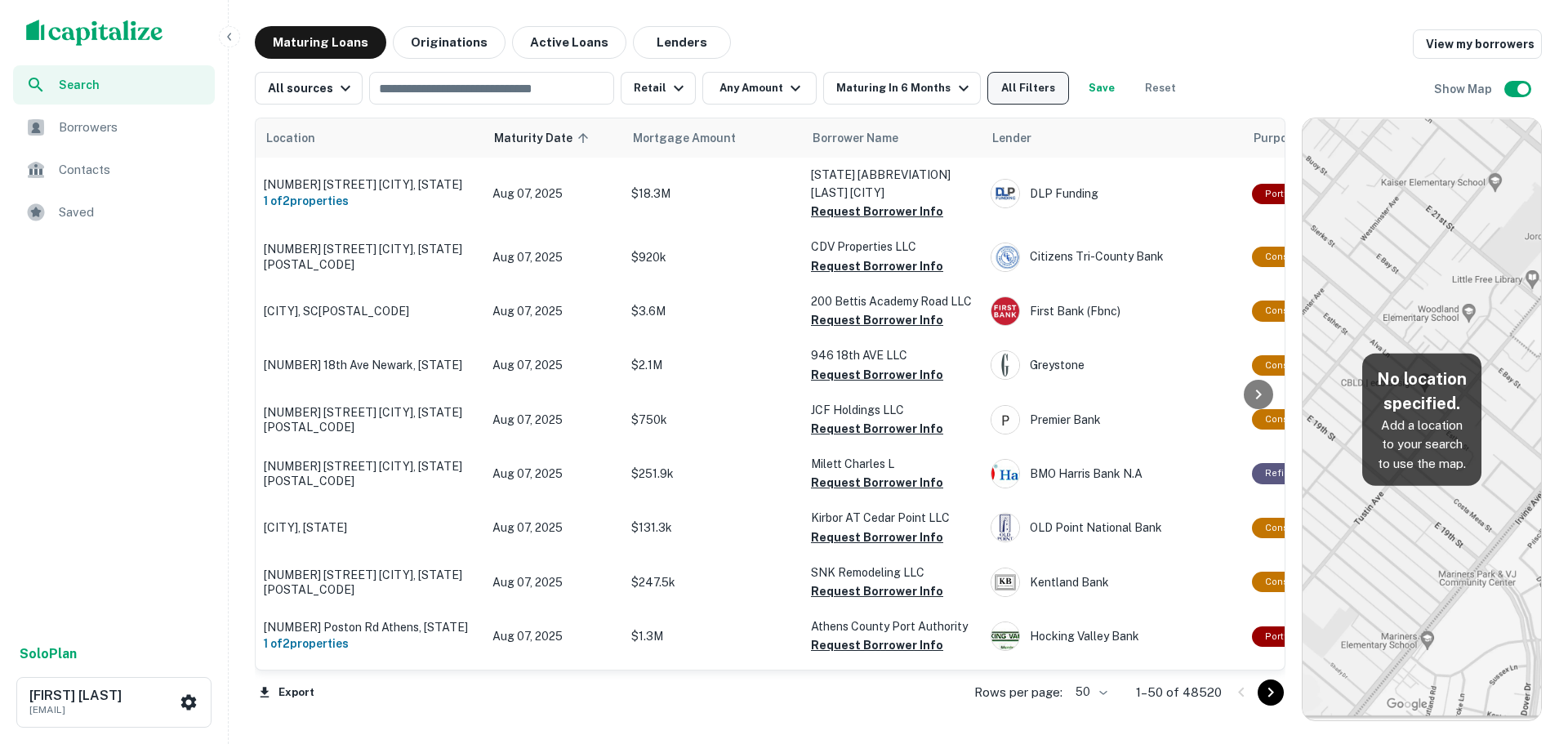 click on "All Filters" at bounding box center [1028, 88] 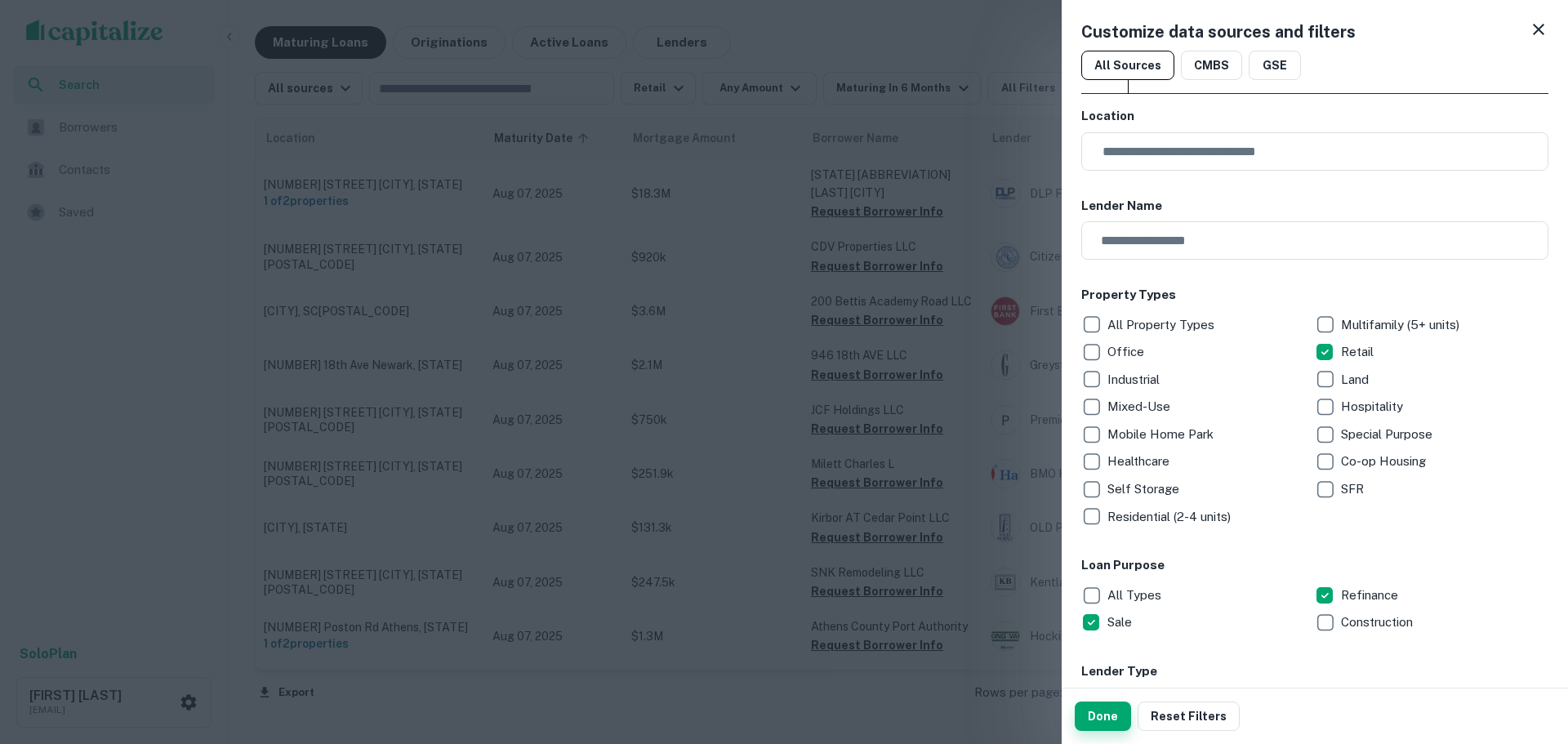 click on "Done" at bounding box center [1102, 716] 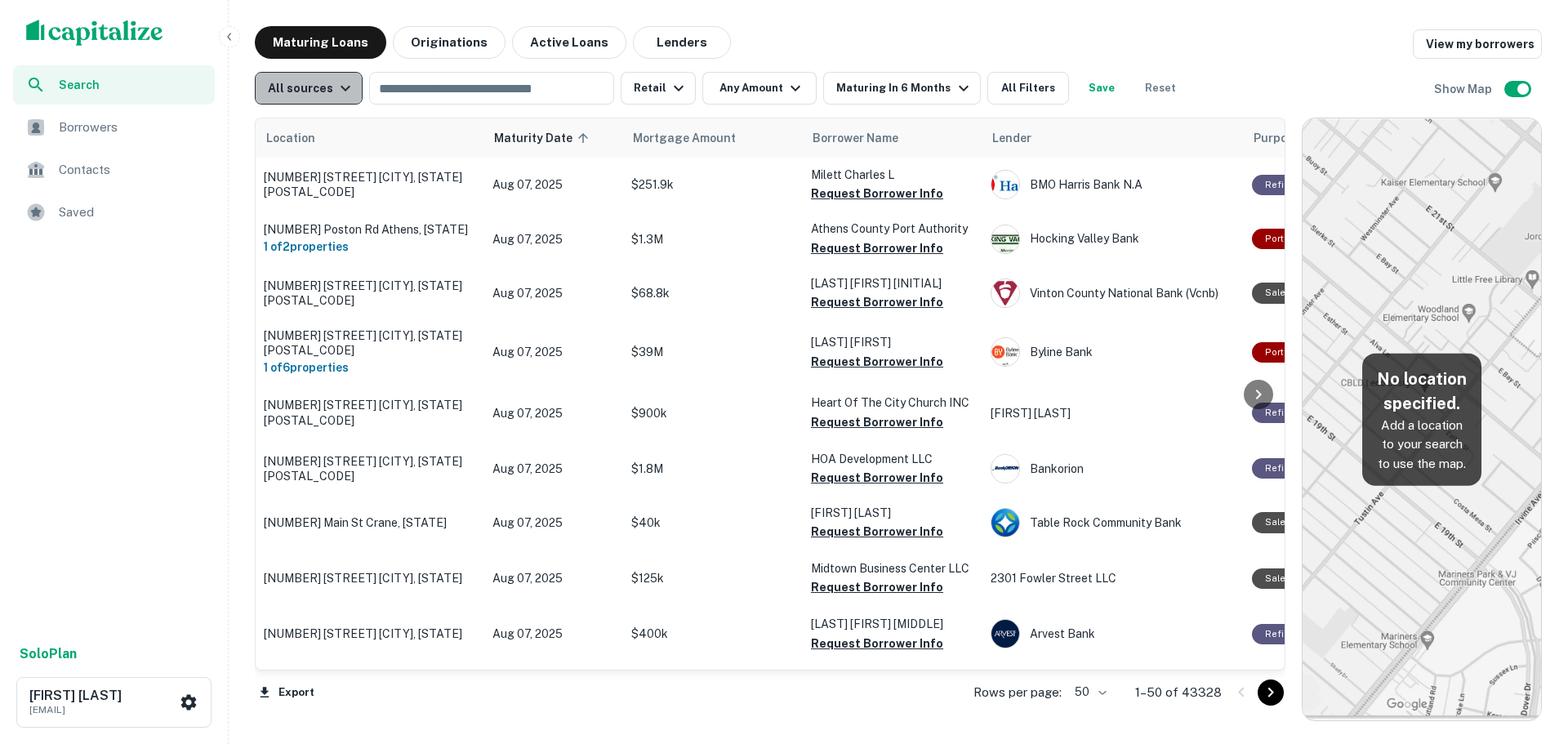 click on "All sources" at bounding box center [309, 88] 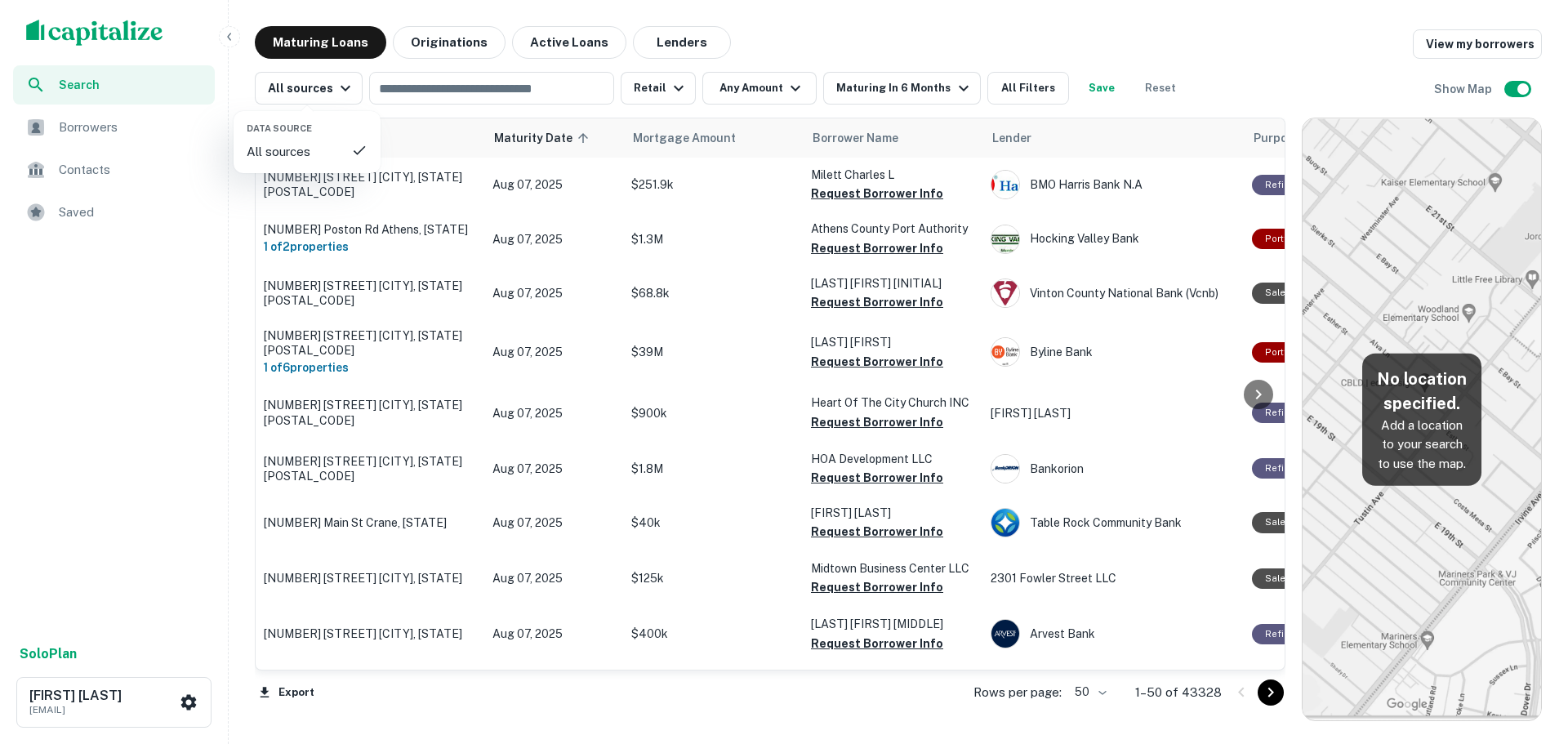click at bounding box center [784, 372] 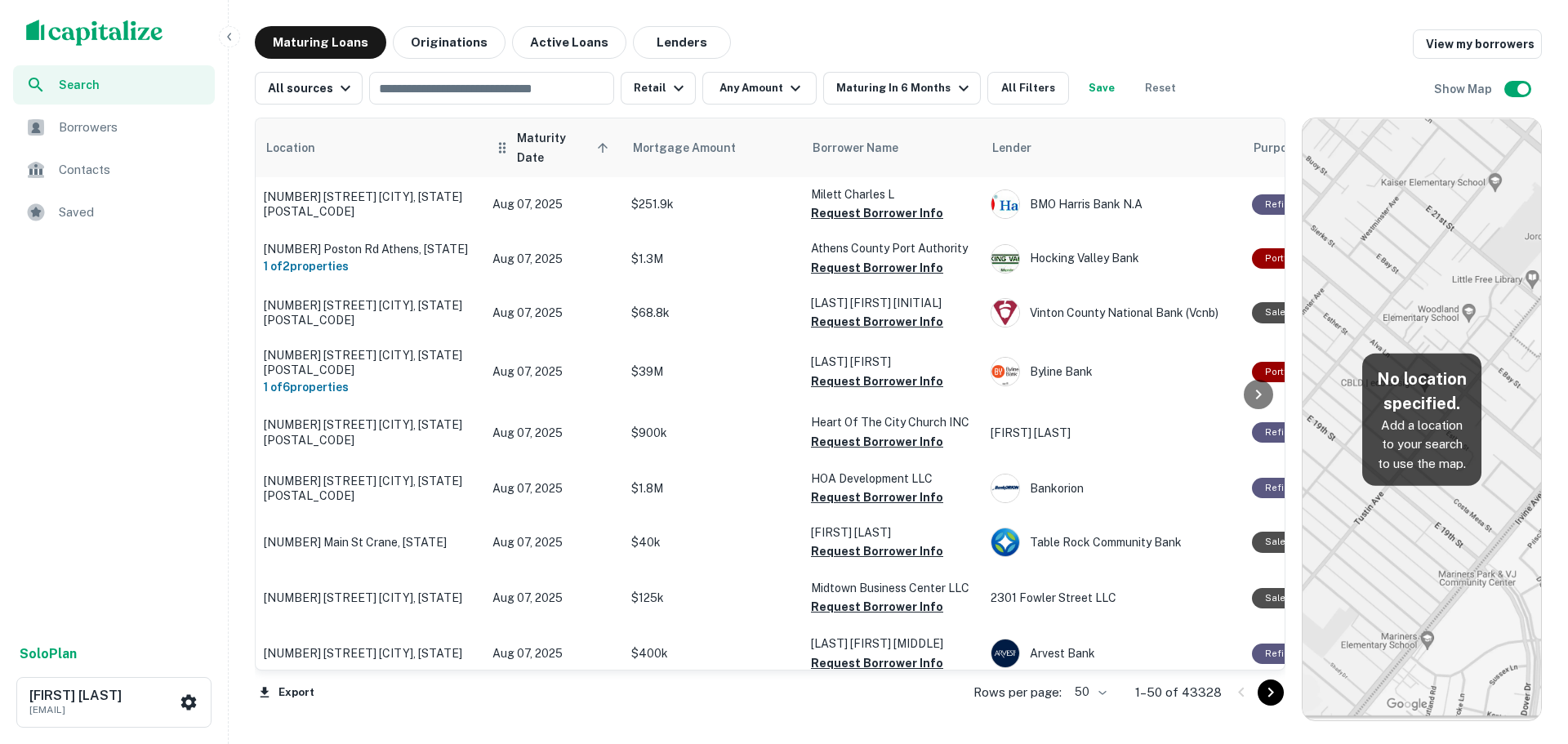 click on "Maturity Date sorted ascending" at bounding box center (565, 148) 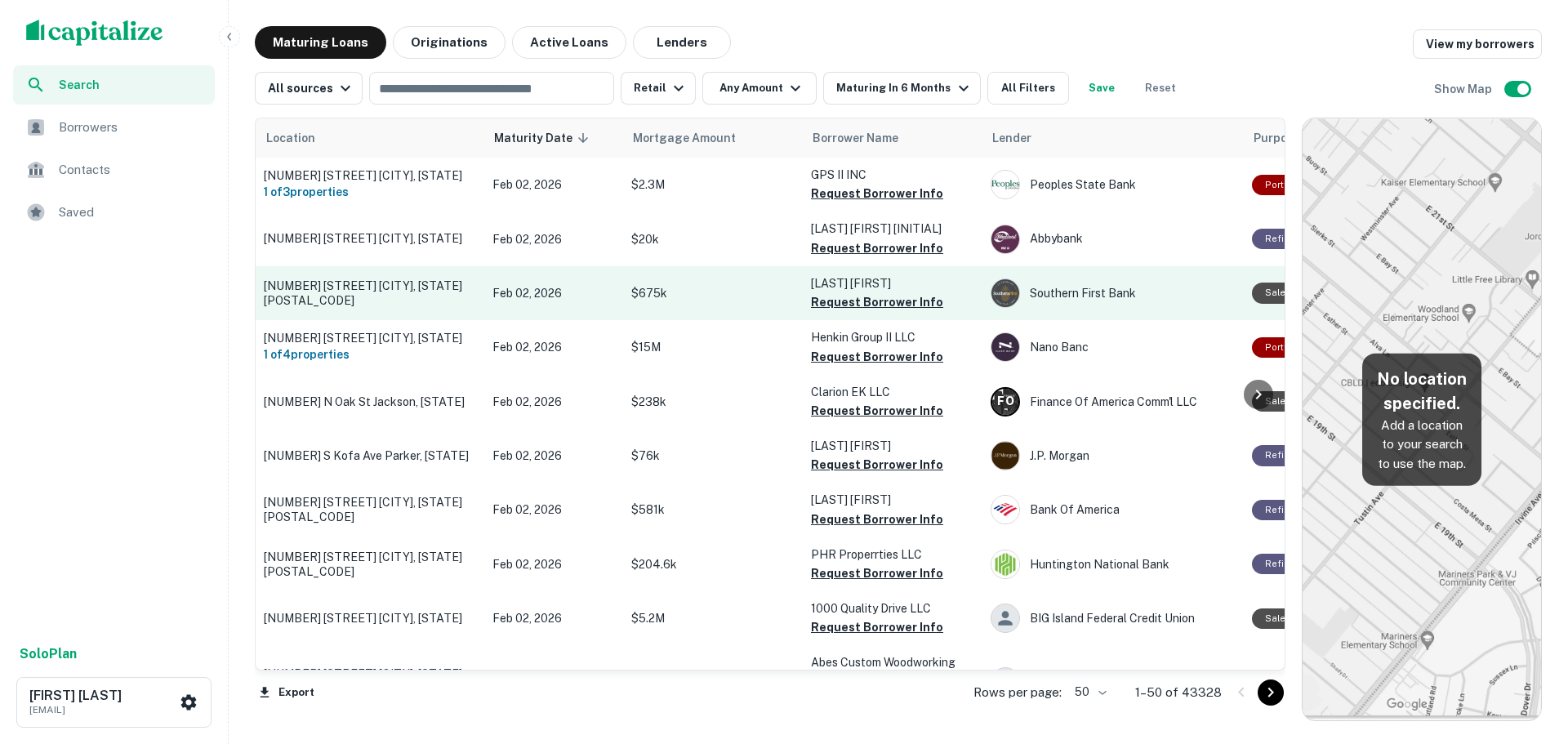 click on "[NUMBER] [STREET] [CITY], [STATE][POSTAL_CODE]" at bounding box center (370, 293) 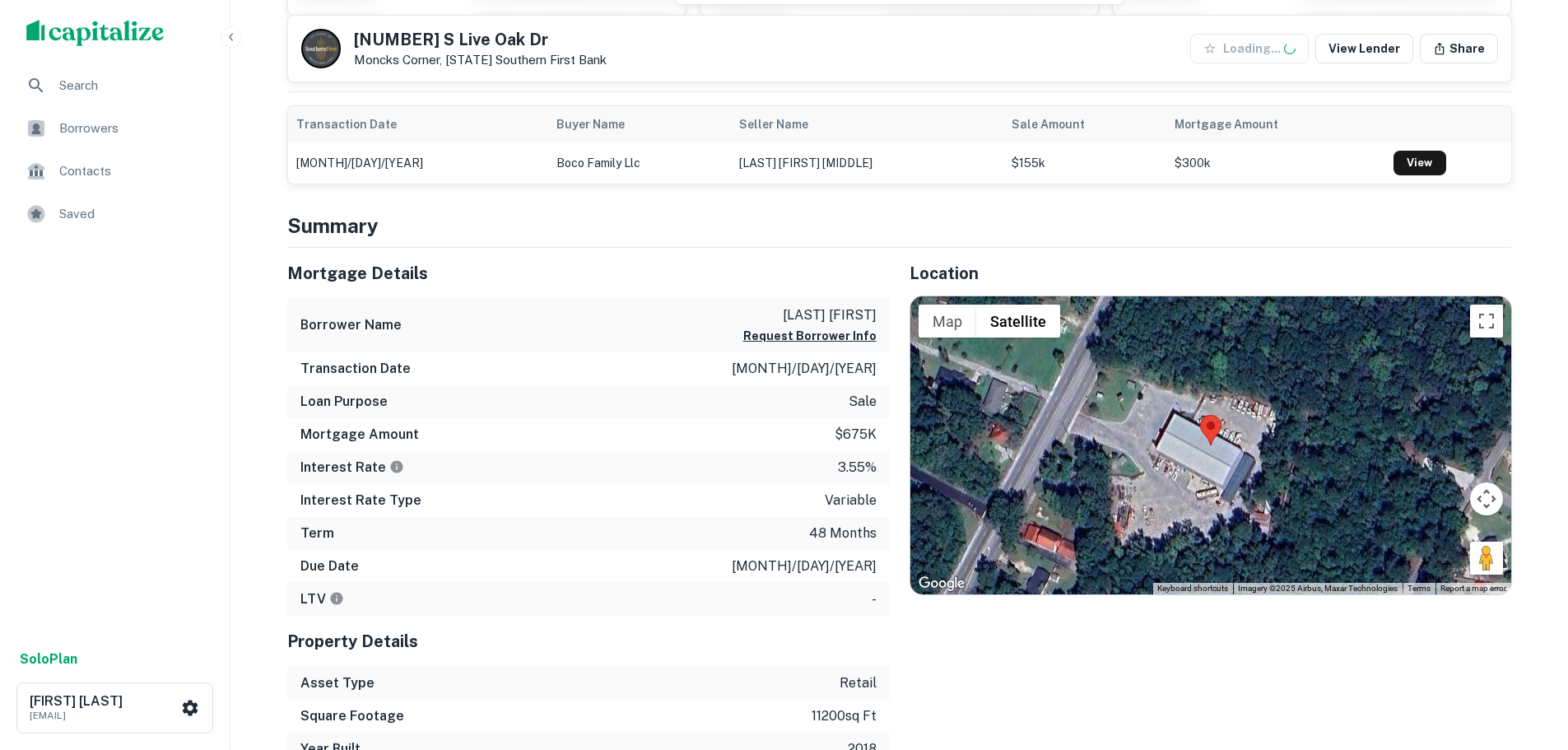 scroll, scrollTop: 412, scrollLeft: 0, axis: vertical 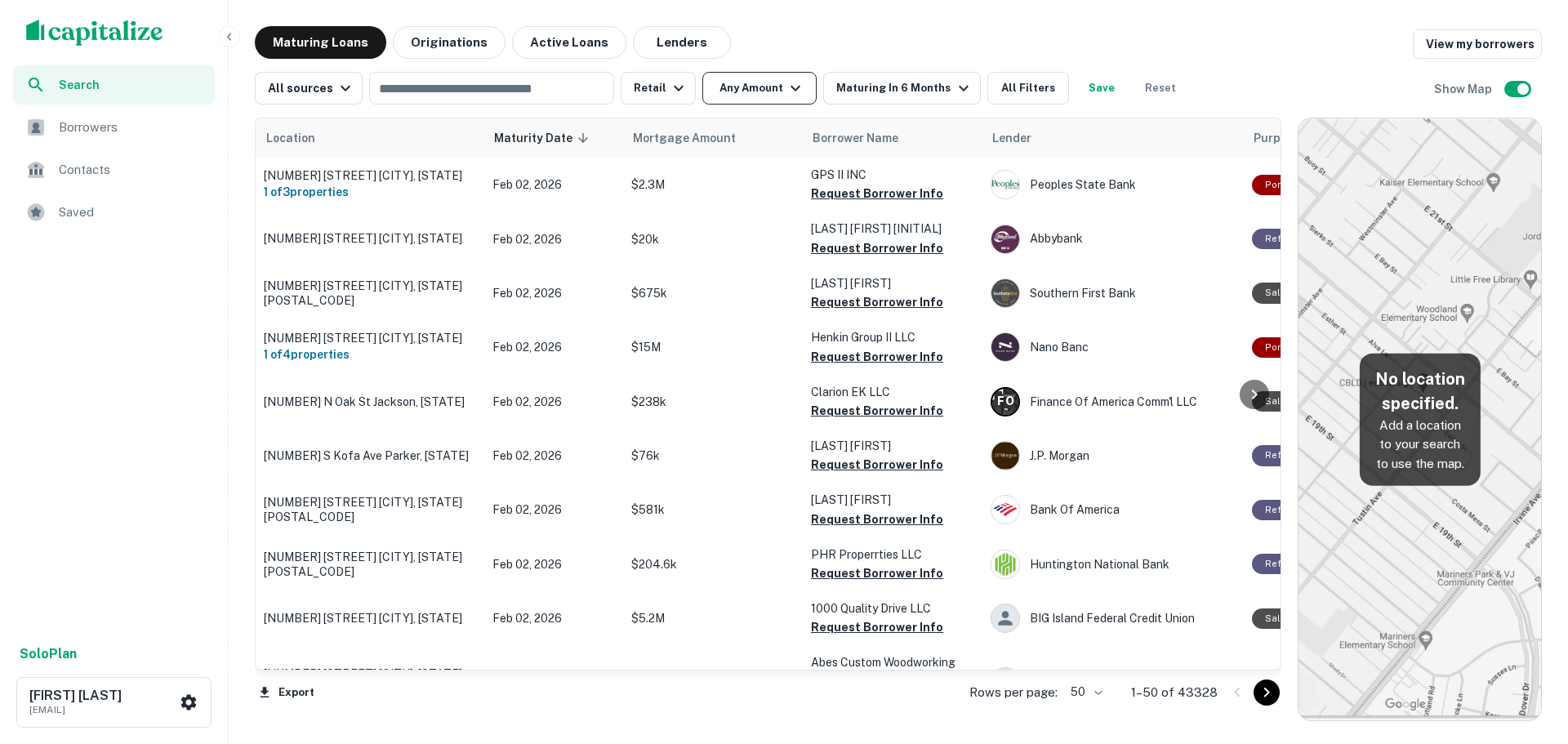click on "Any Amount" at bounding box center (760, 88) 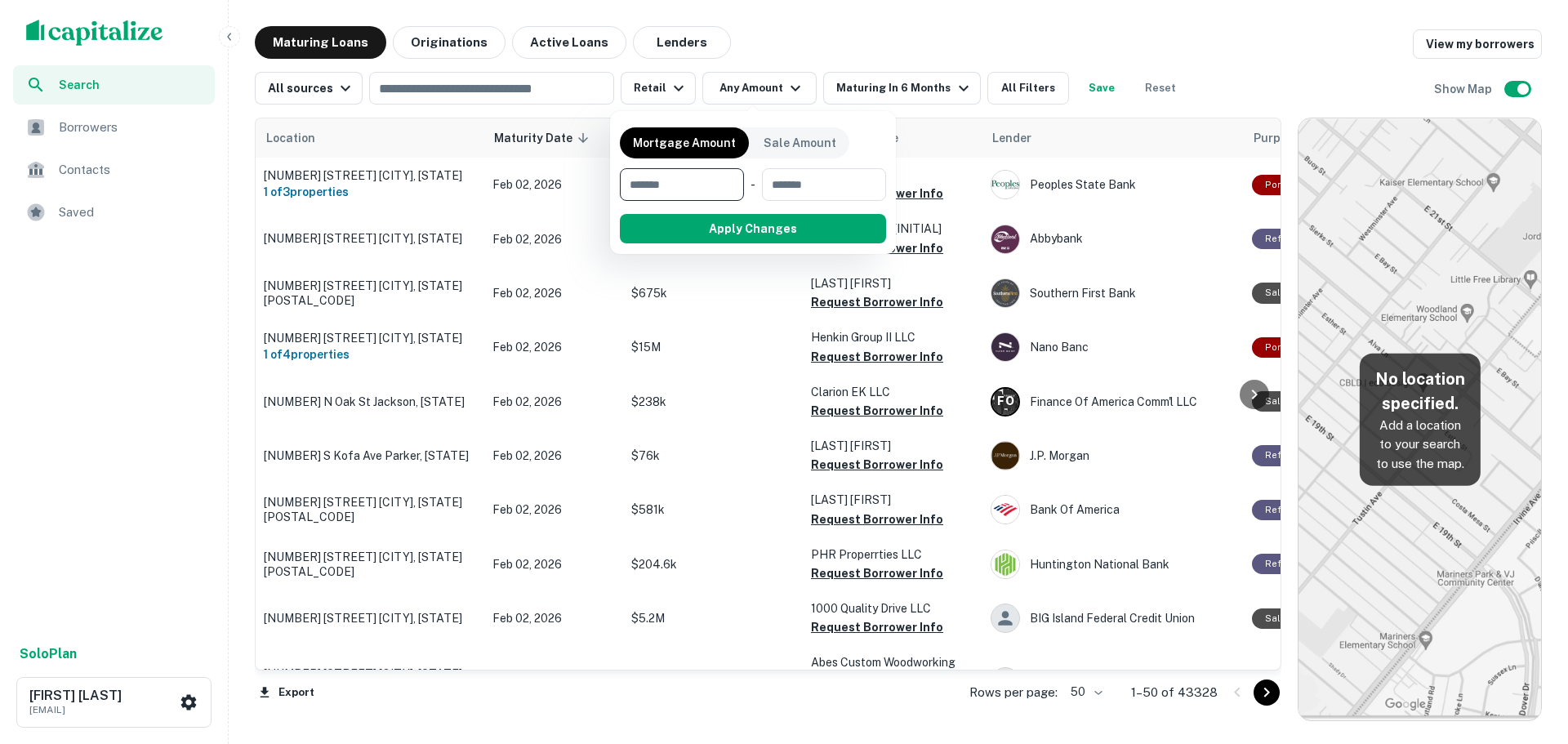 click at bounding box center [784, 372] 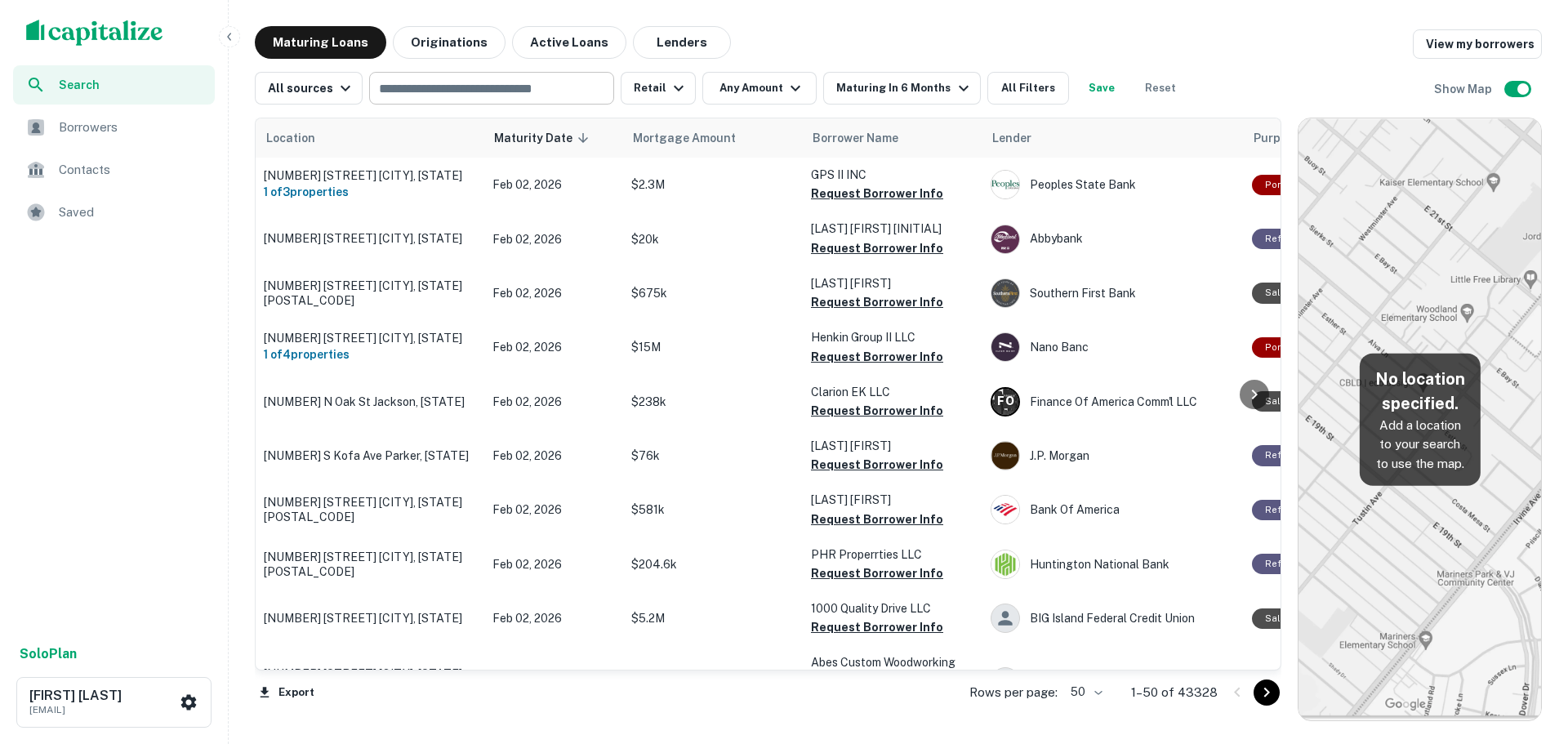 click at bounding box center [490, 88] 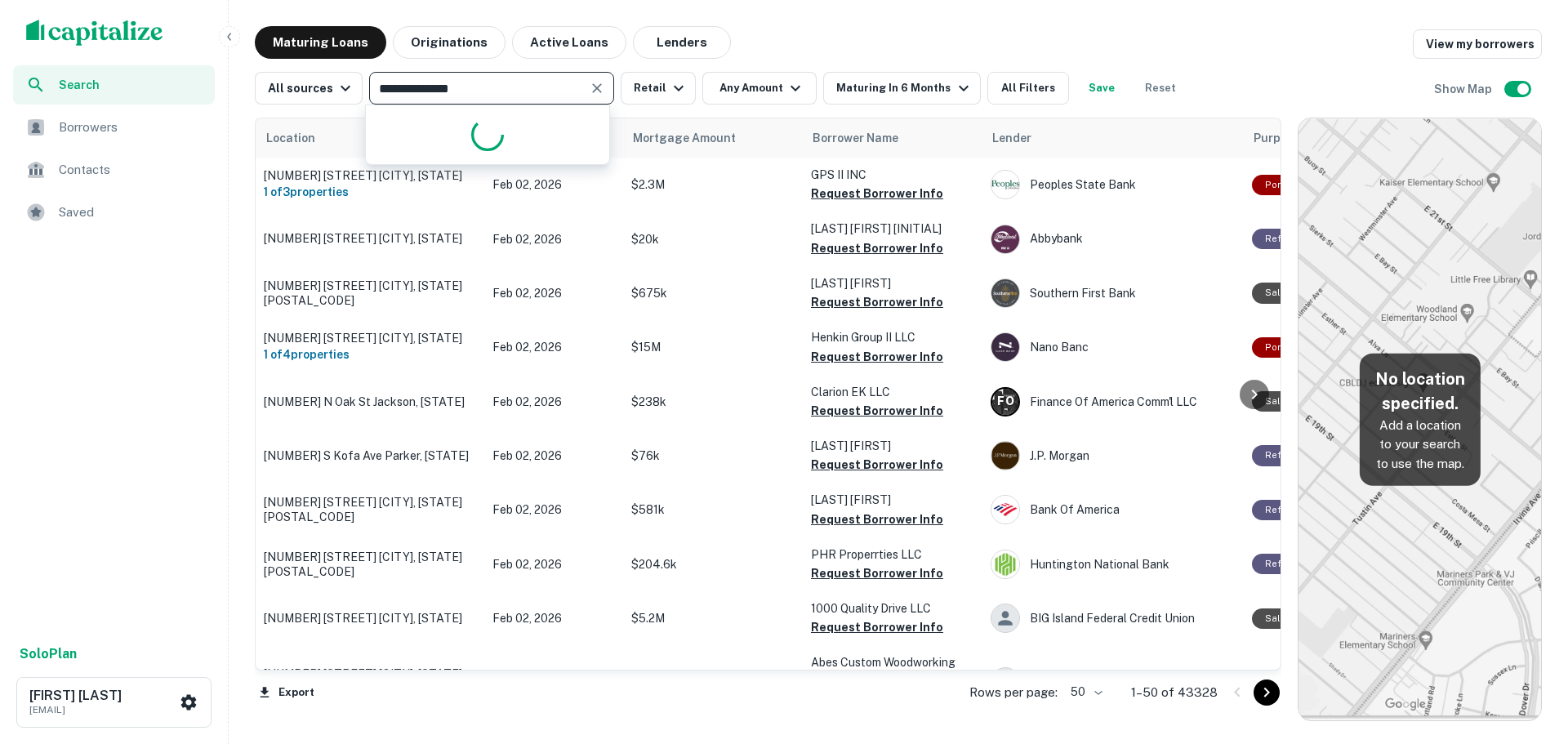 type on "**********" 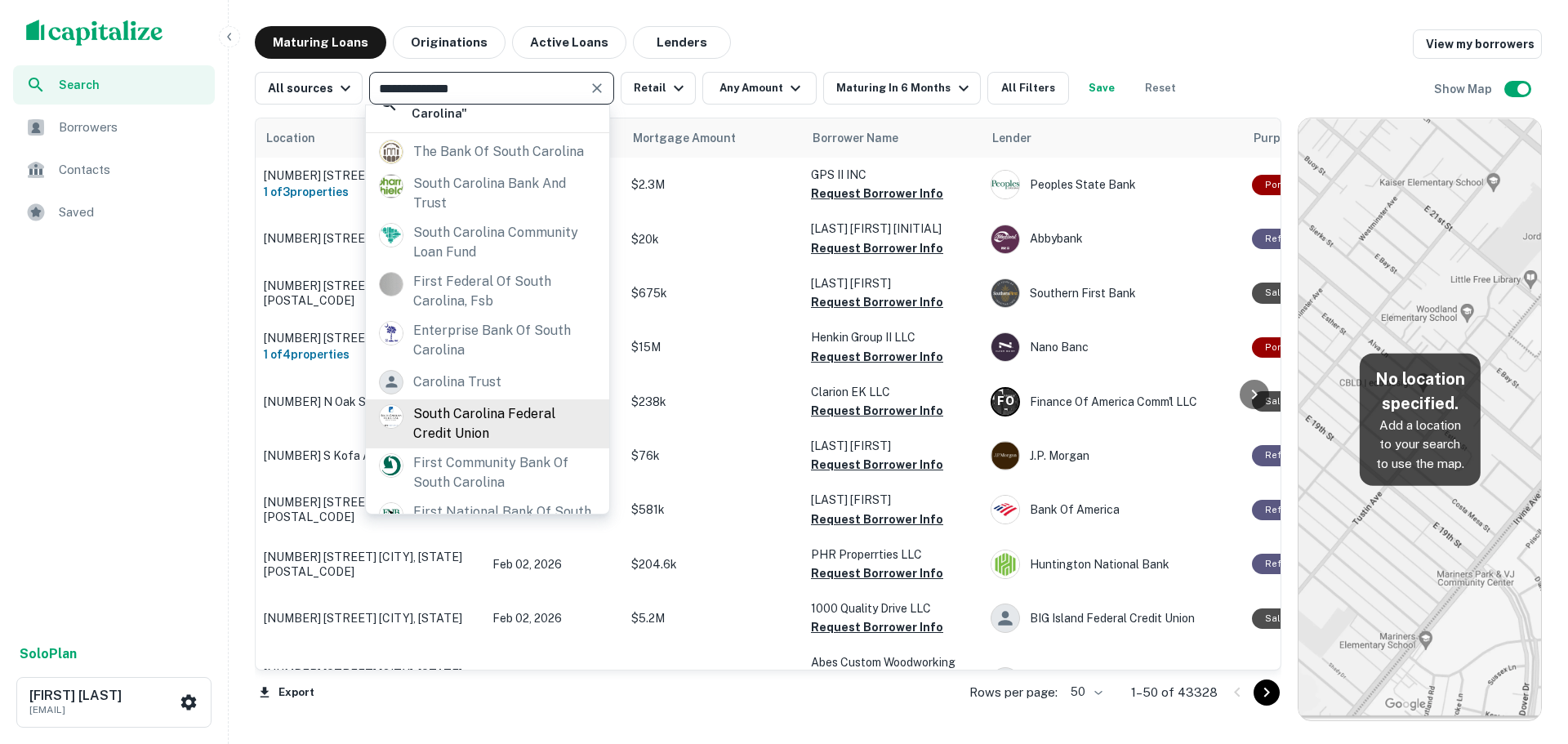 scroll, scrollTop: 100, scrollLeft: 0, axis: vertical 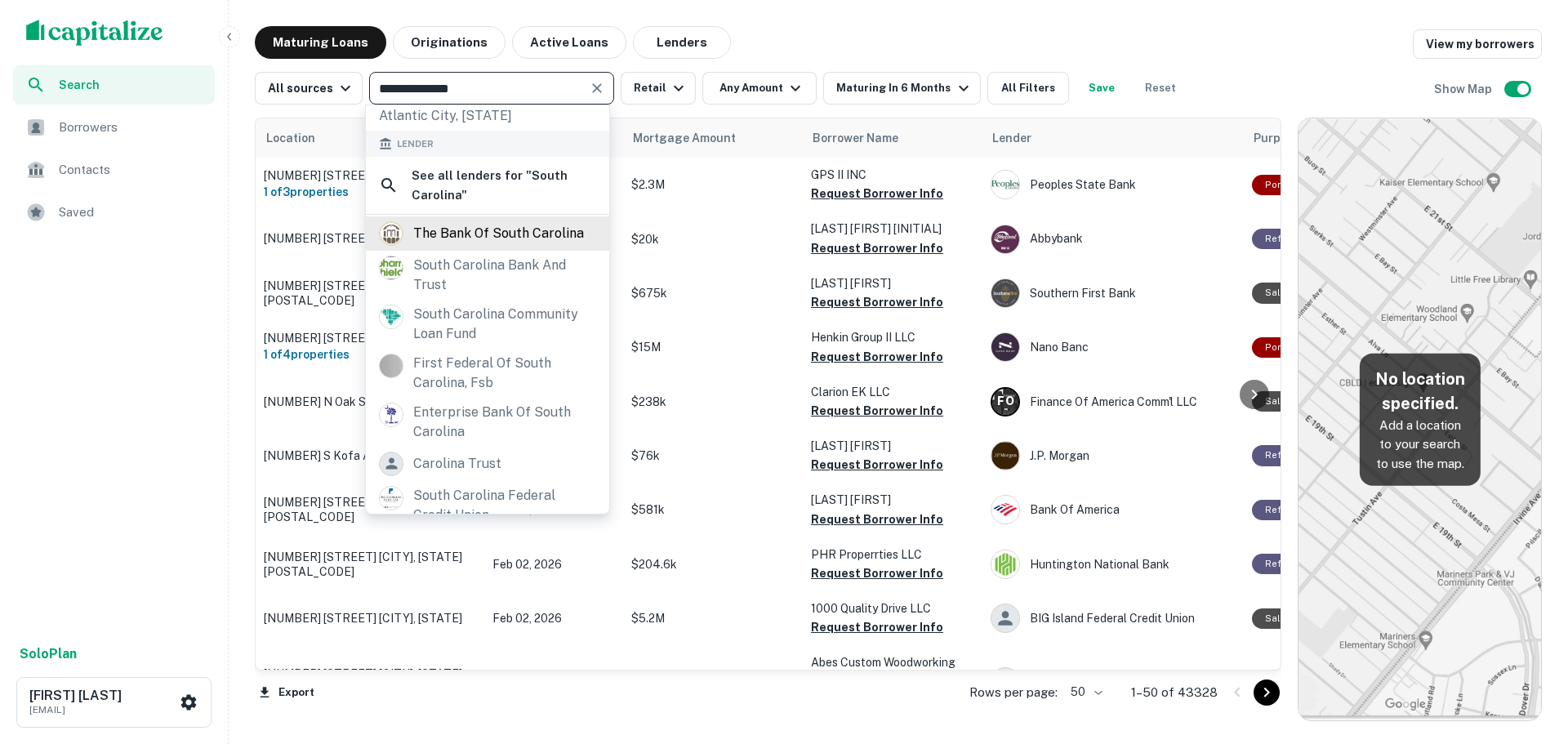 click on "the bank of south carolina" at bounding box center (498, 234) 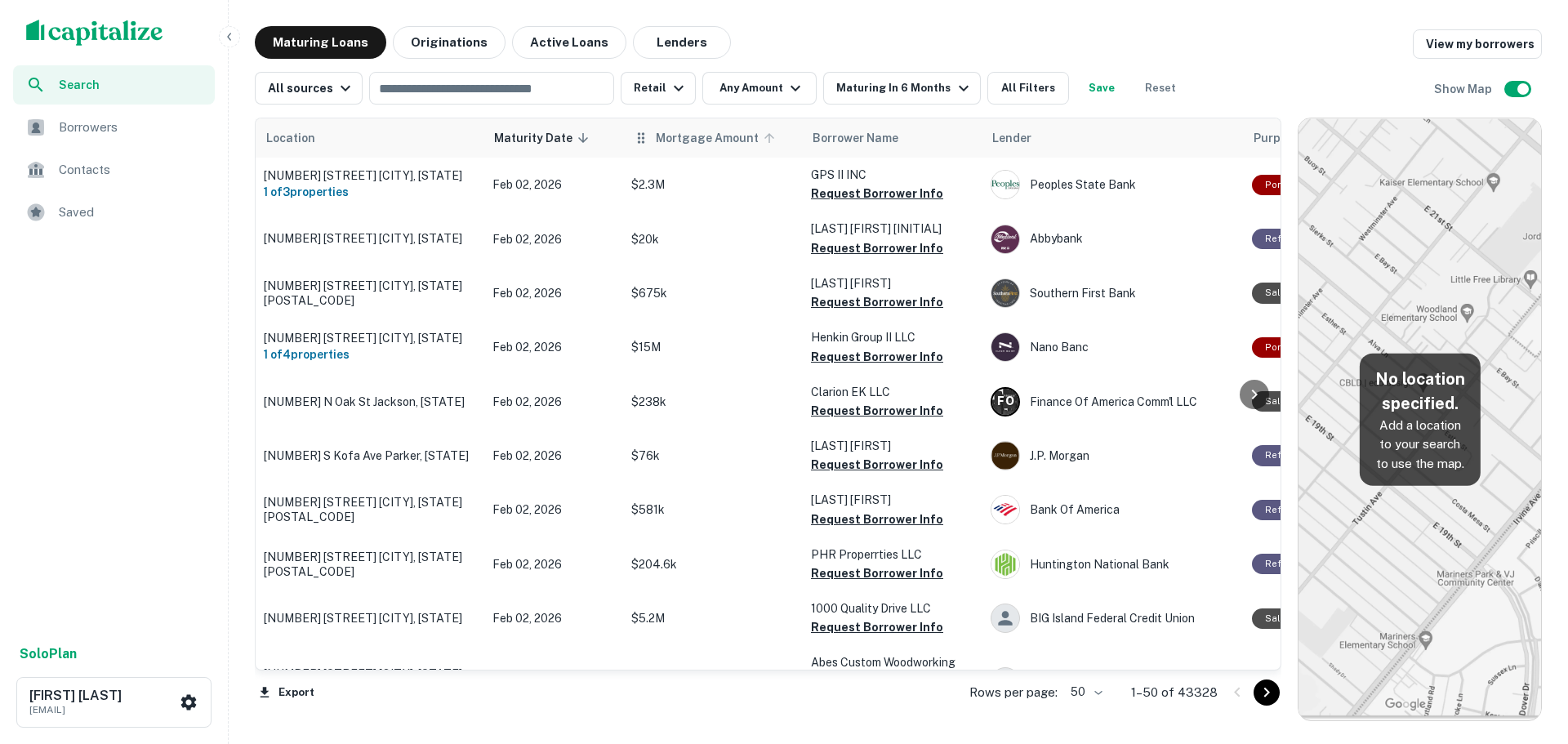 click on "Mortgage Amount" at bounding box center [718, 138] 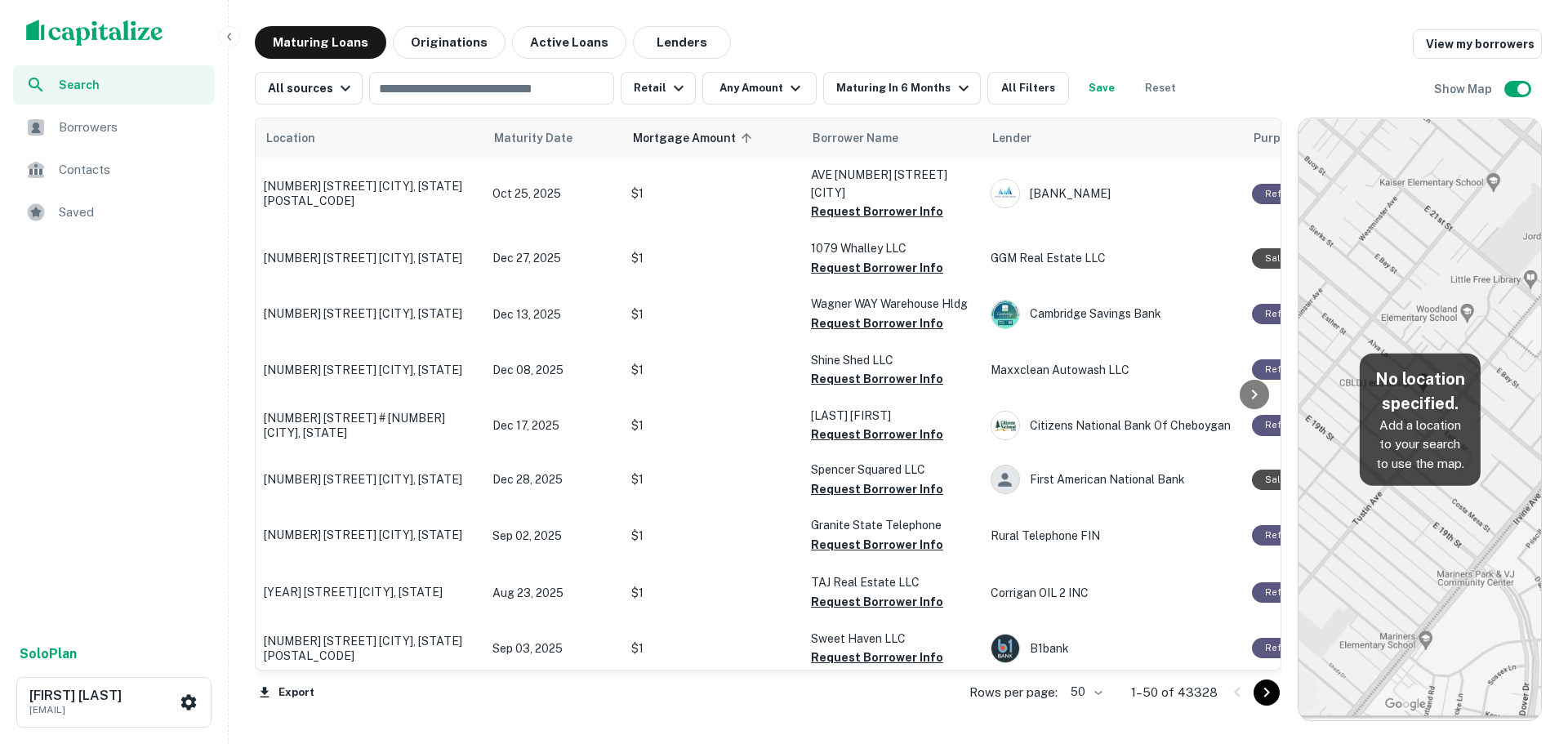 click on "Mortgage Amount sorted ascending" at bounding box center (695, 138) 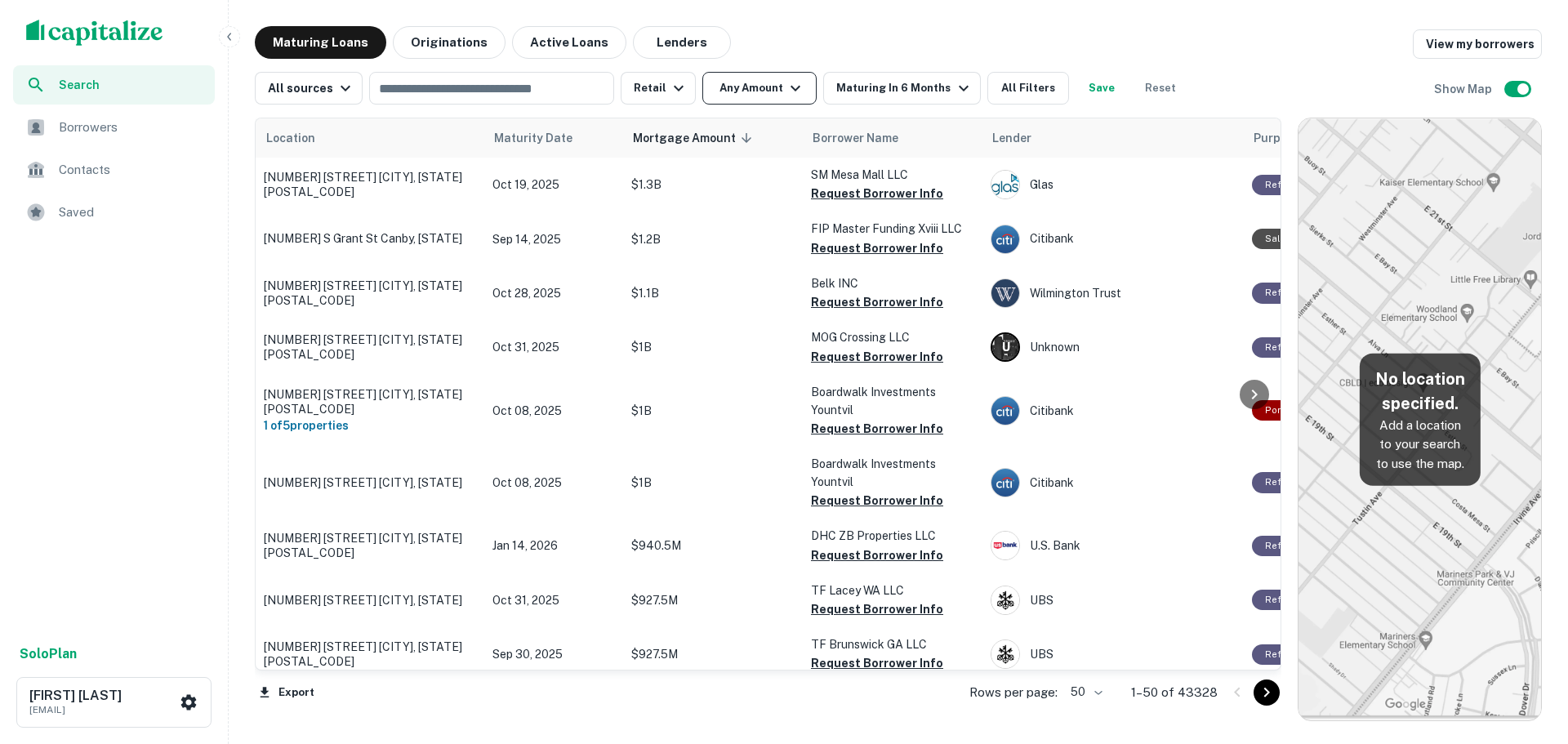 click 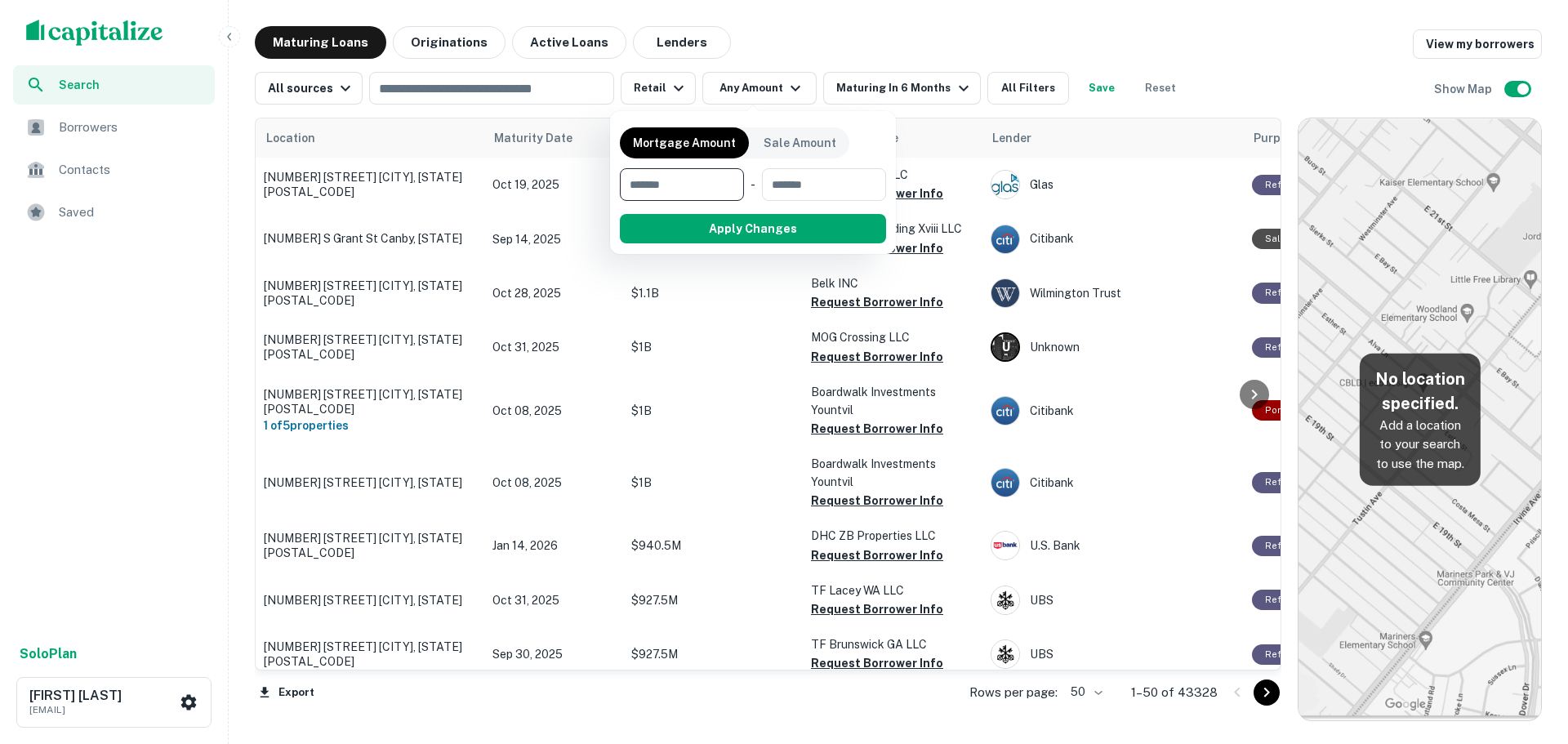 click at bounding box center (676, 185) 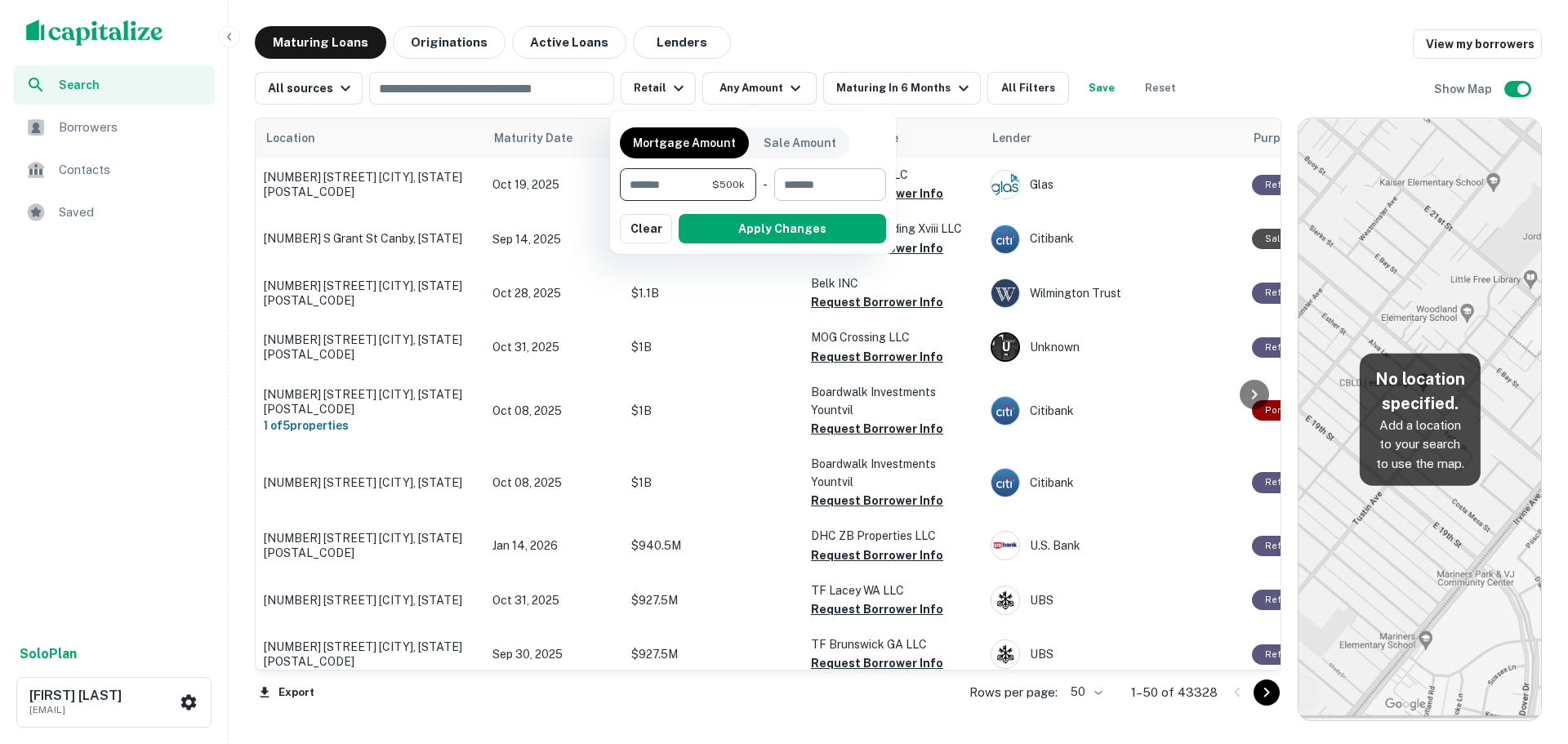 type on "******" 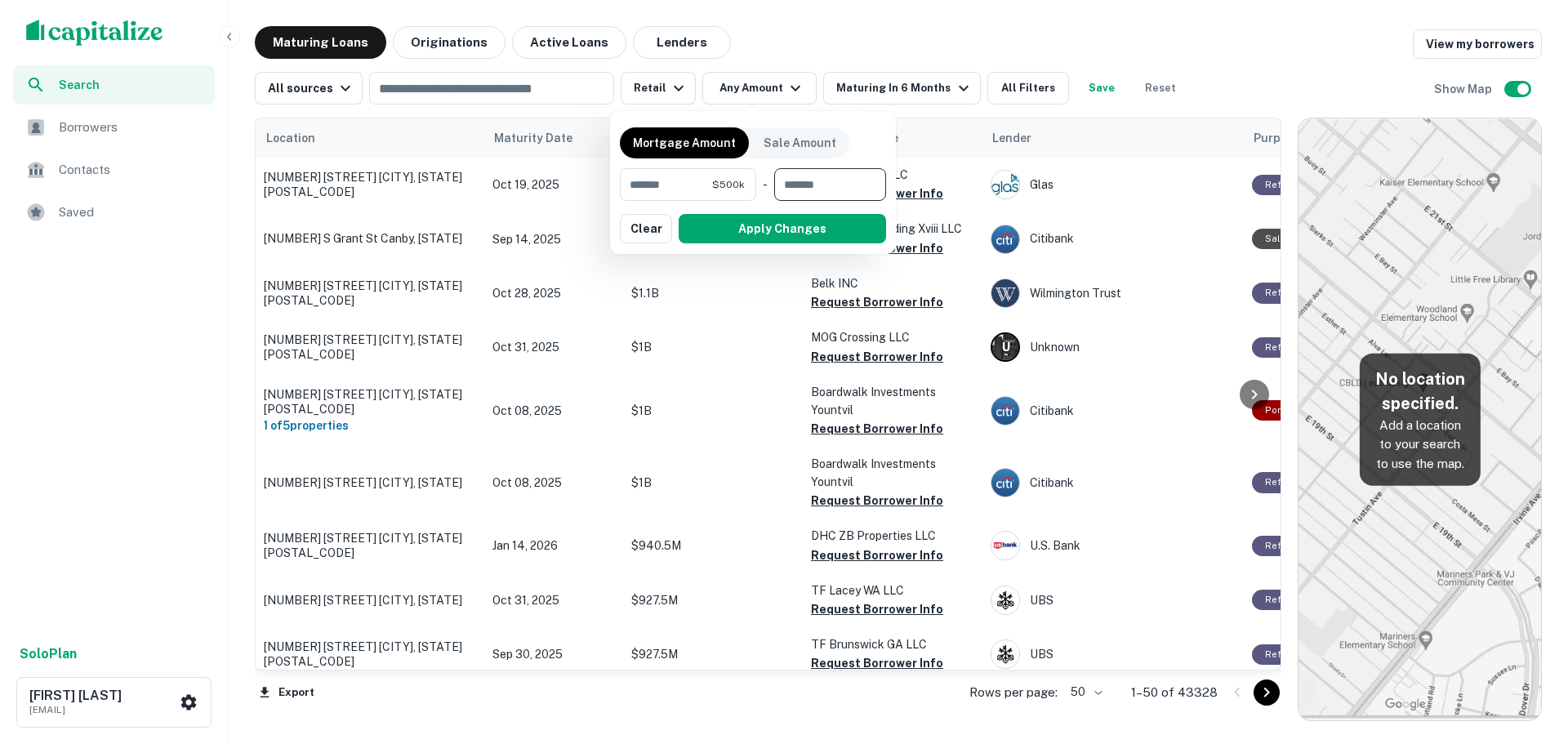 click at bounding box center [824, 185] 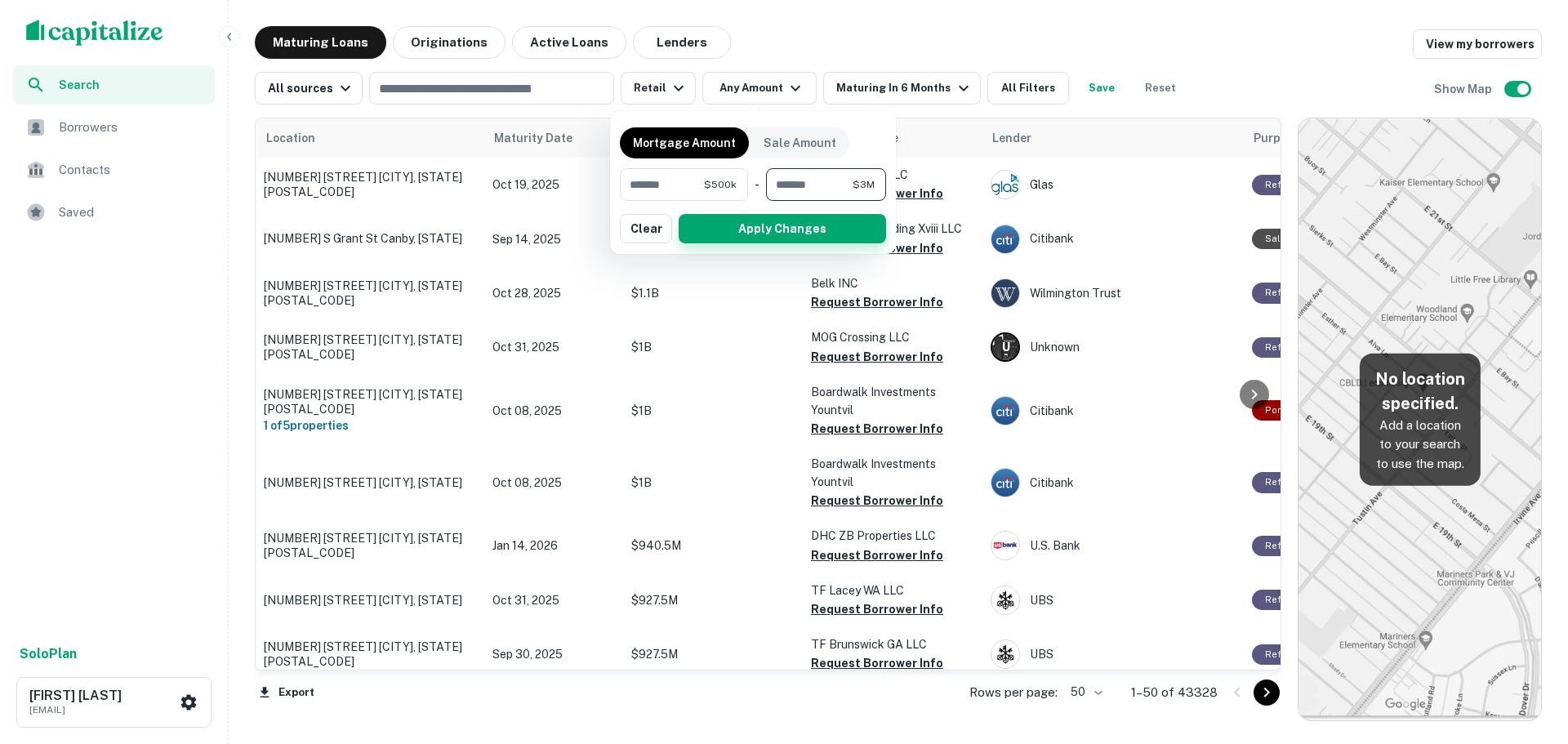 type on "*******" 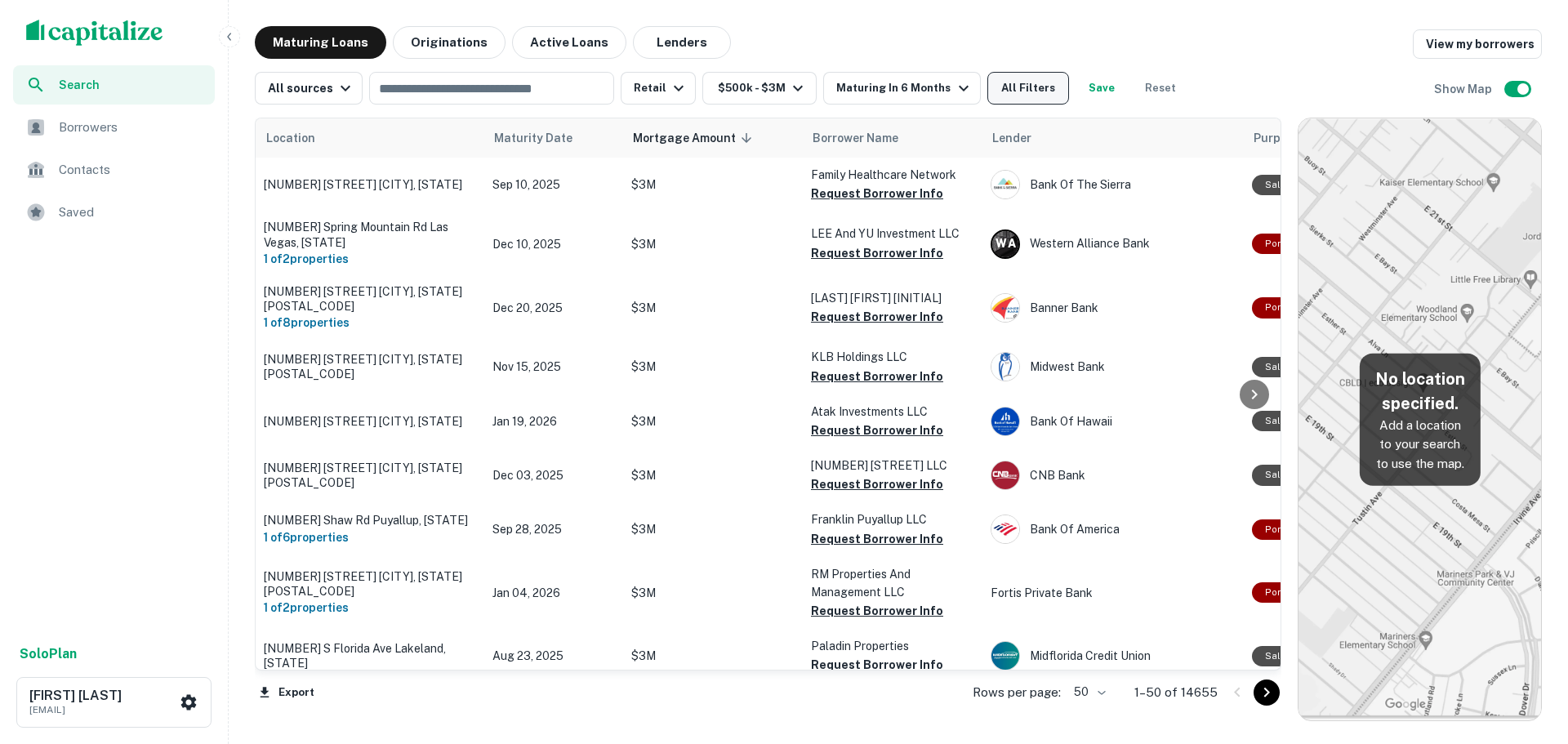 click on "All Filters" at bounding box center [1028, 88] 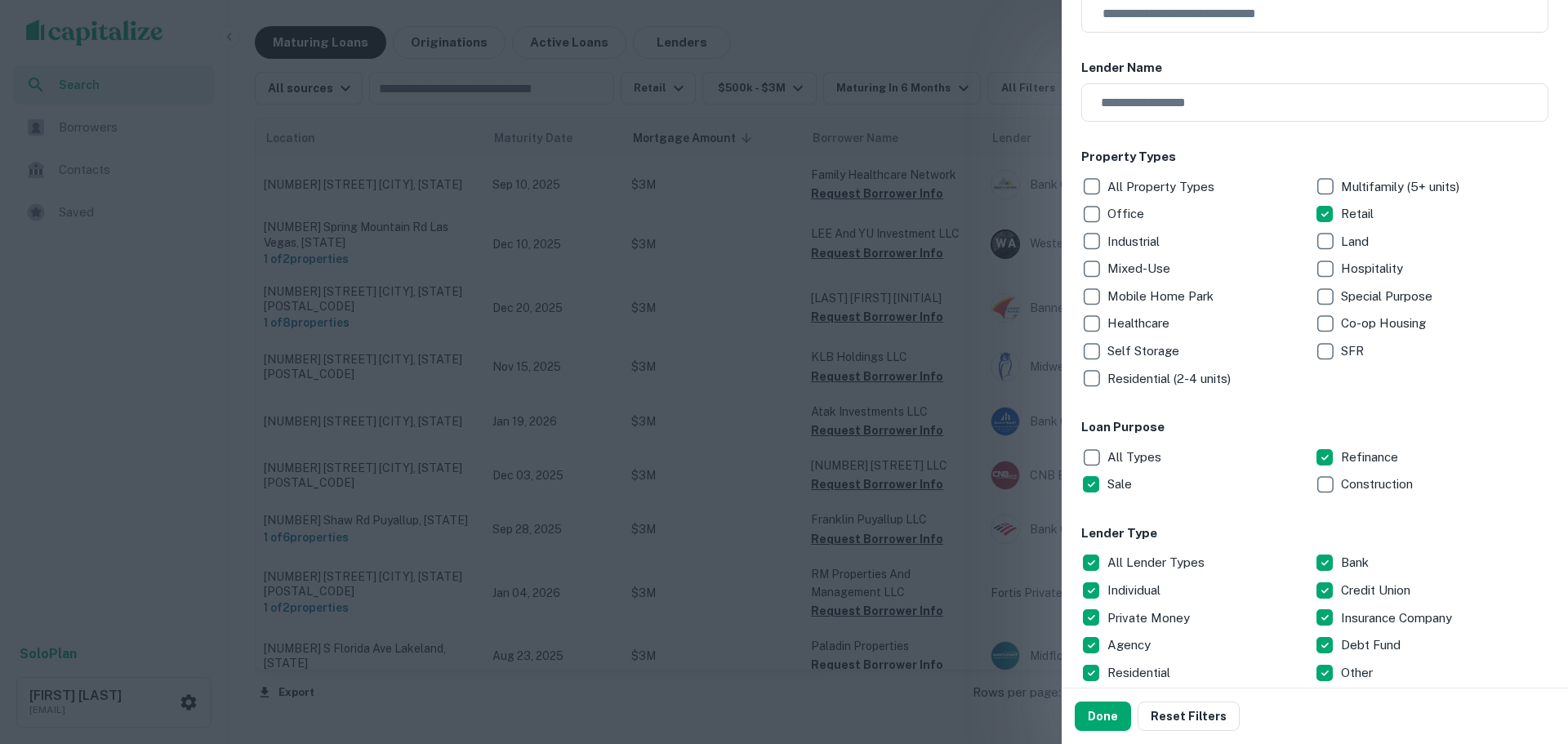 scroll, scrollTop: 163, scrollLeft: 0, axis: vertical 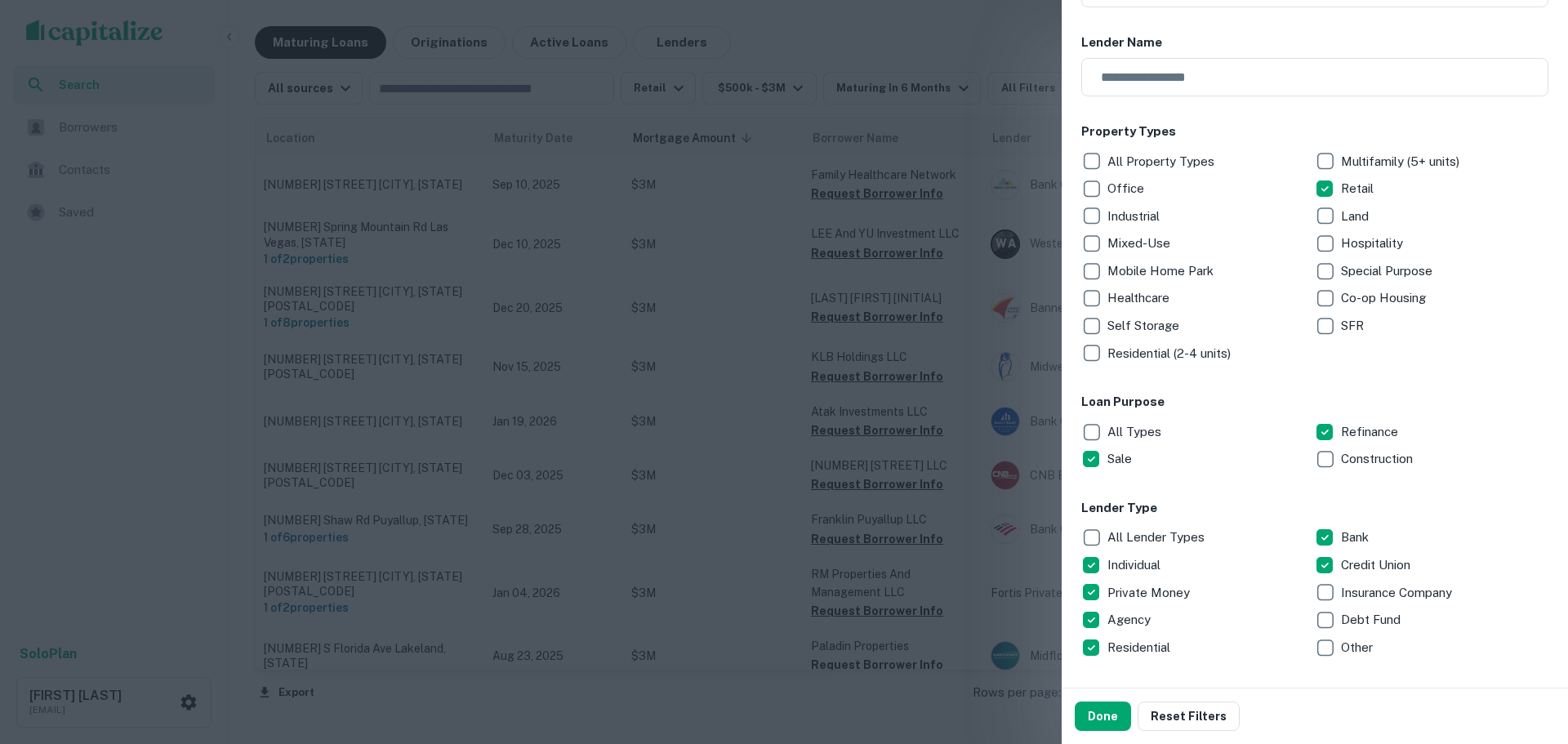 click on "Residential" at bounding box center [1140, 648] 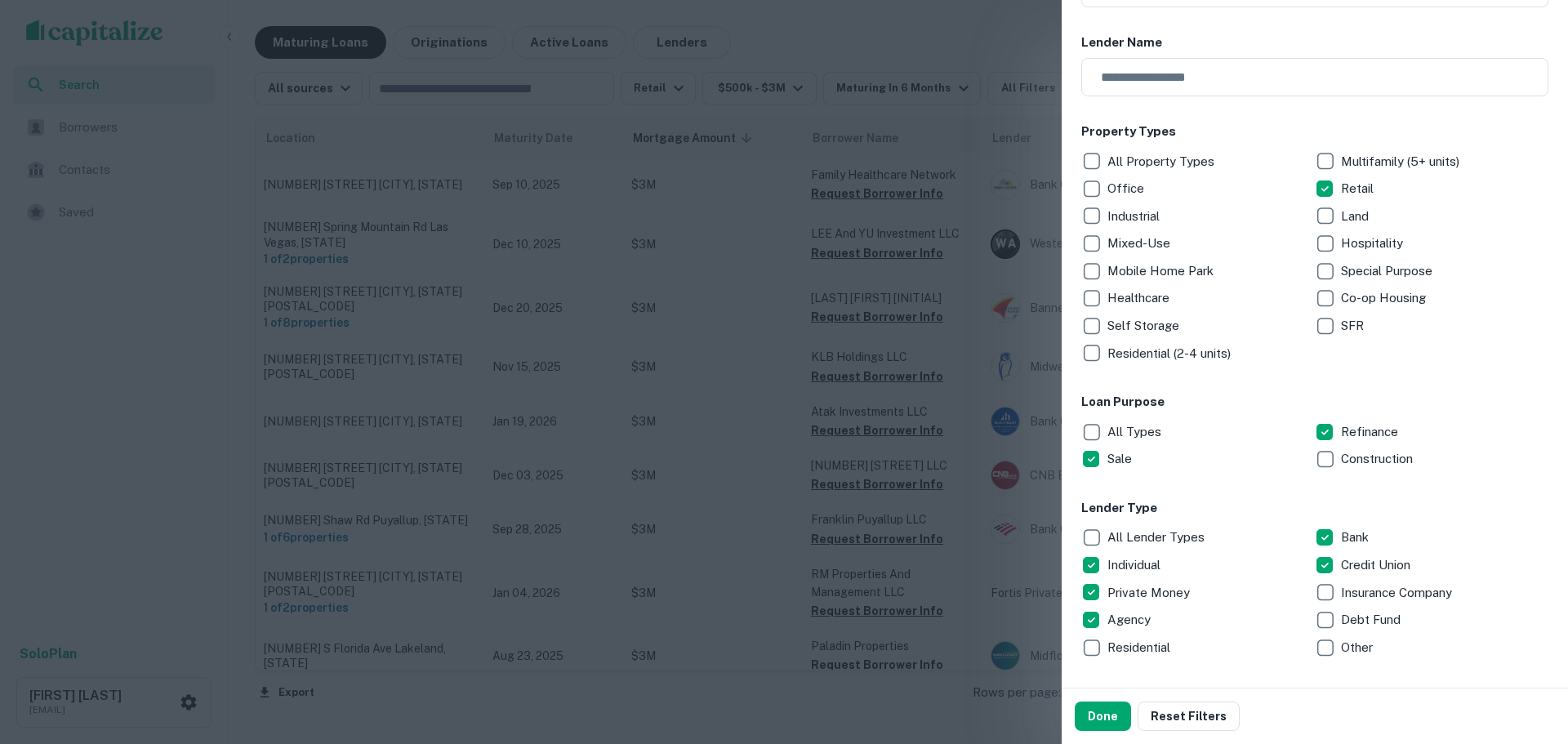 click on "Agency" at bounding box center (1130, 620) 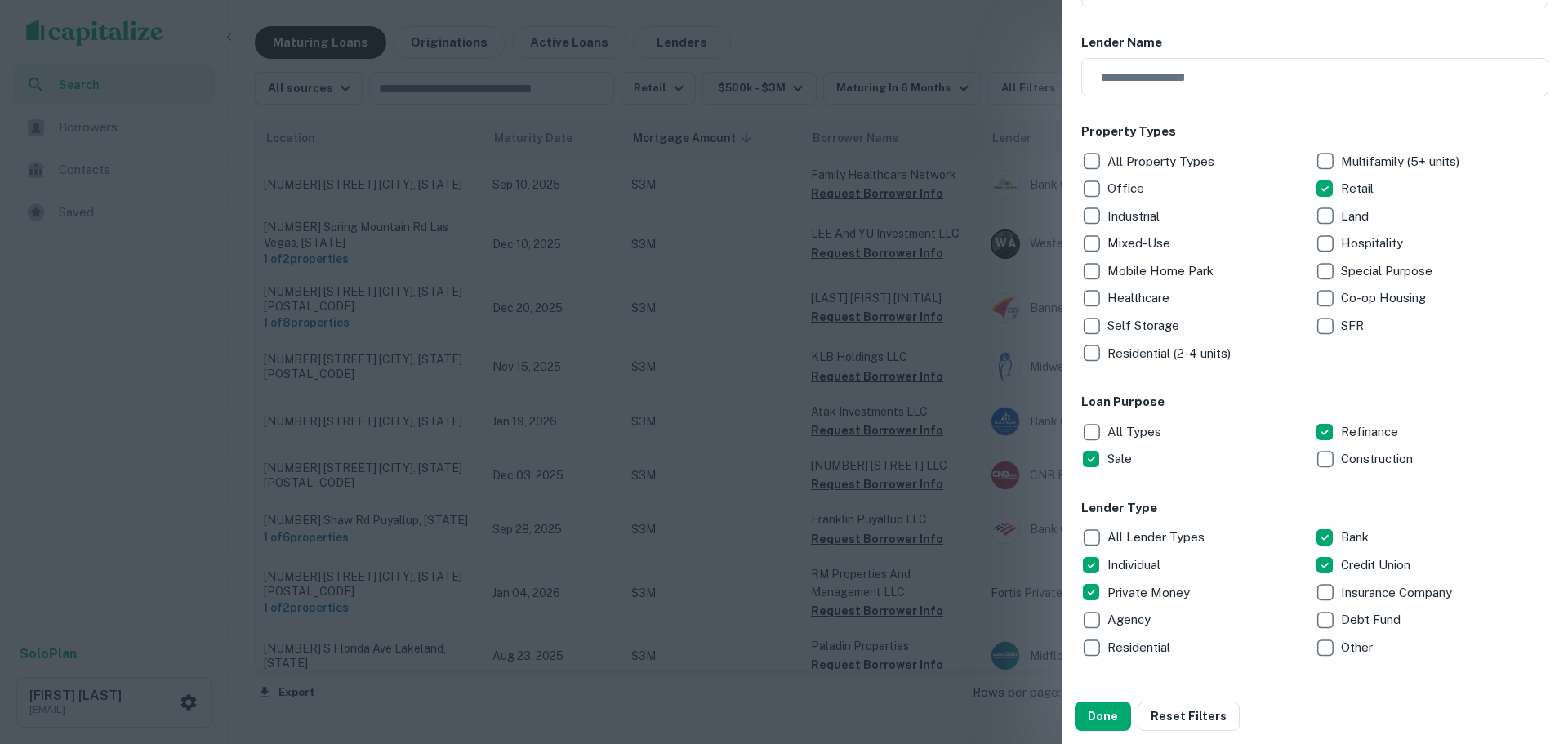 click on "Private Money" at bounding box center [1150, 593] 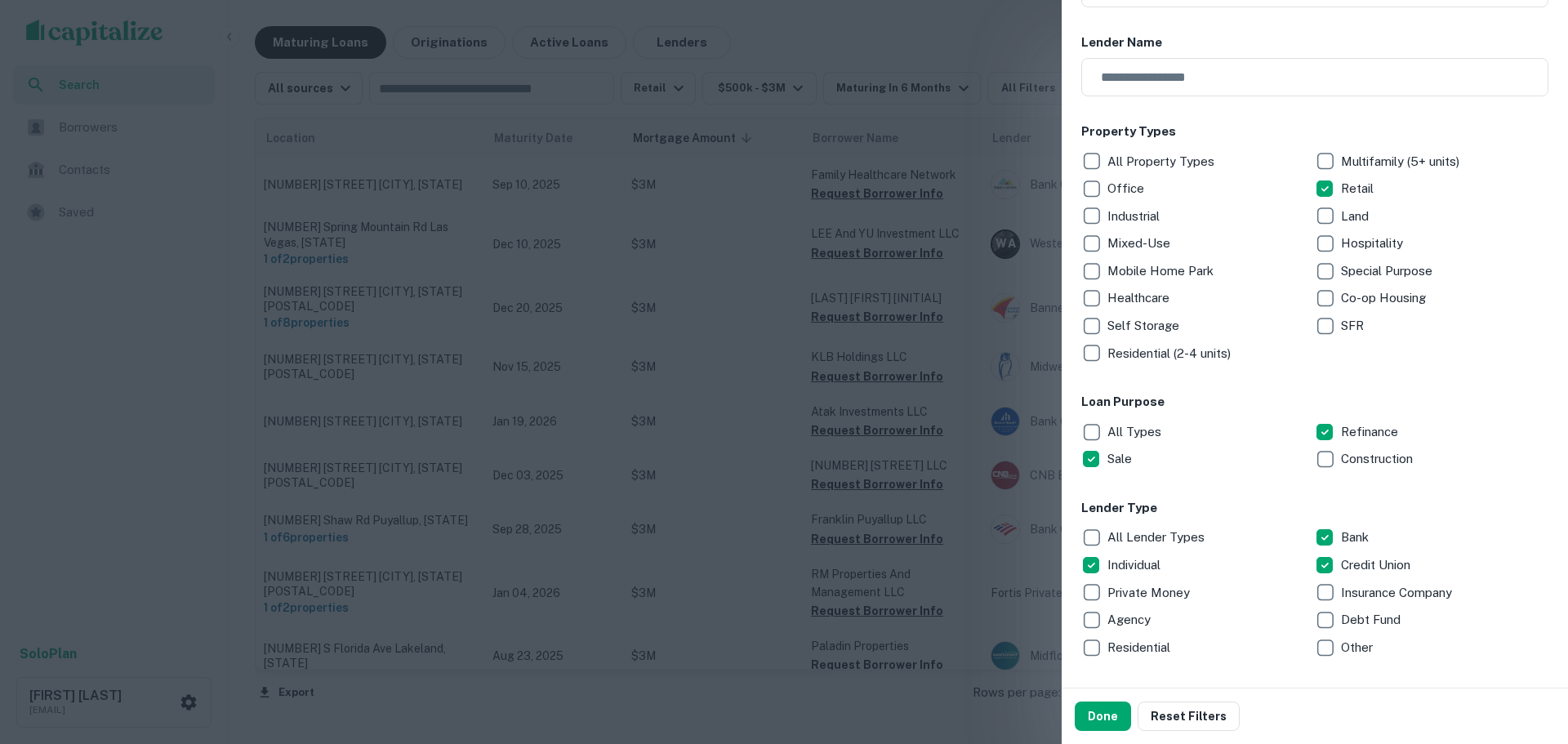 click on "Individual" at bounding box center (1135, 565) 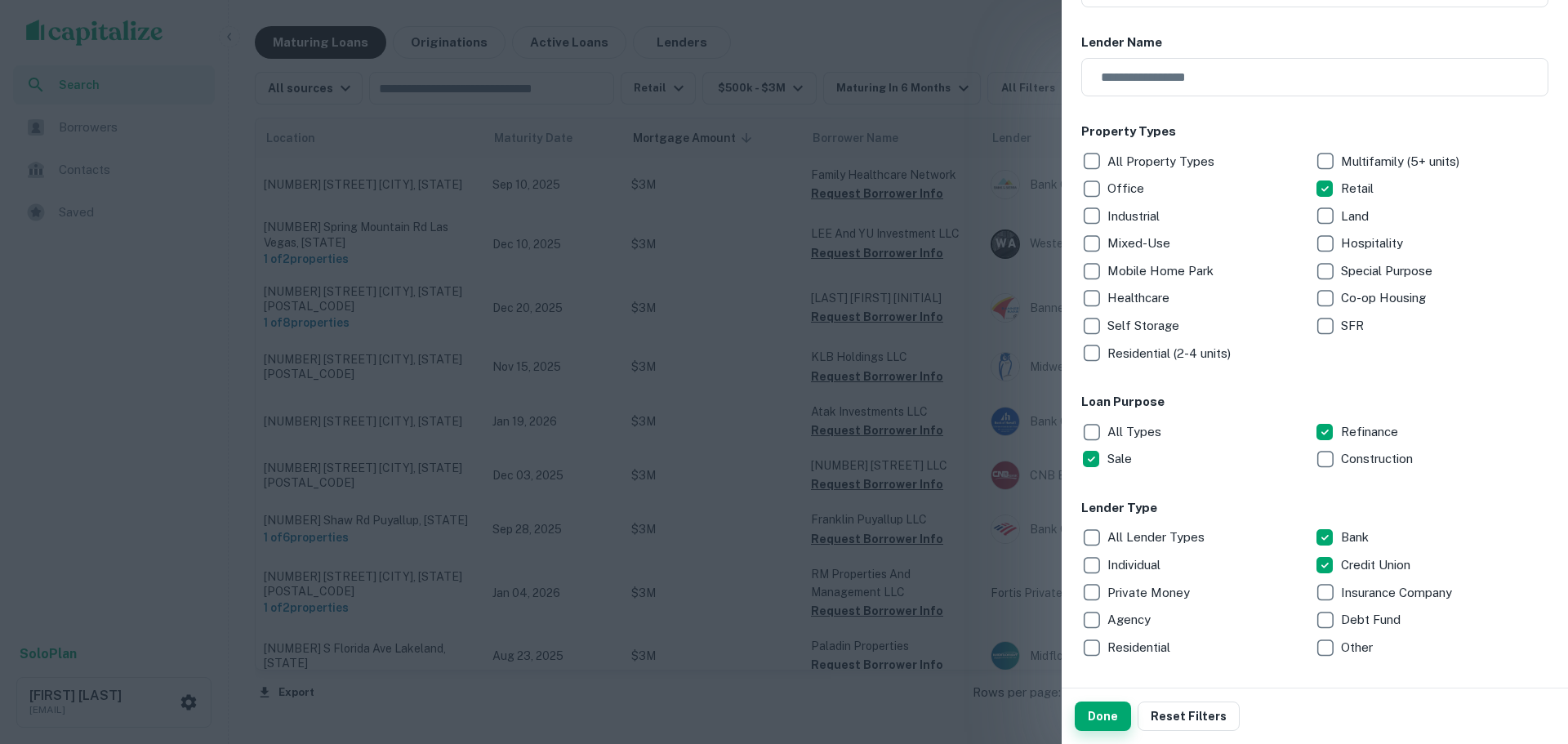 click on "Done" at bounding box center (1102, 716) 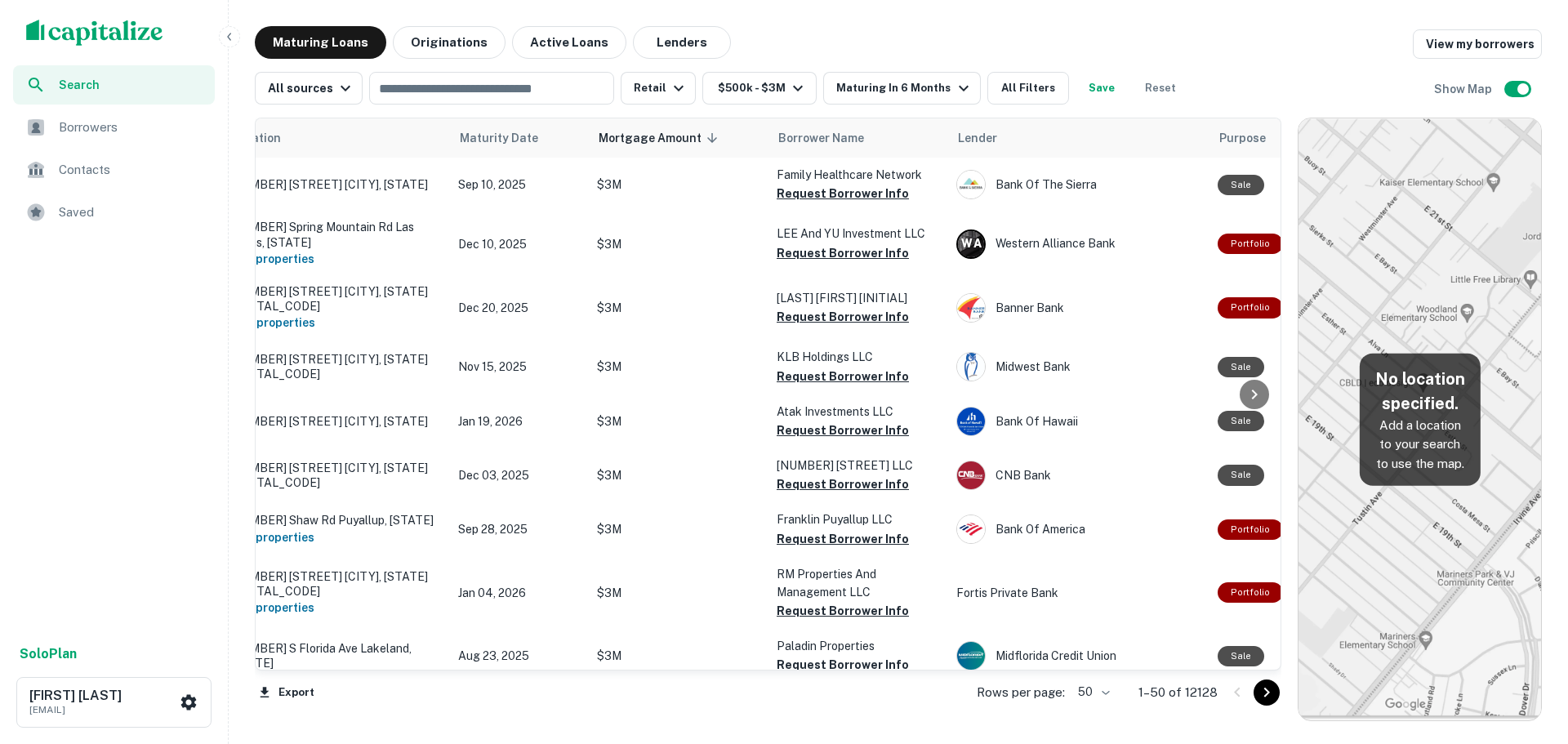 scroll, scrollTop: 0, scrollLeft: 0, axis: both 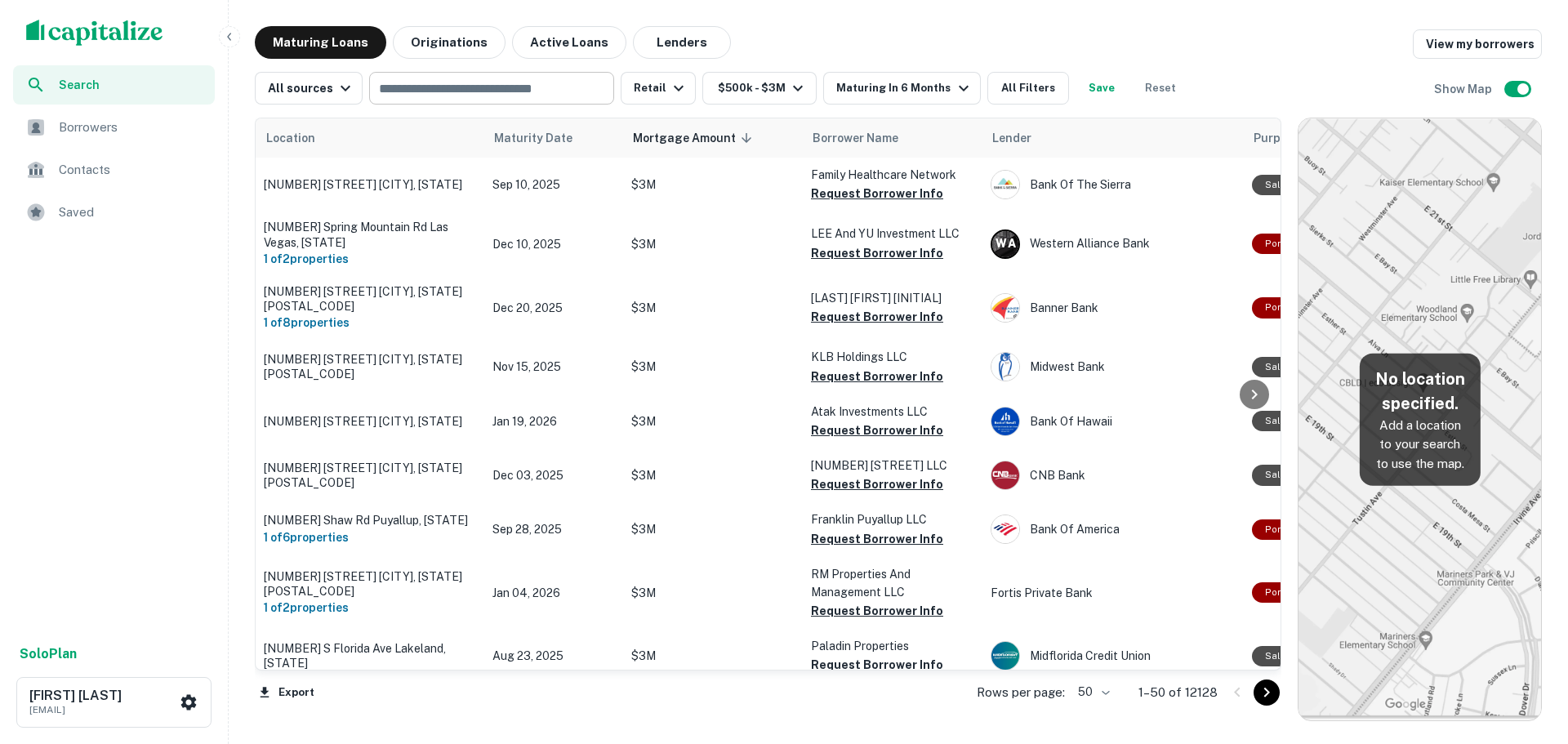 click at bounding box center [490, 88] 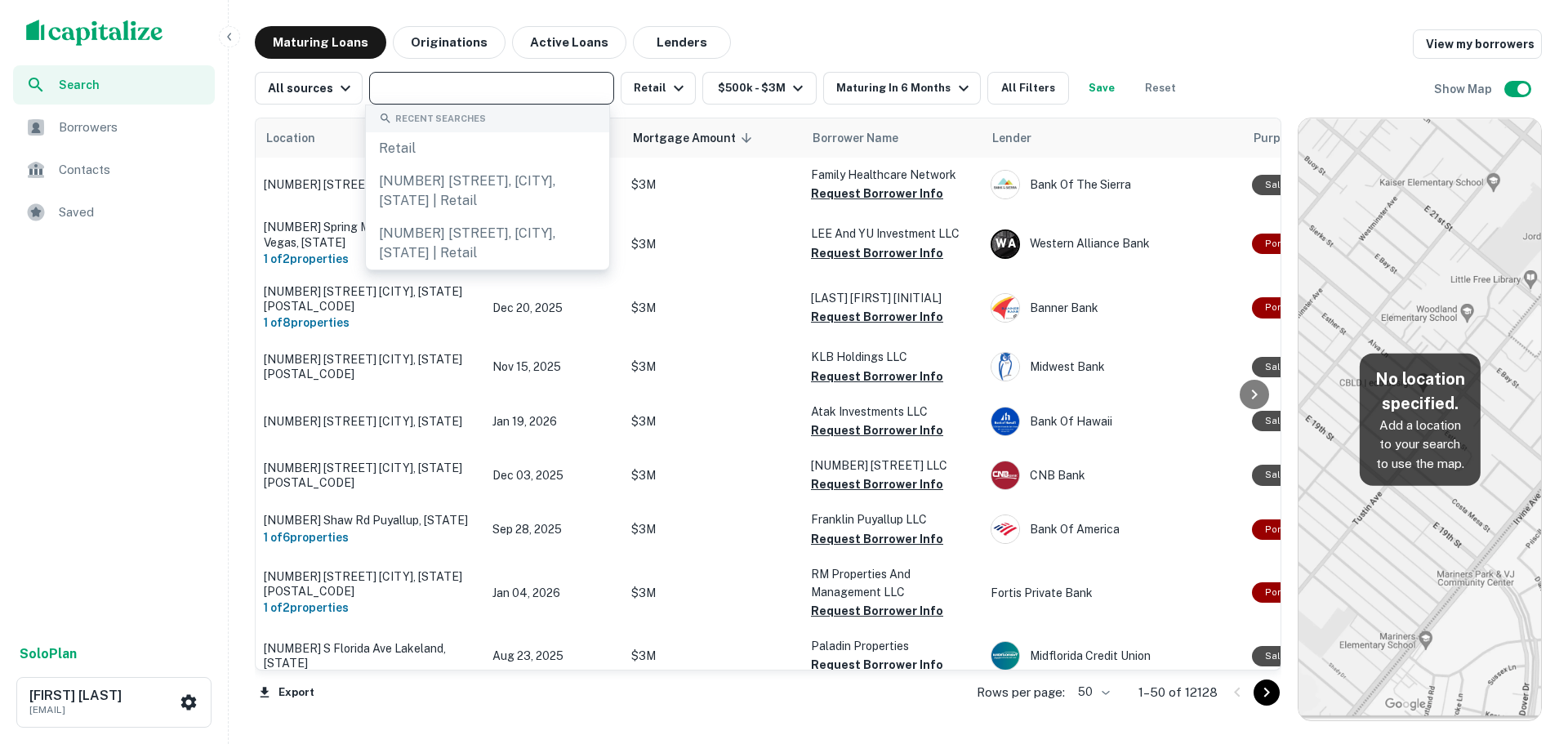 click at bounding box center (490, 88) 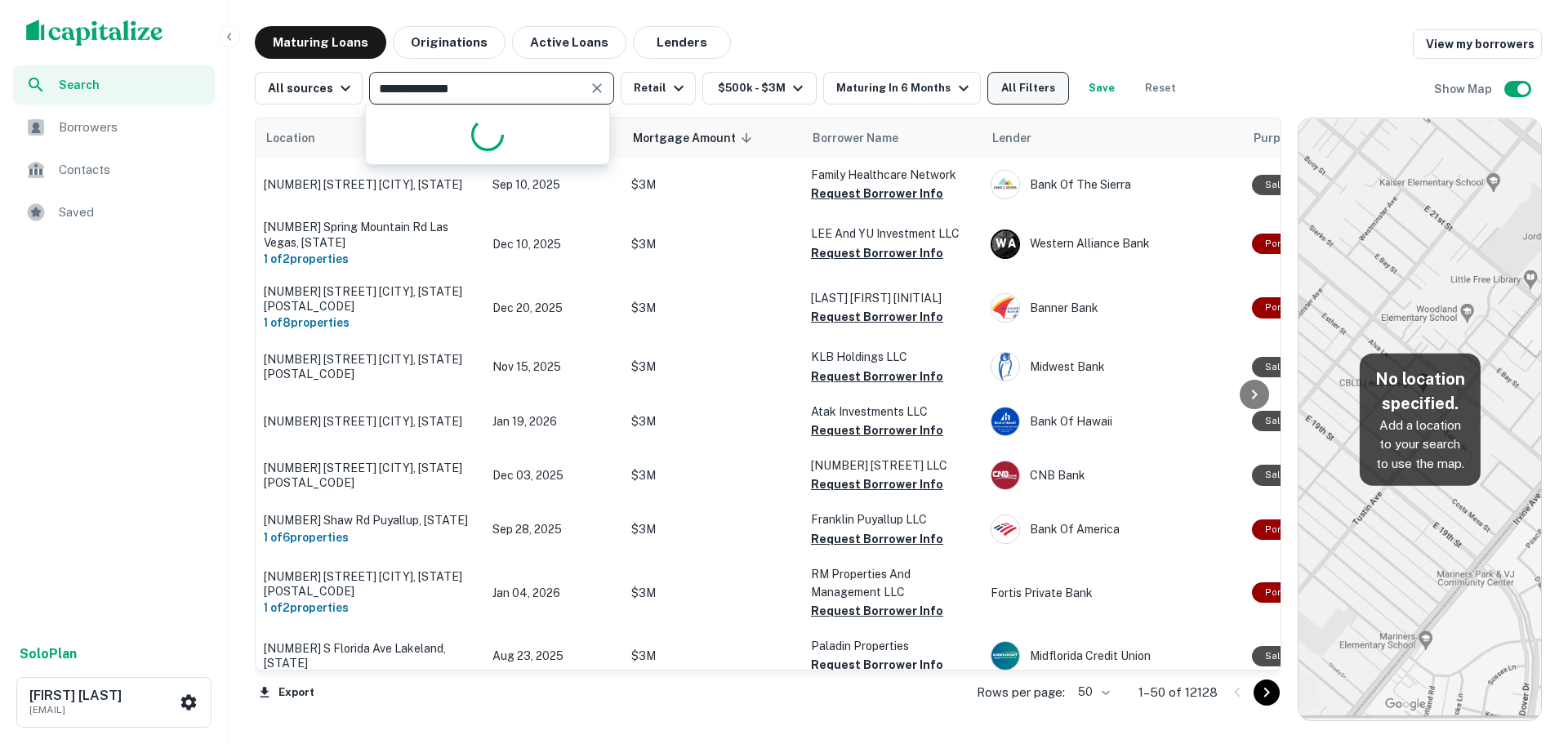 type on "**********" 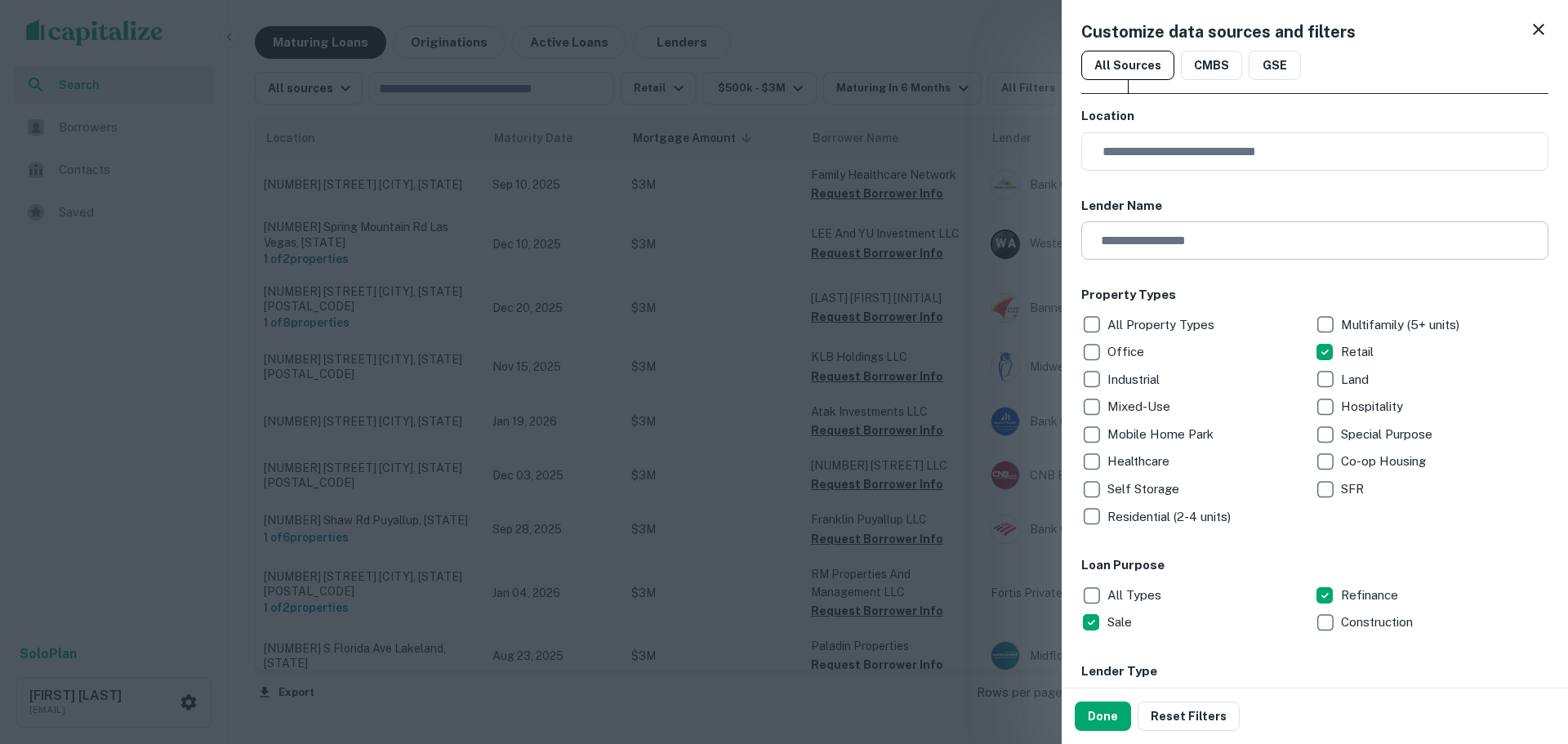 click at bounding box center [1309, 240] 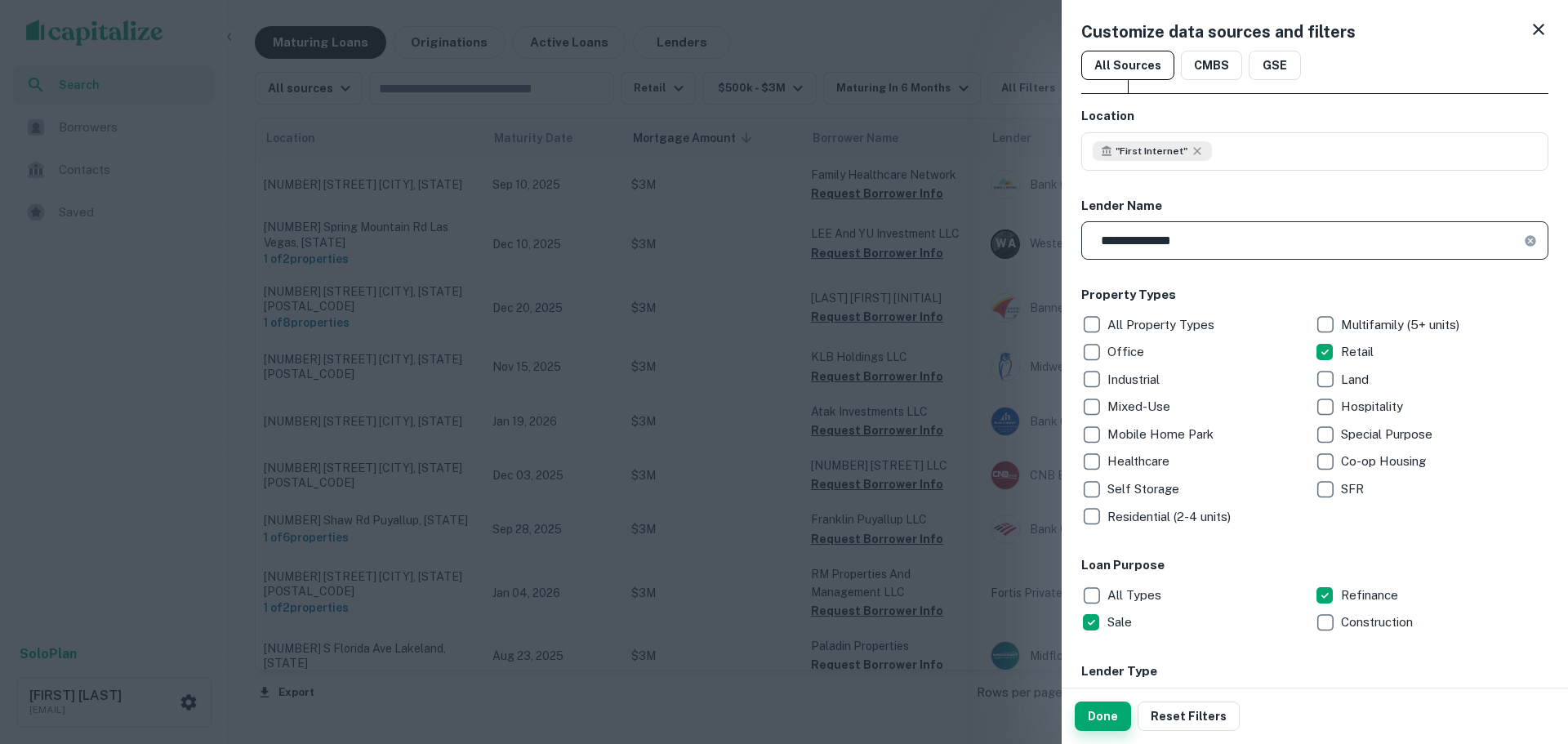 type on "**********" 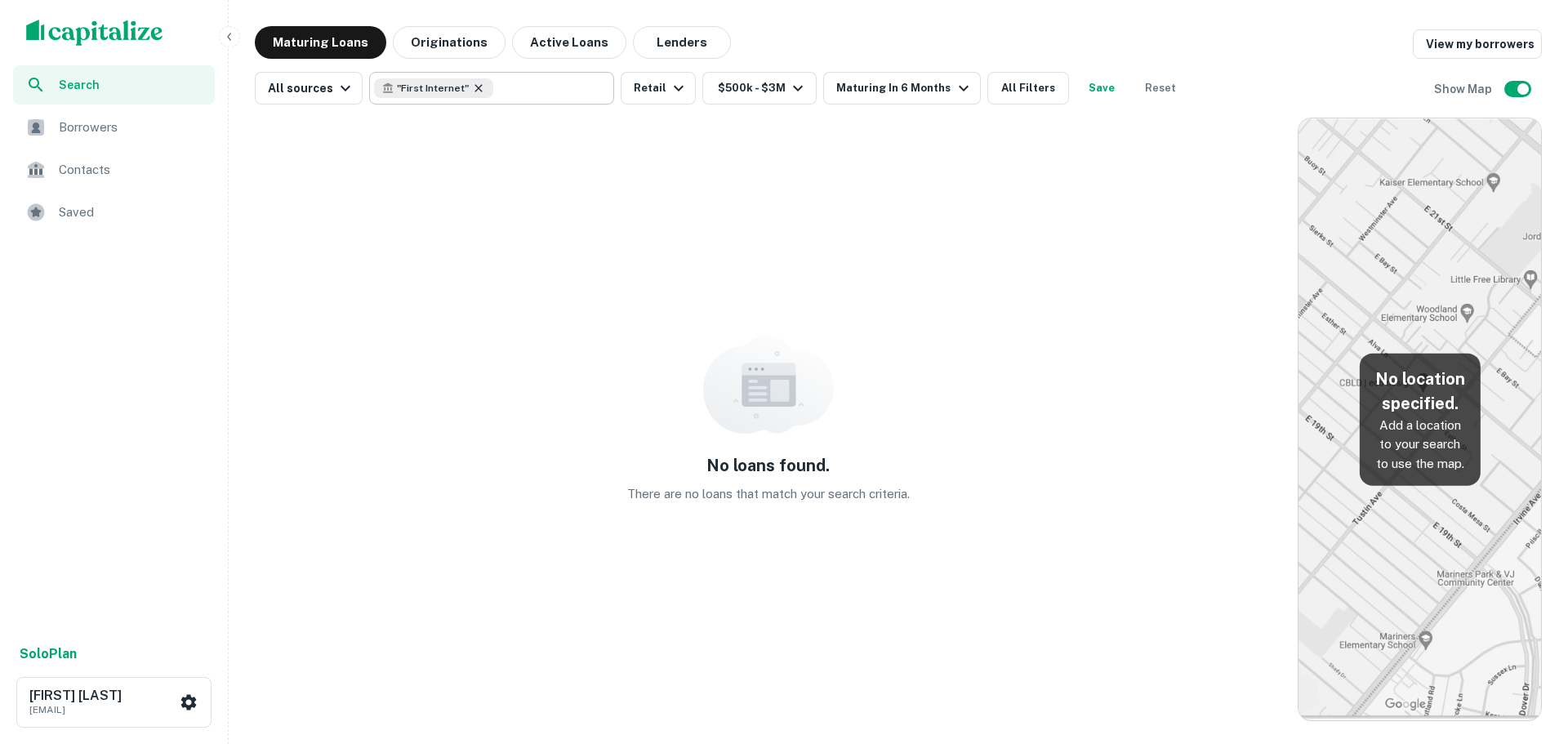 click 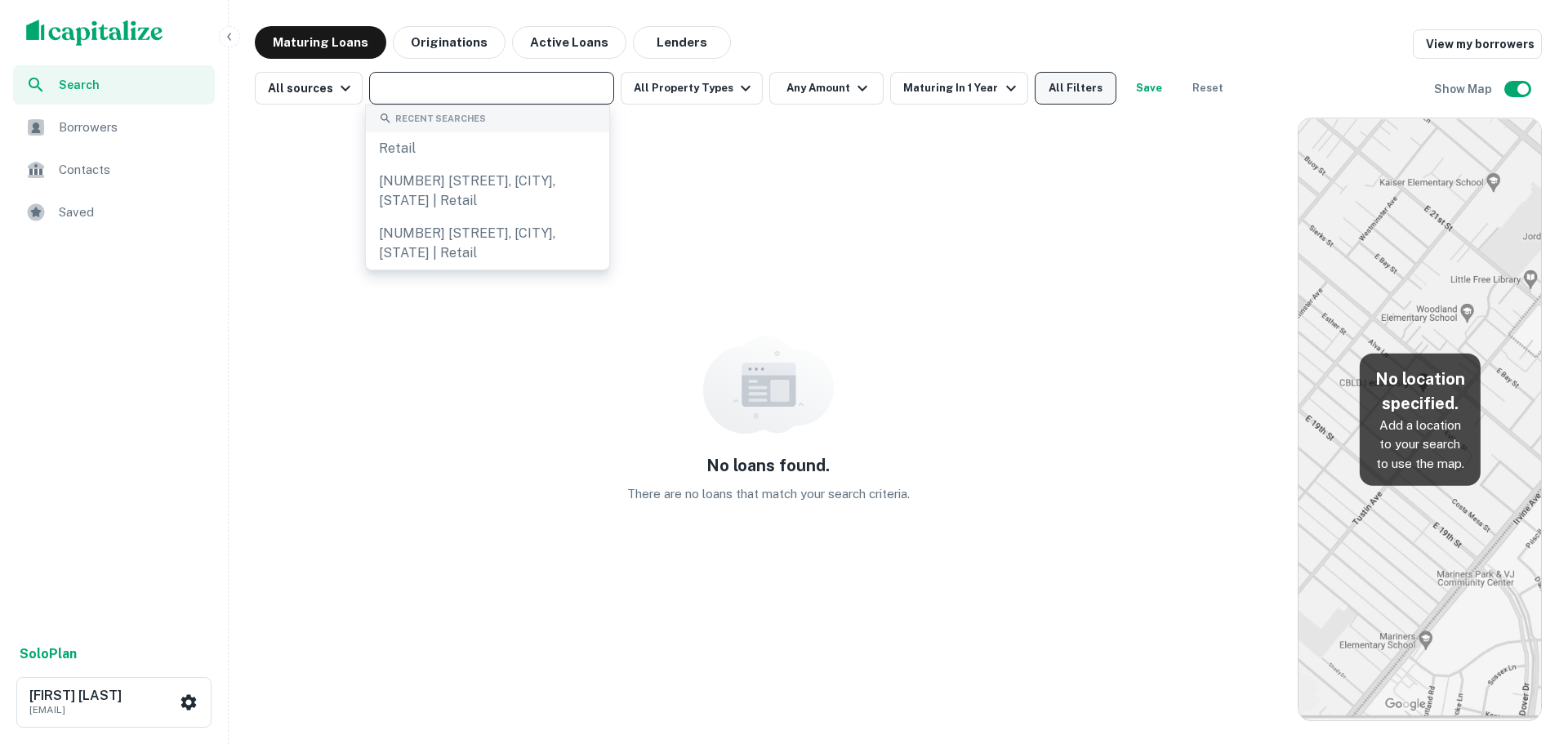 click on "All Filters" at bounding box center [1076, 88] 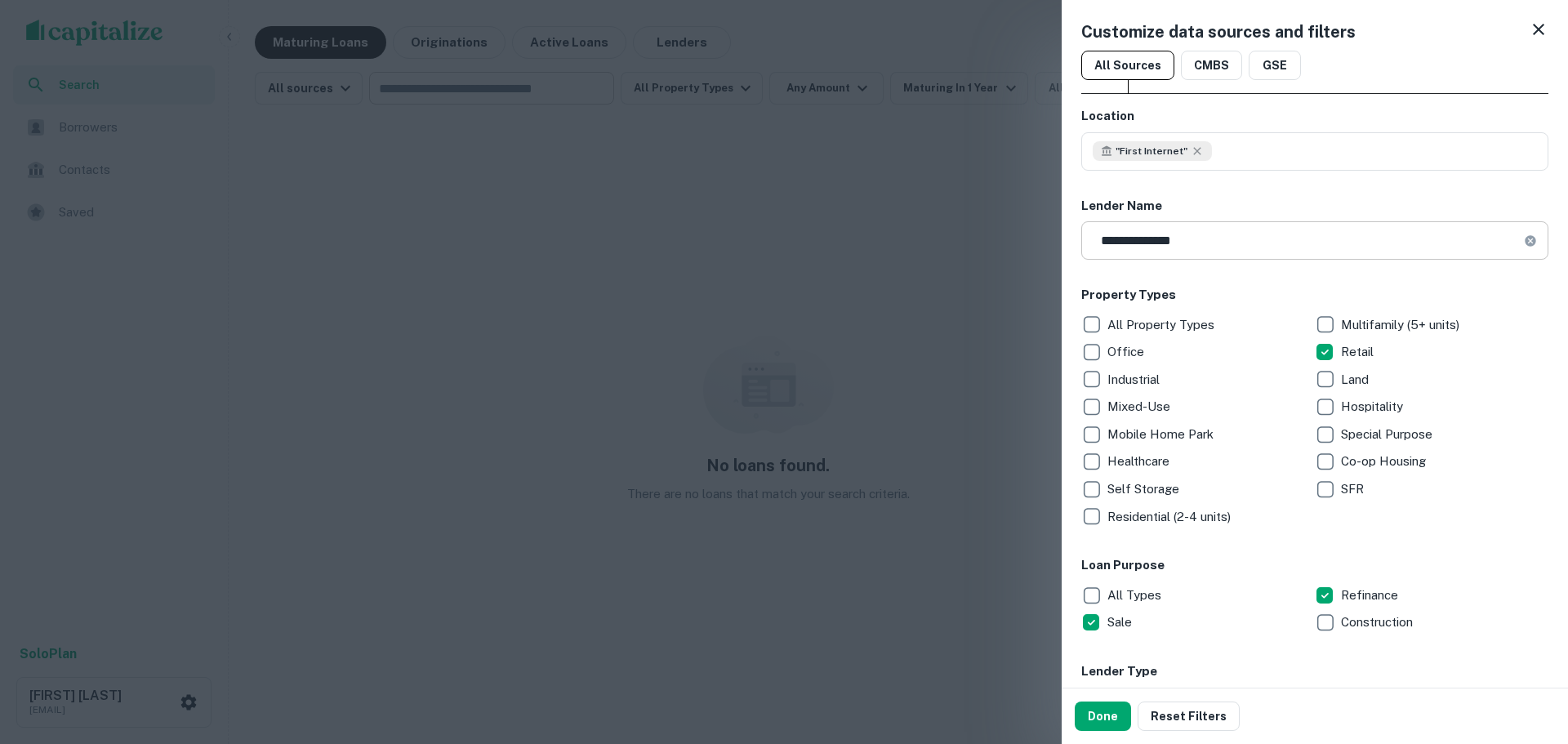 click on "**********" at bounding box center (1303, 240) 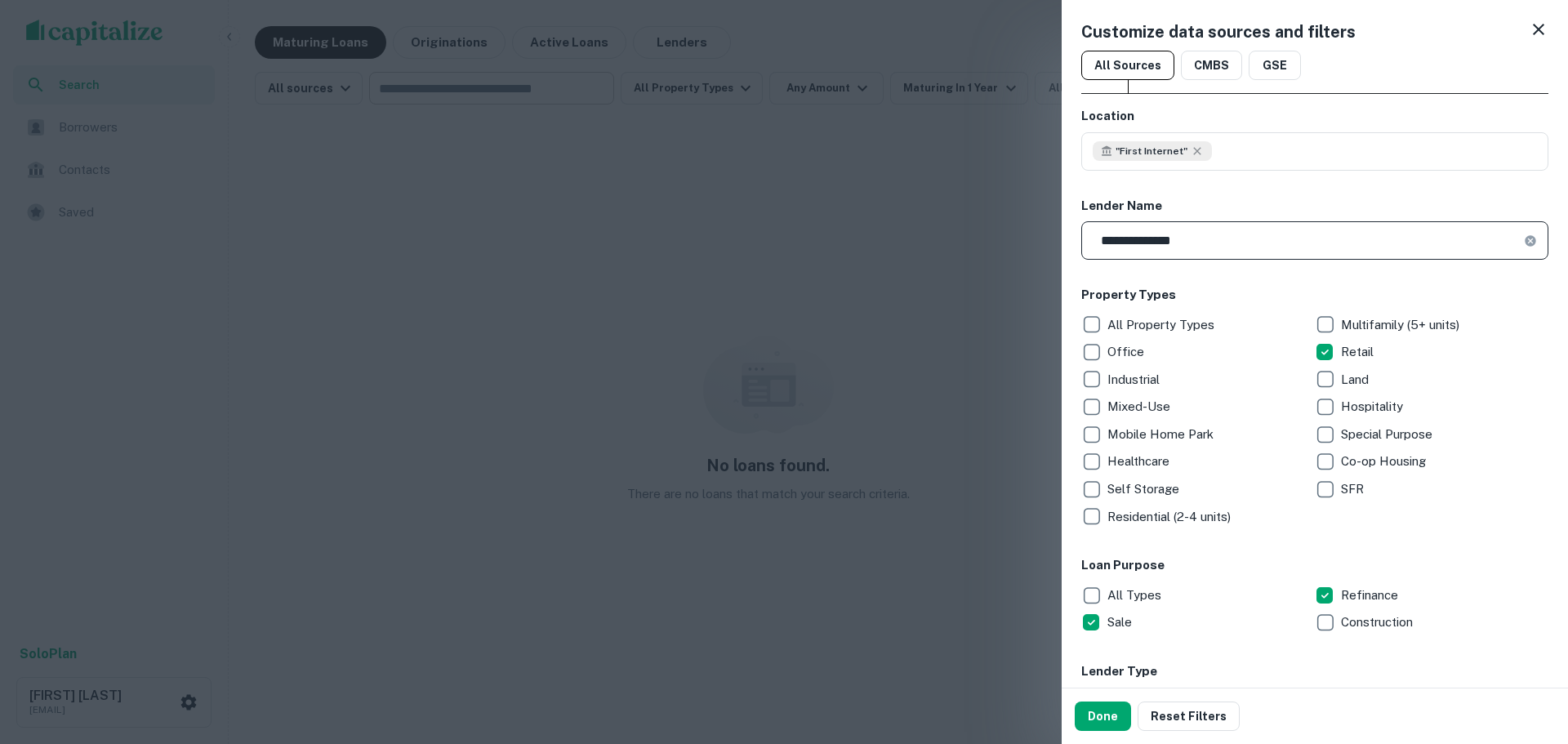 click 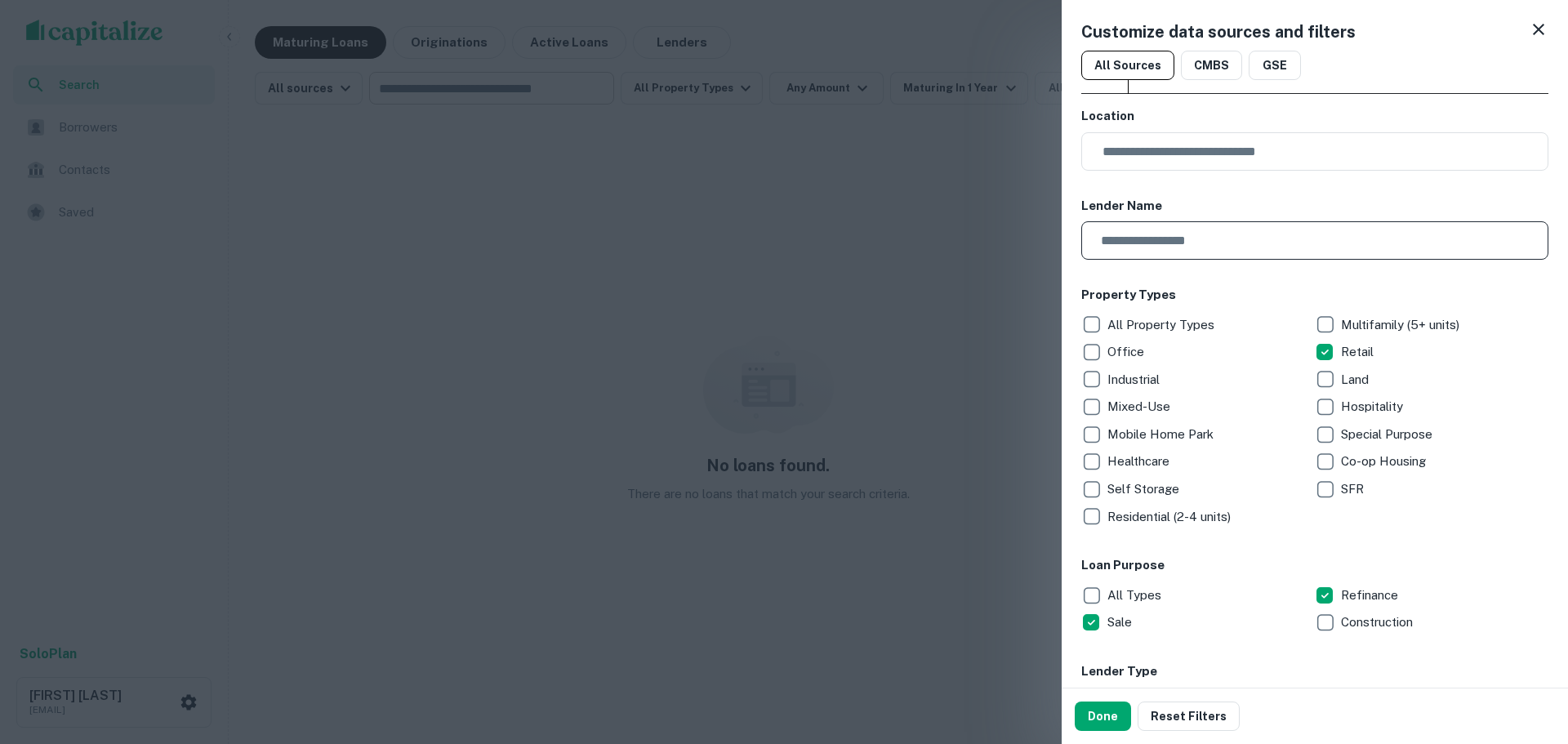 click at bounding box center [1309, 240] 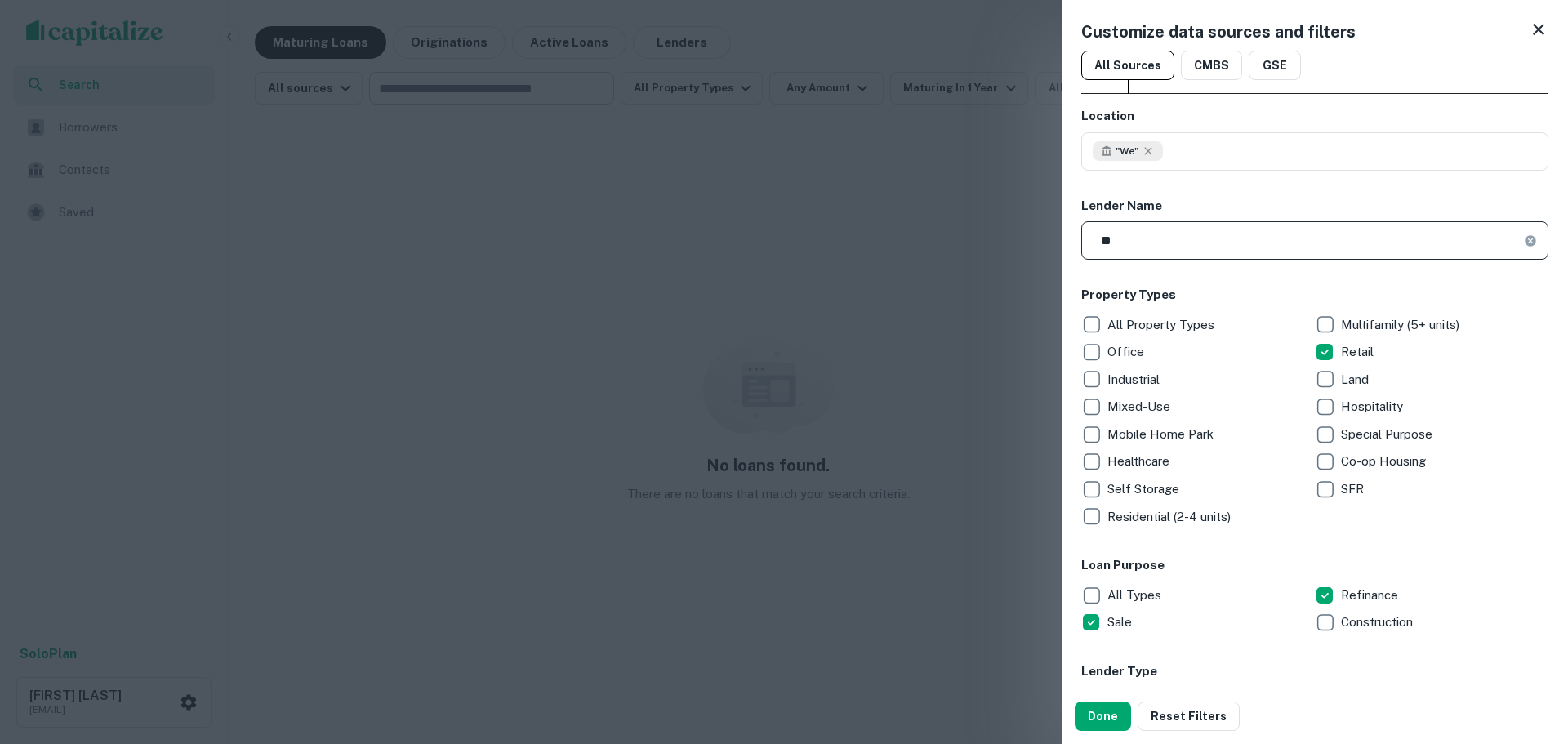 type on "*" 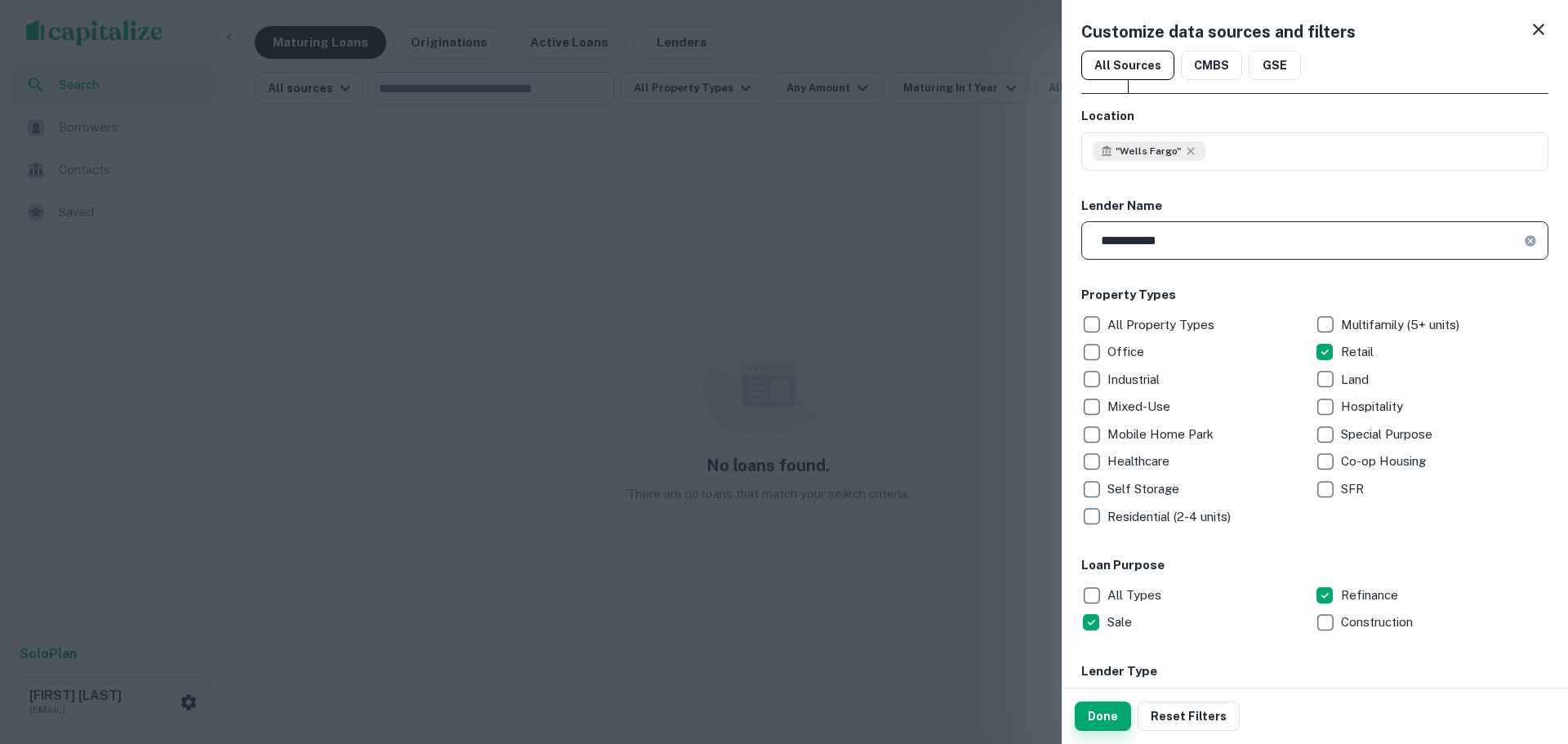 type on "**********" 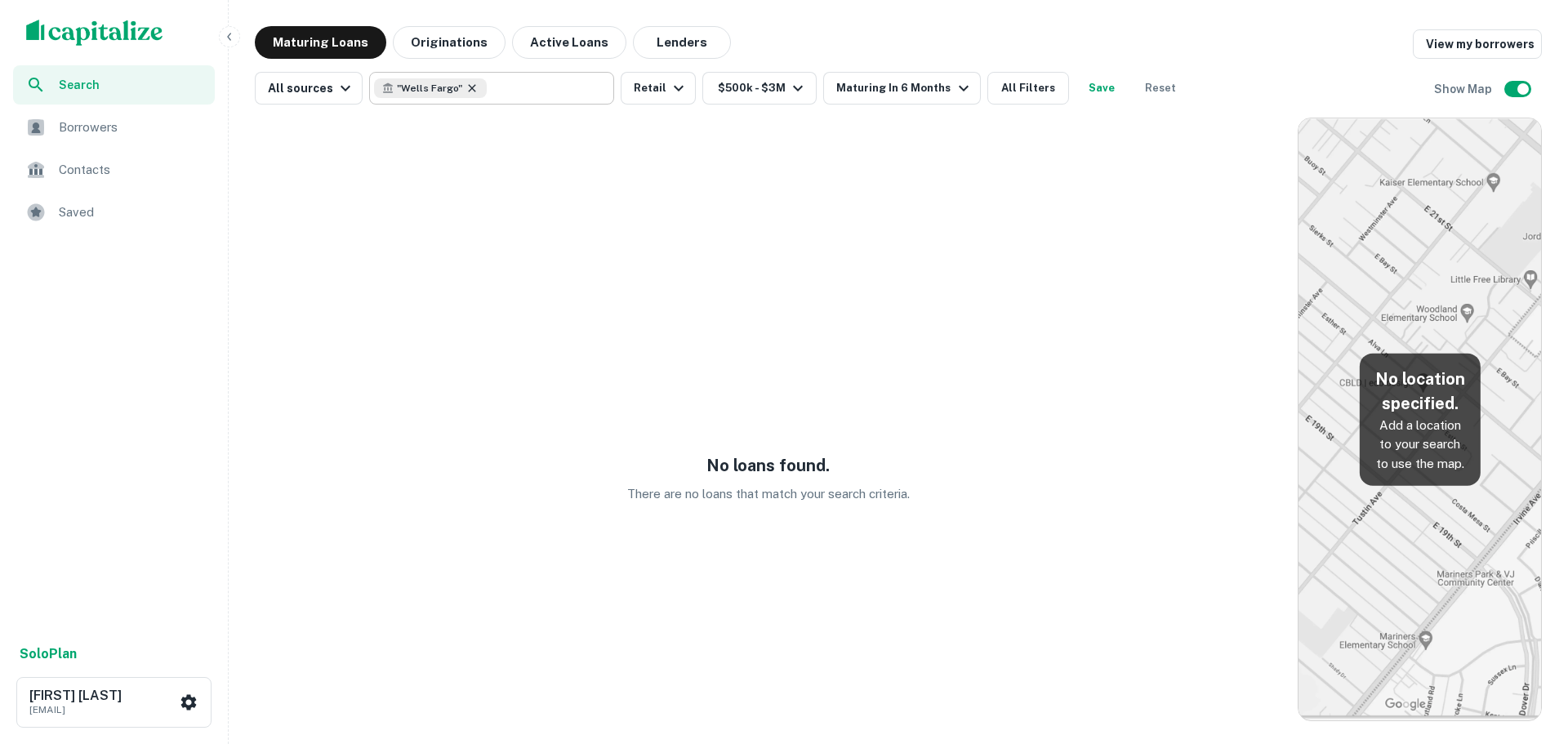 click 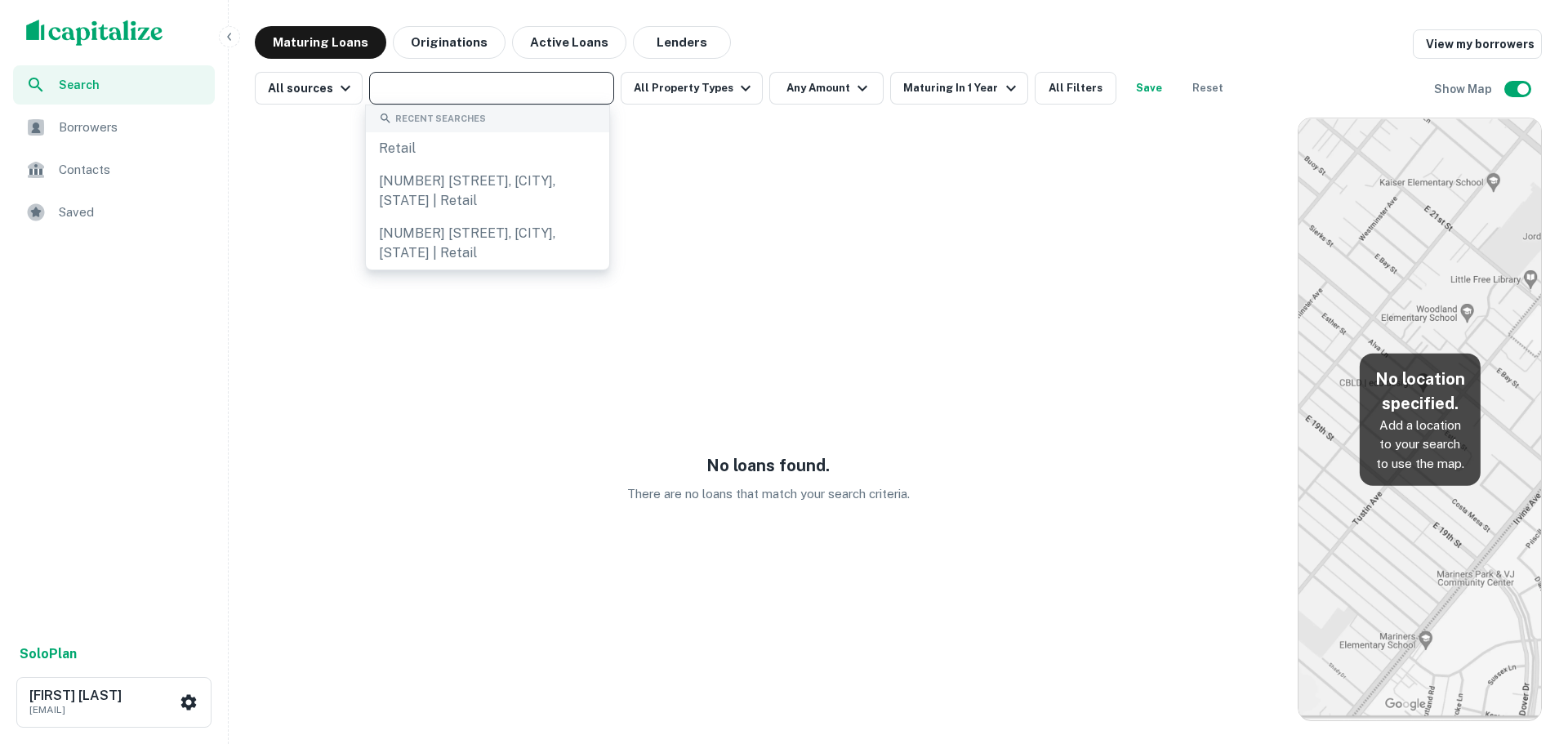 click on "Maturing Loans Originations Active Loans Lenders View my borrowers" at bounding box center (898, 42) 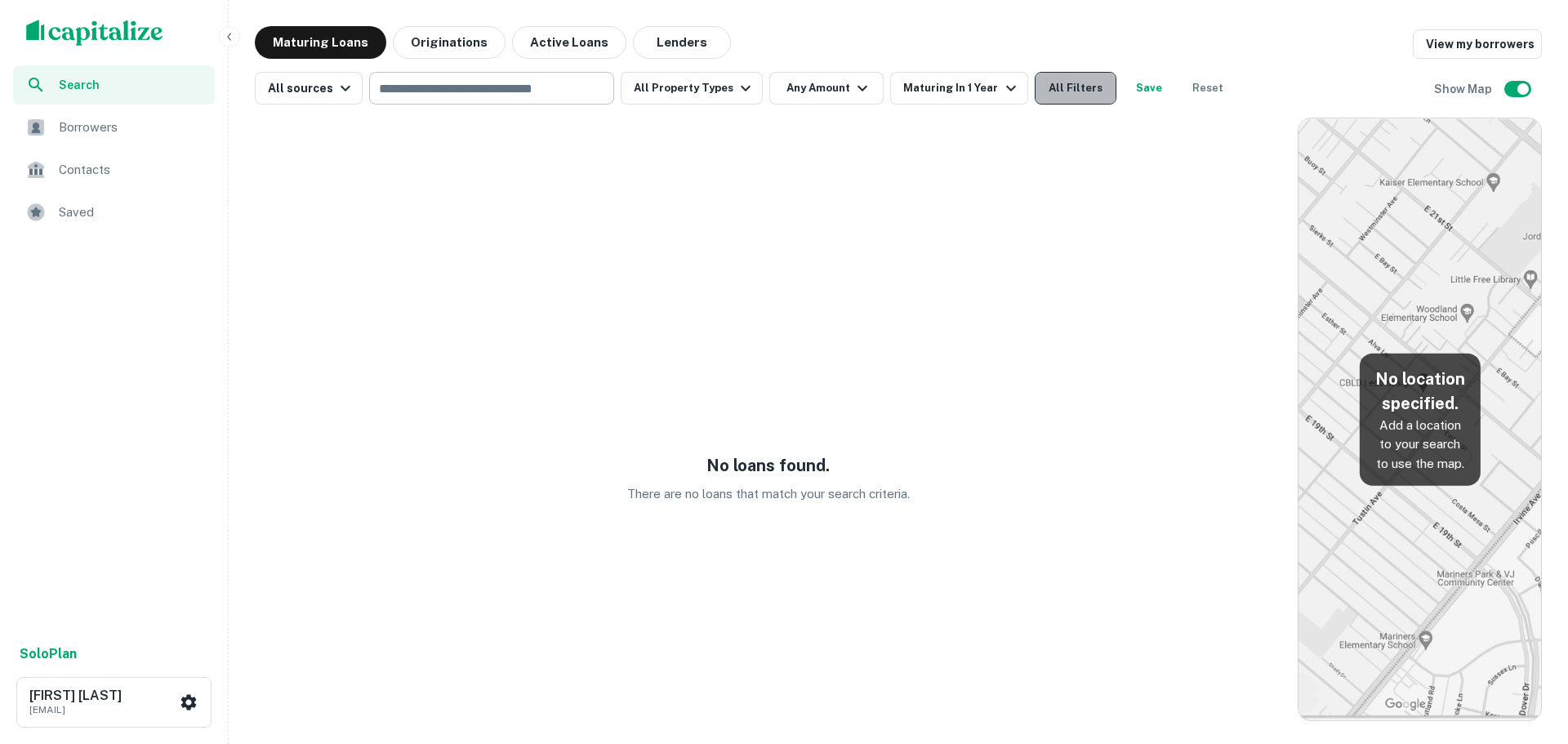 click on "All Filters" at bounding box center (1076, 88) 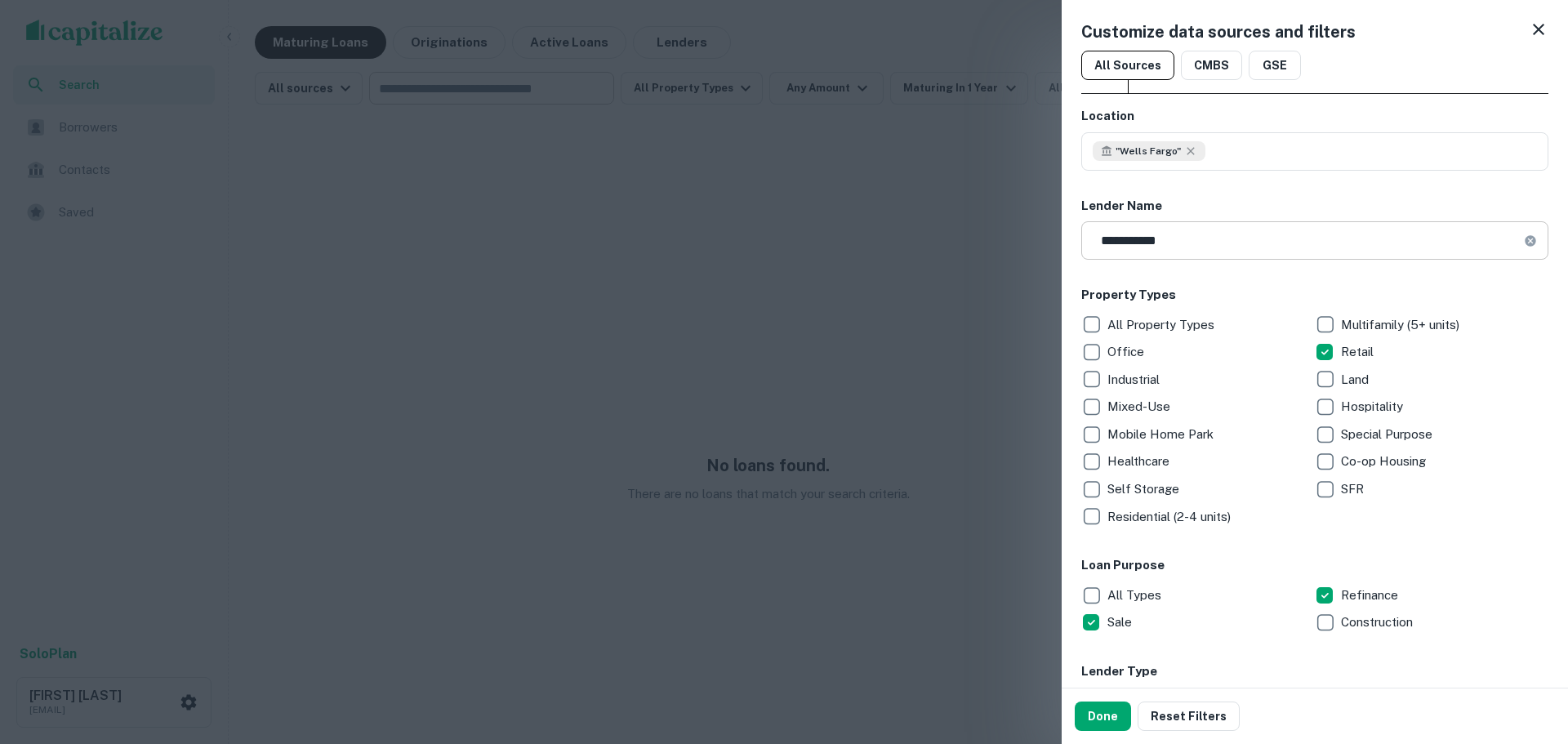click 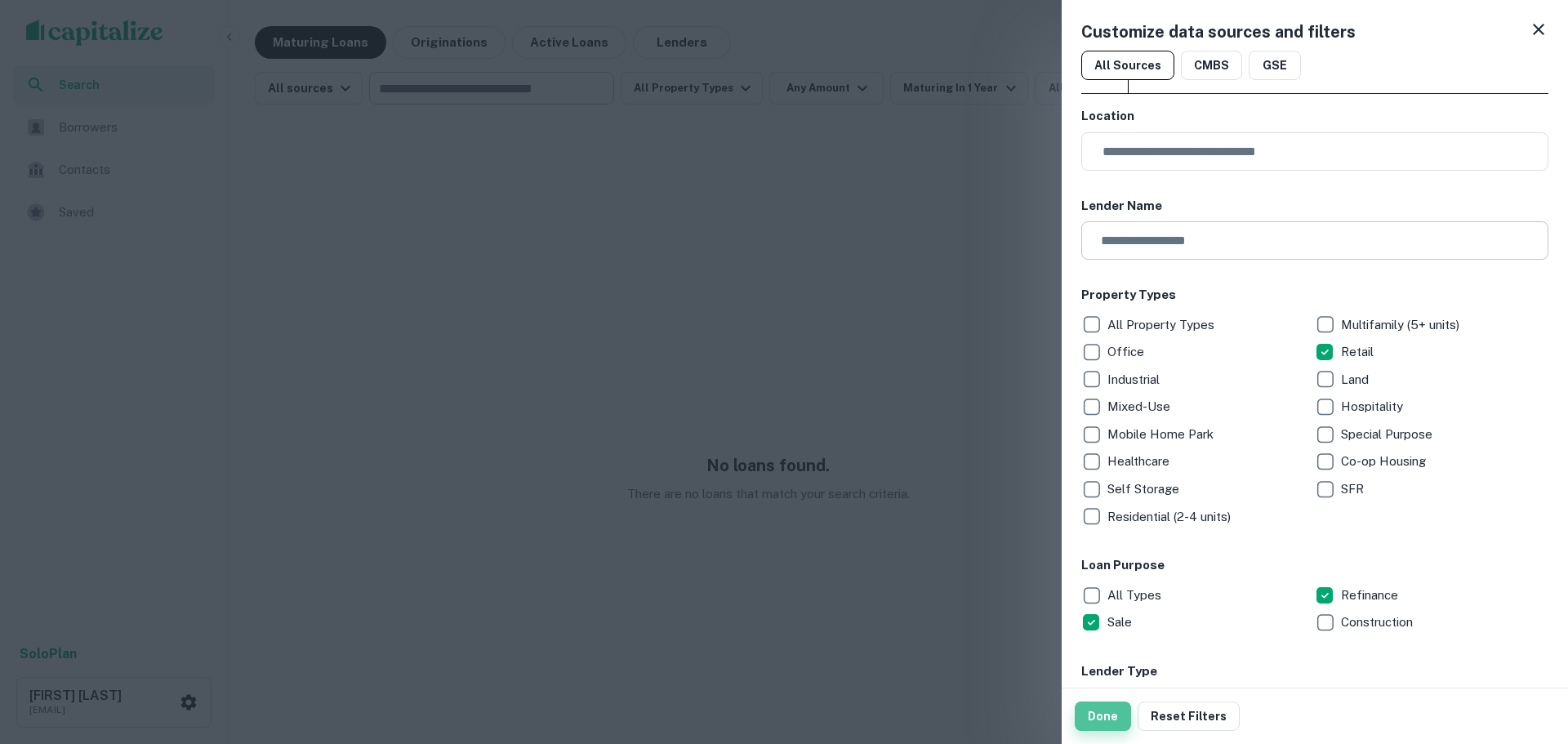 click on "Done" at bounding box center [1102, 716] 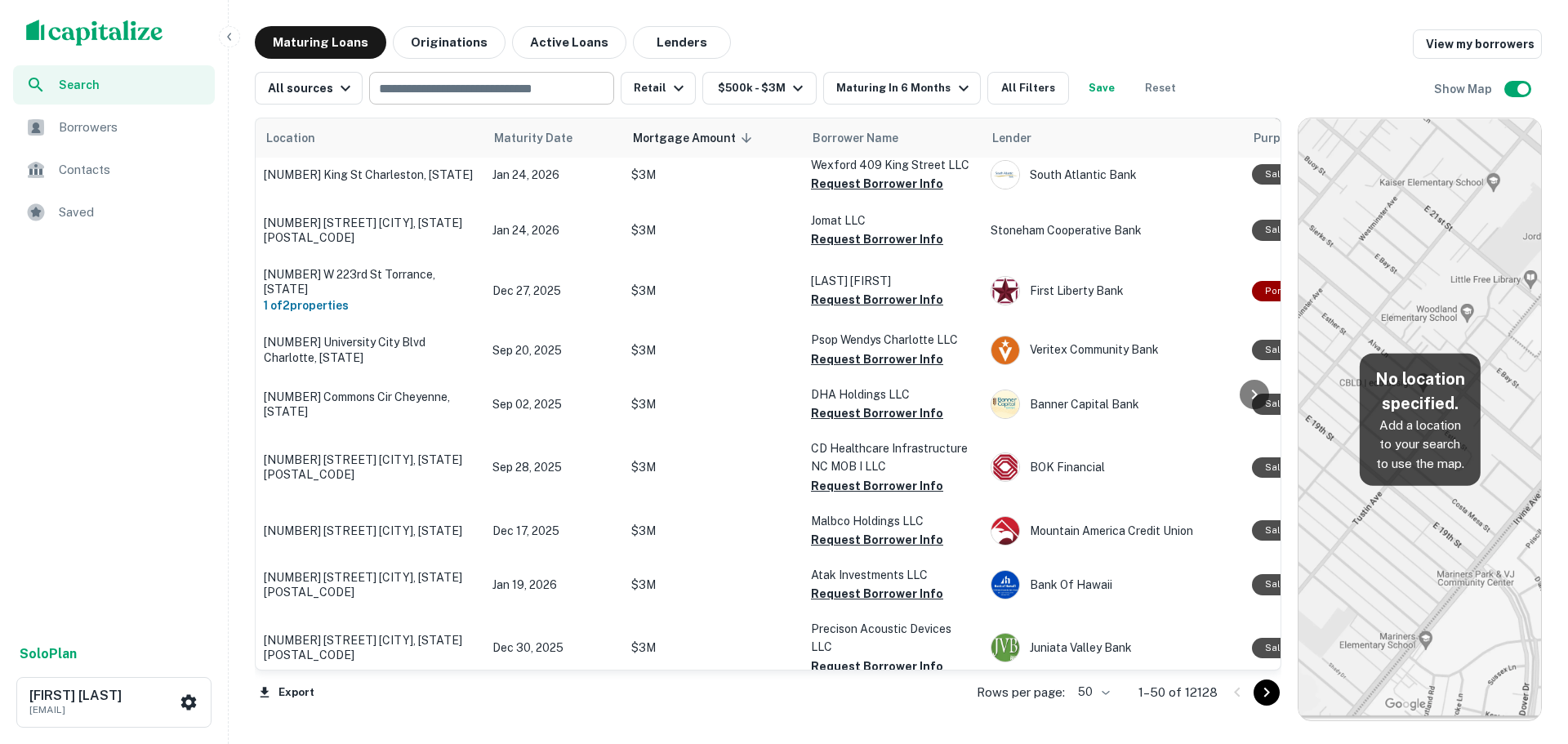 scroll, scrollTop: 980, scrollLeft: 0, axis: vertical 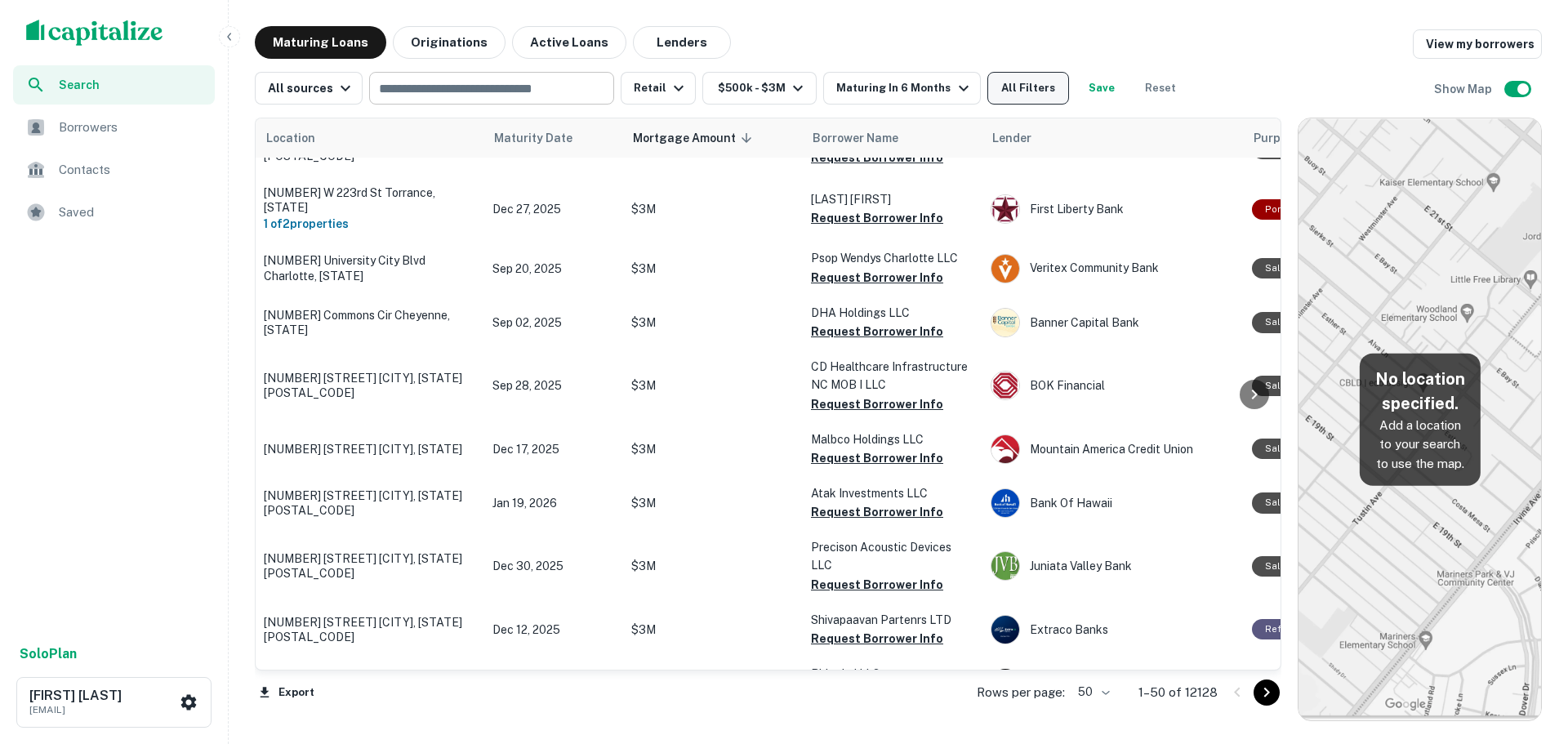click on "All Filters" at bounding box center [1028, 88] 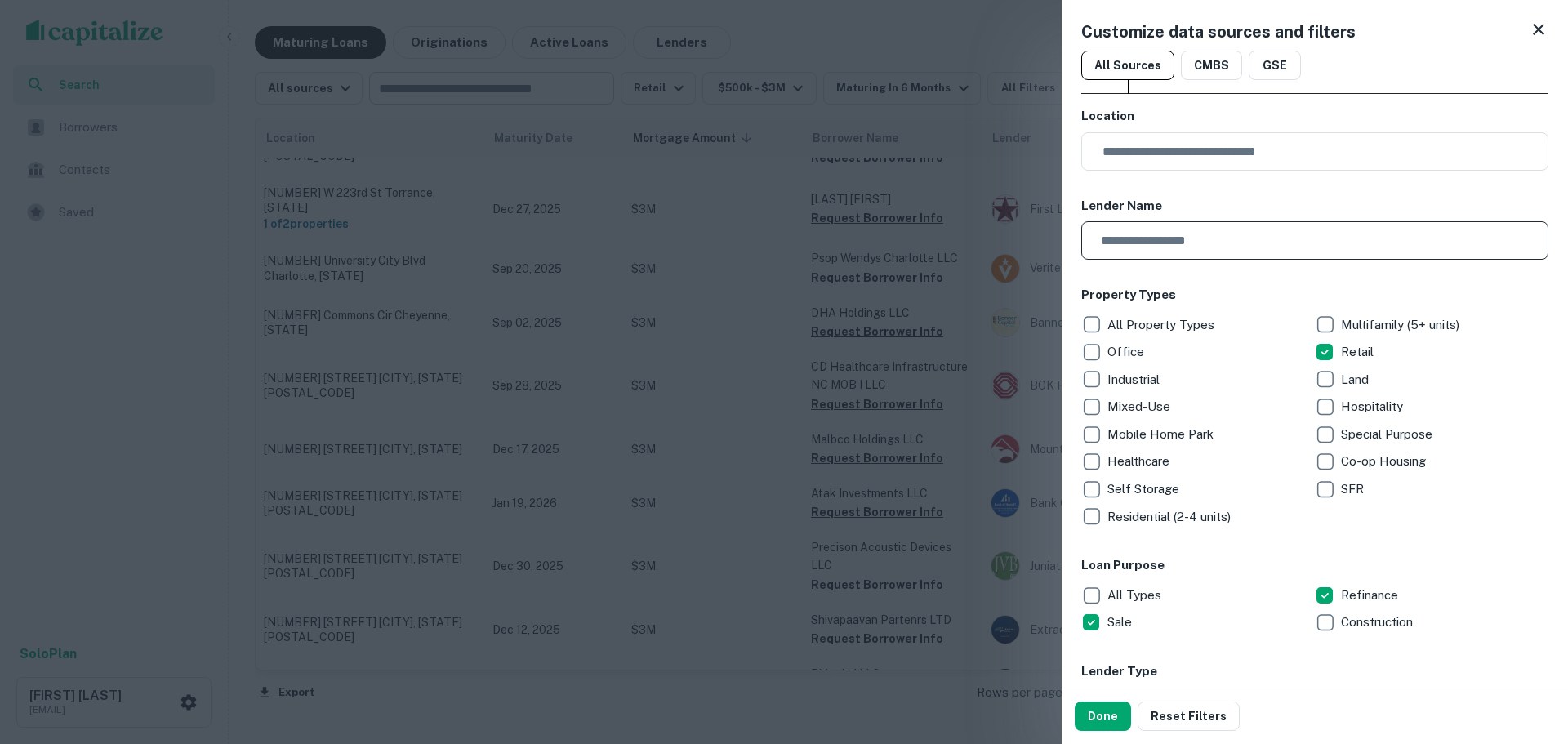 click at bounding box center [1309, 240] 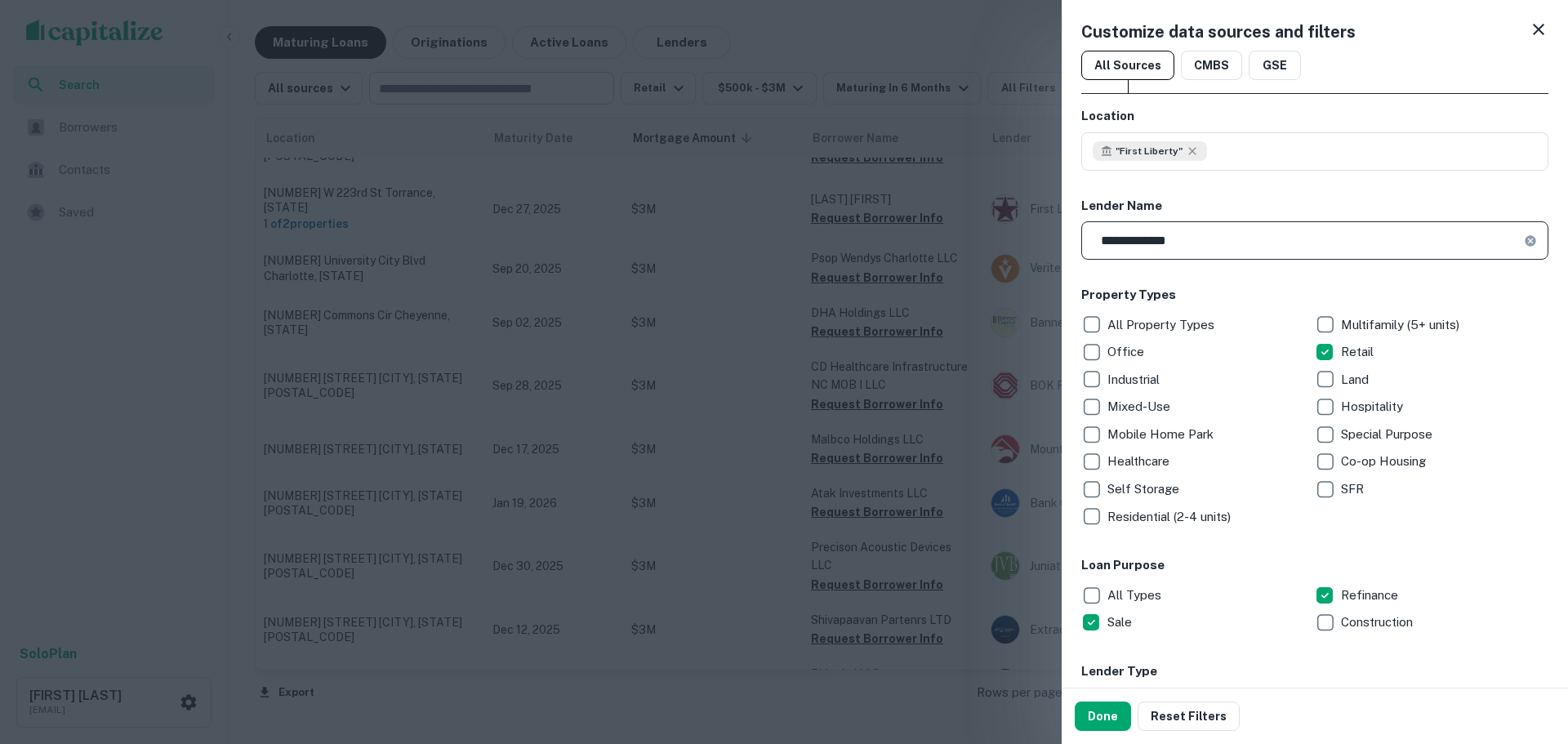 type on "**********" 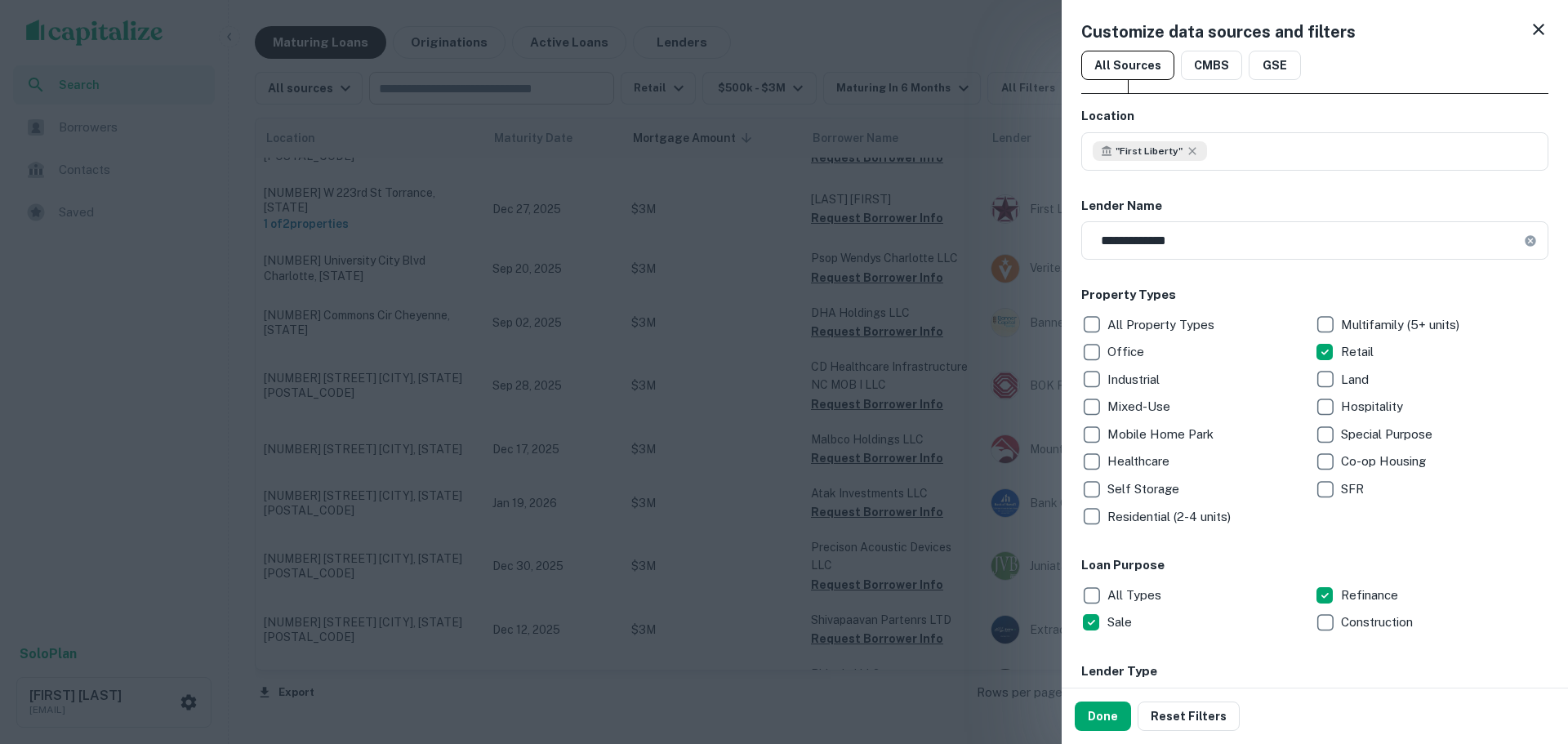 click on "**********" at bounding box center (1315, 786) 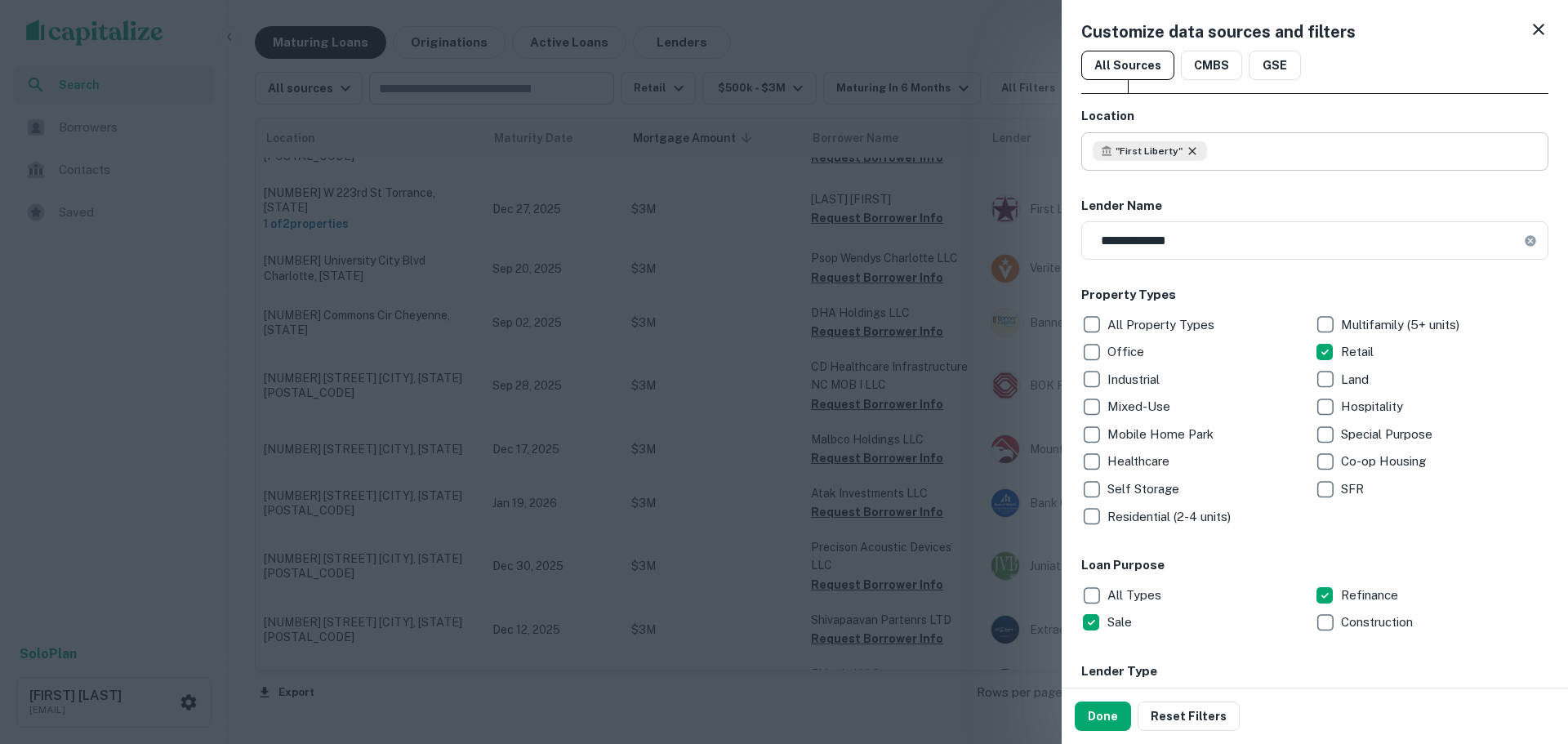 click 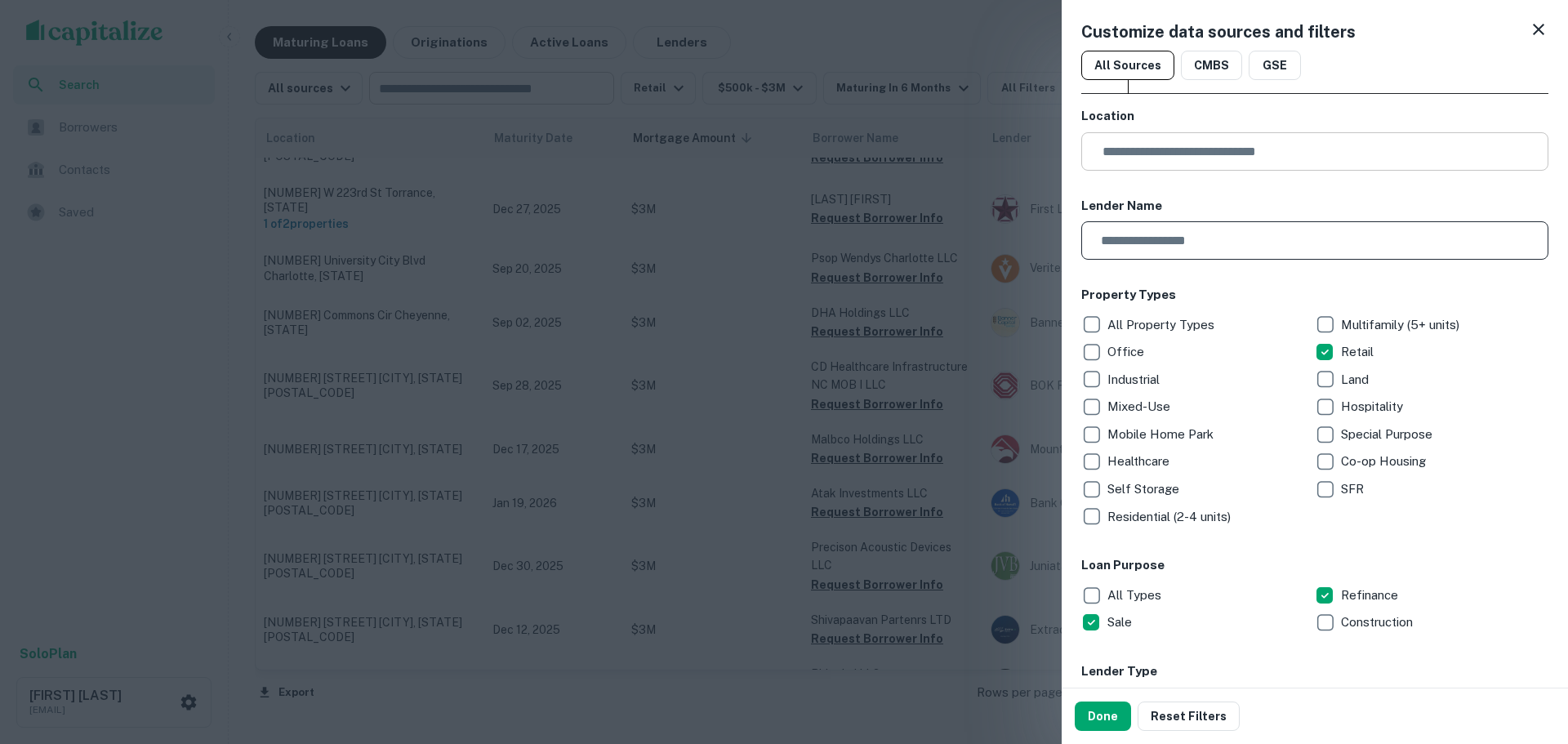 click at bounding box center (1309, 240) 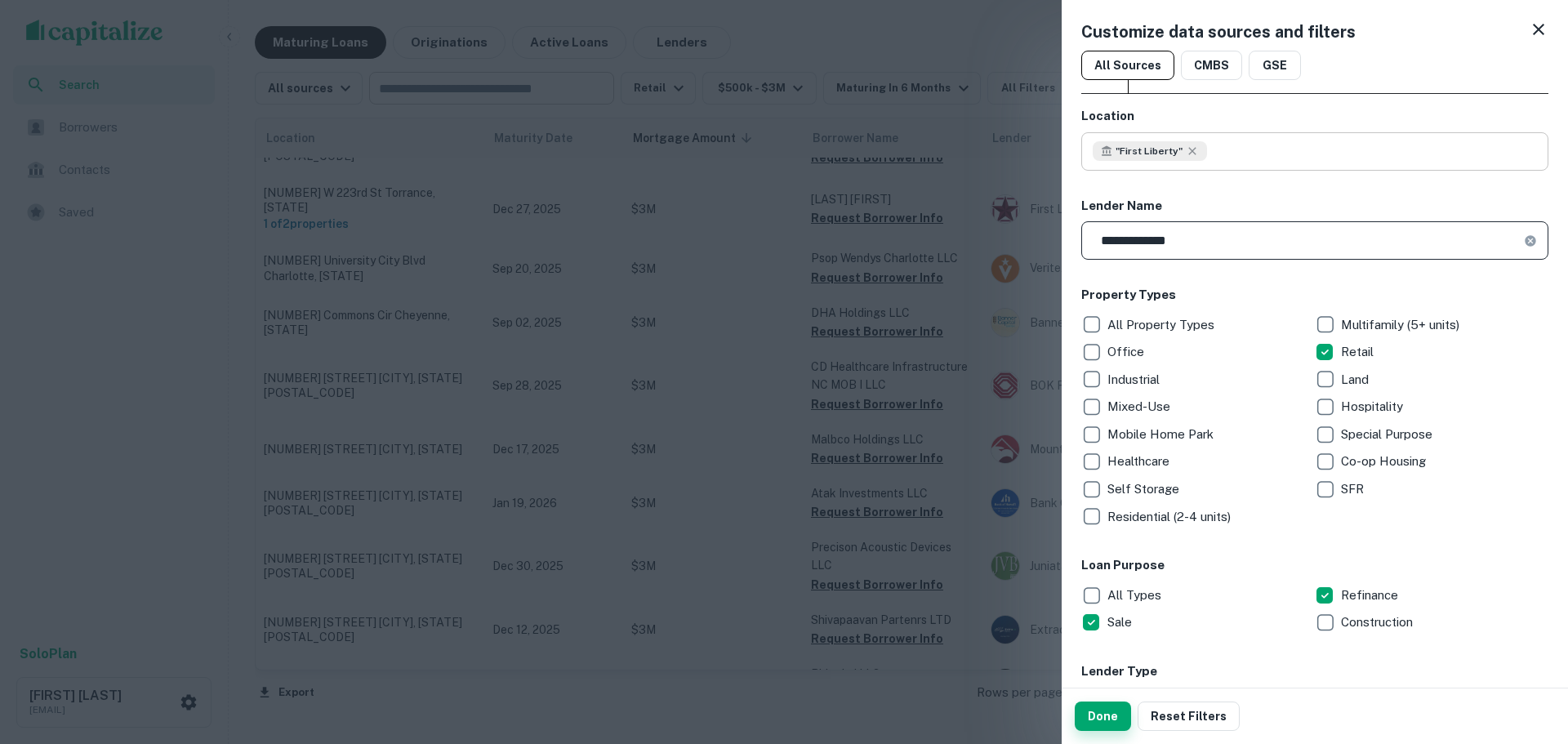 type on "**********" 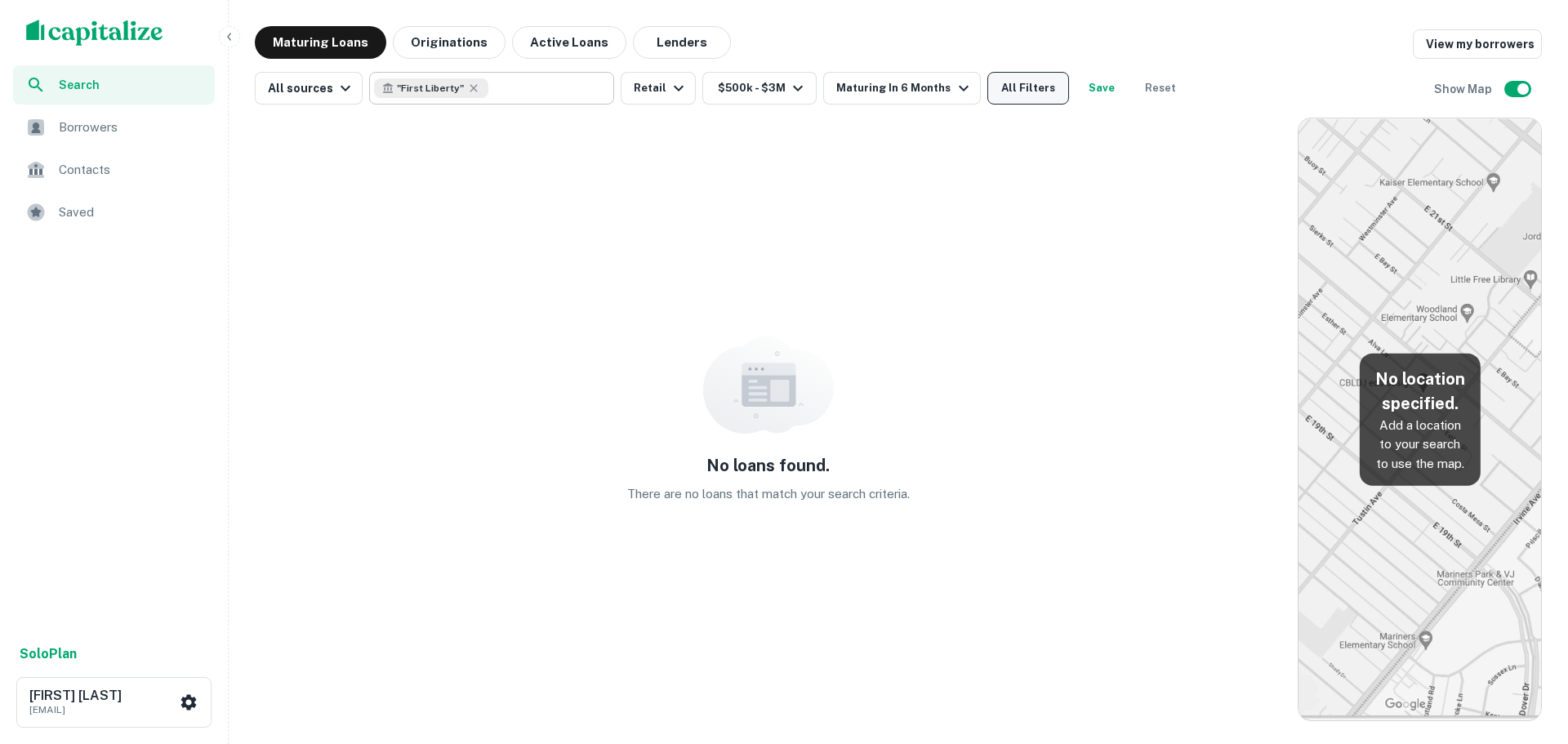 click on "All Filters" at bounding box center (1028, 88) 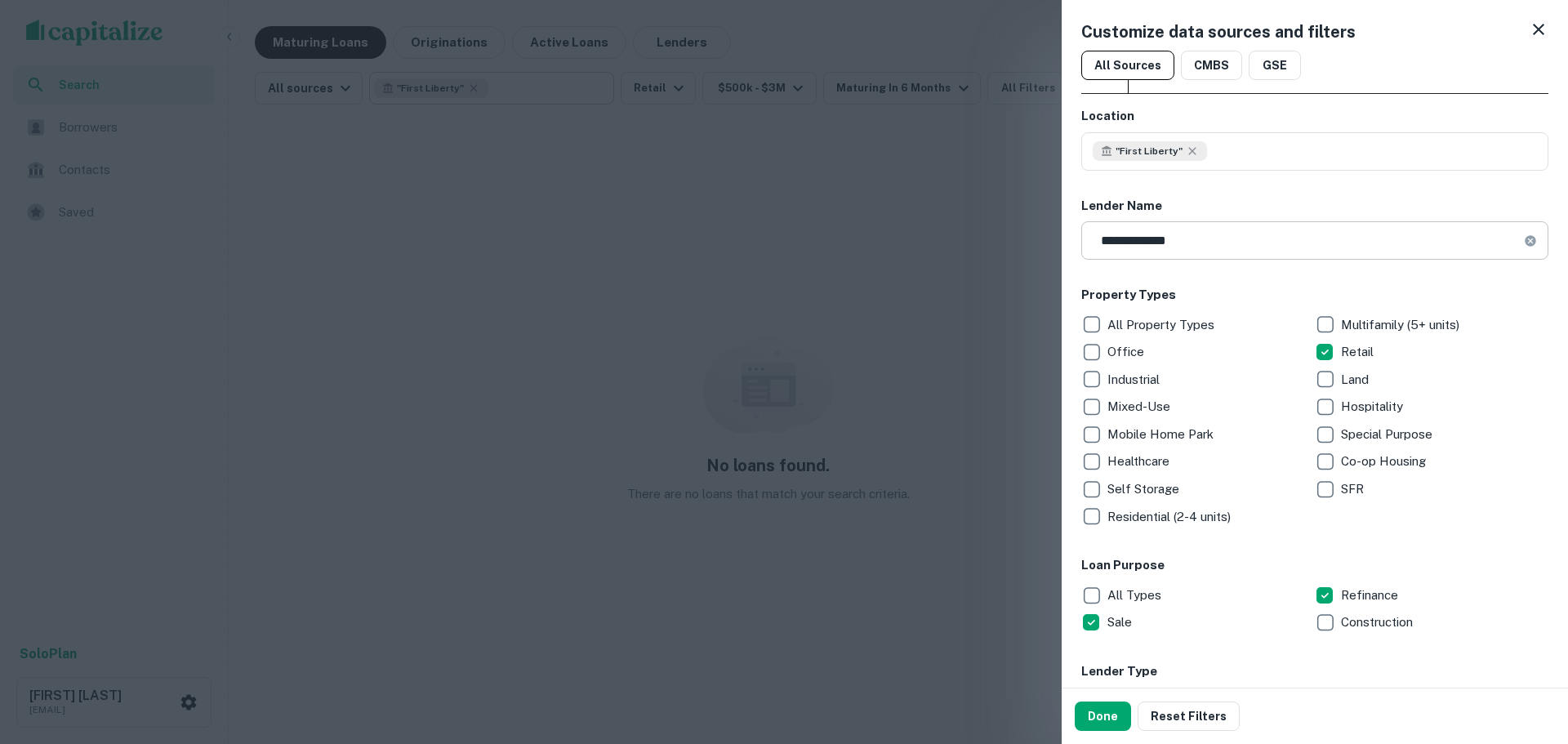 click on "**********" at bounding box center (1303, 240) 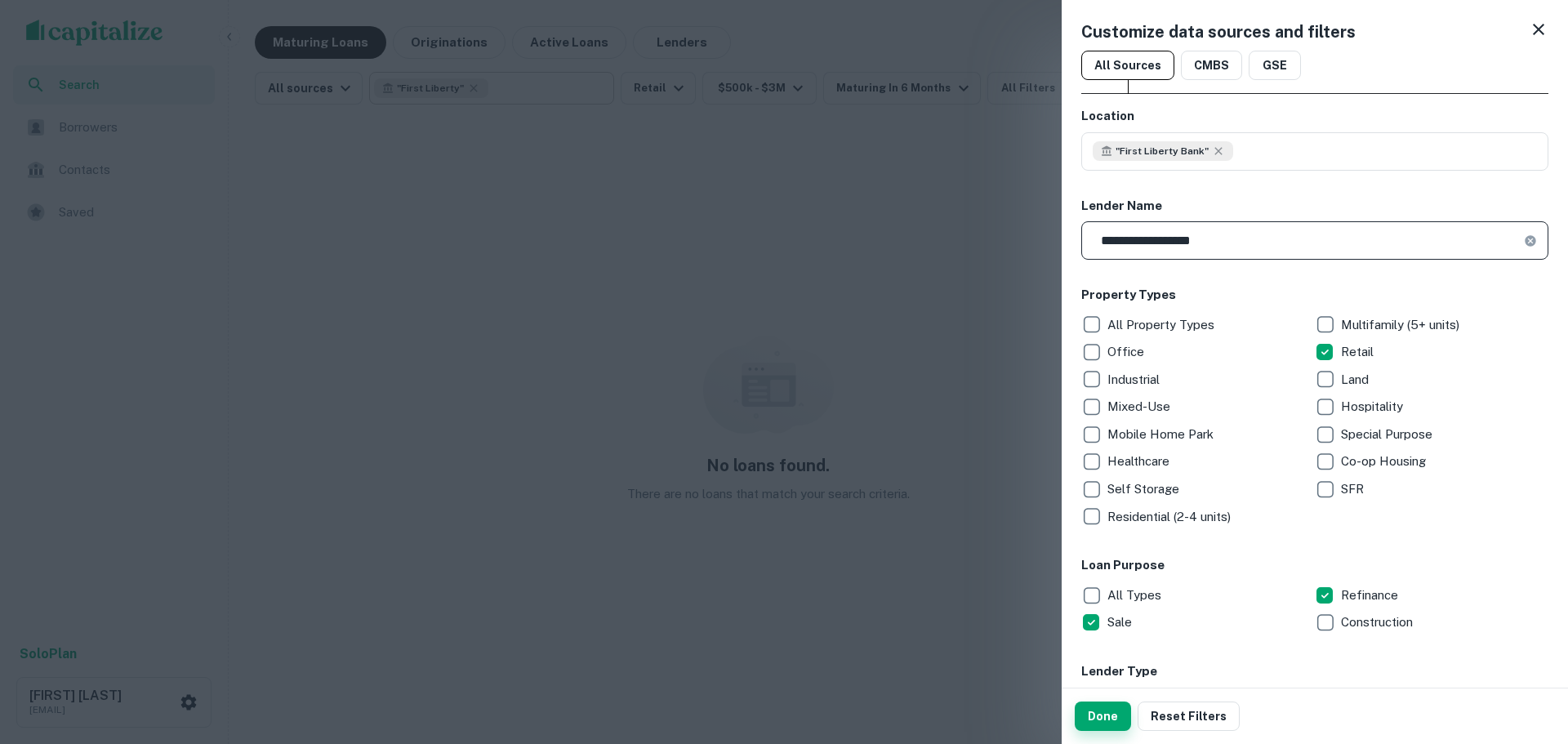 type on "**********" 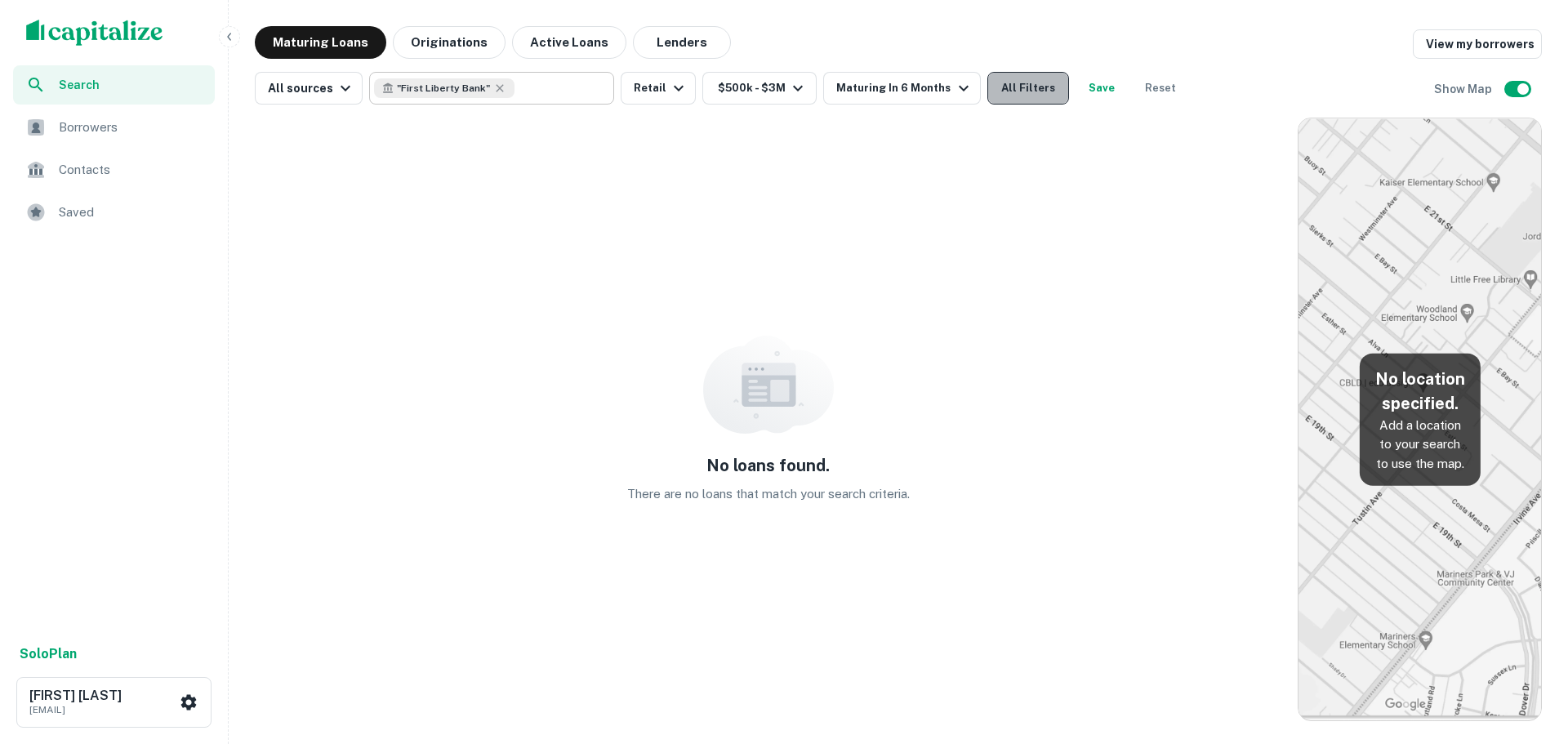 click on "All Filters" at bounding box center (1028, 88) 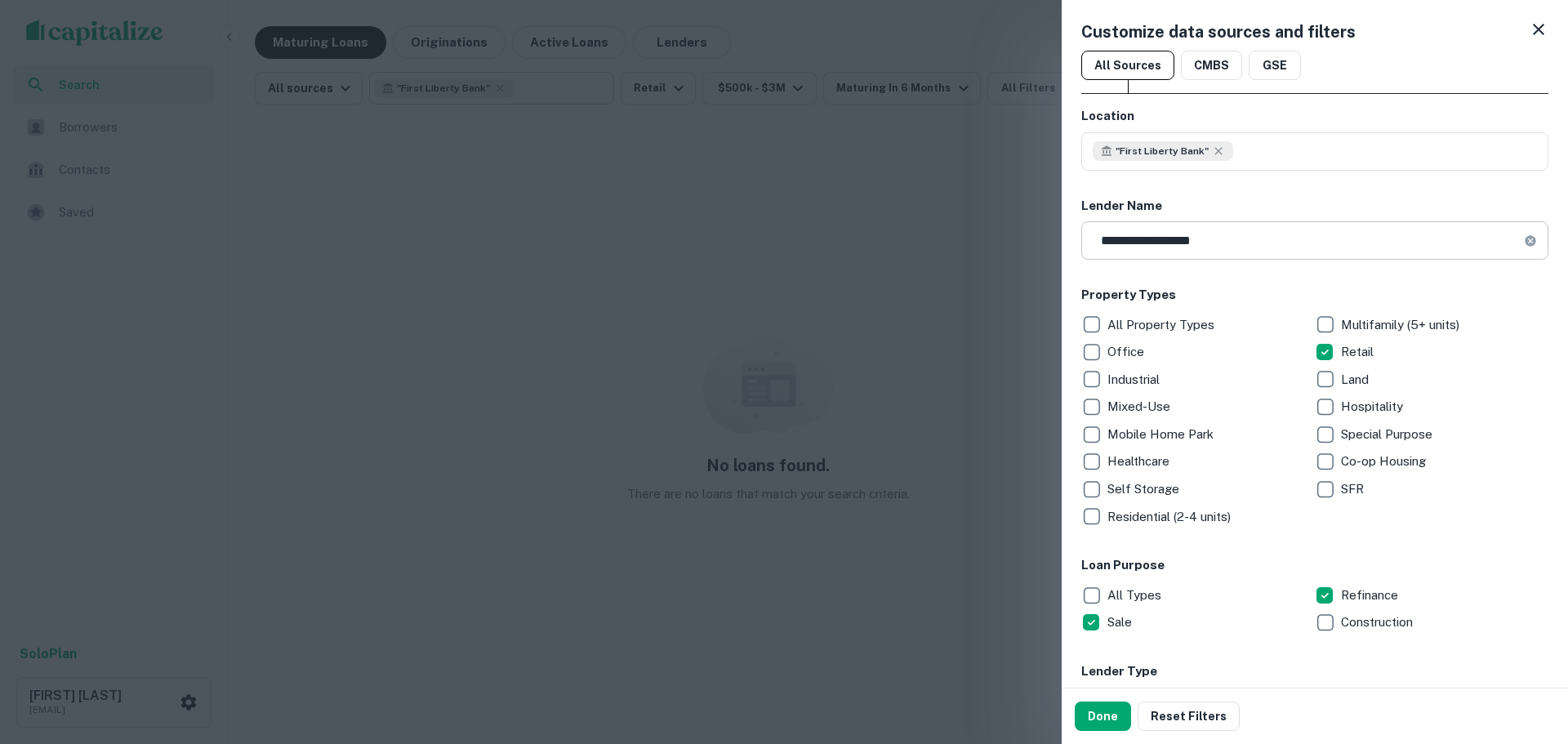 click 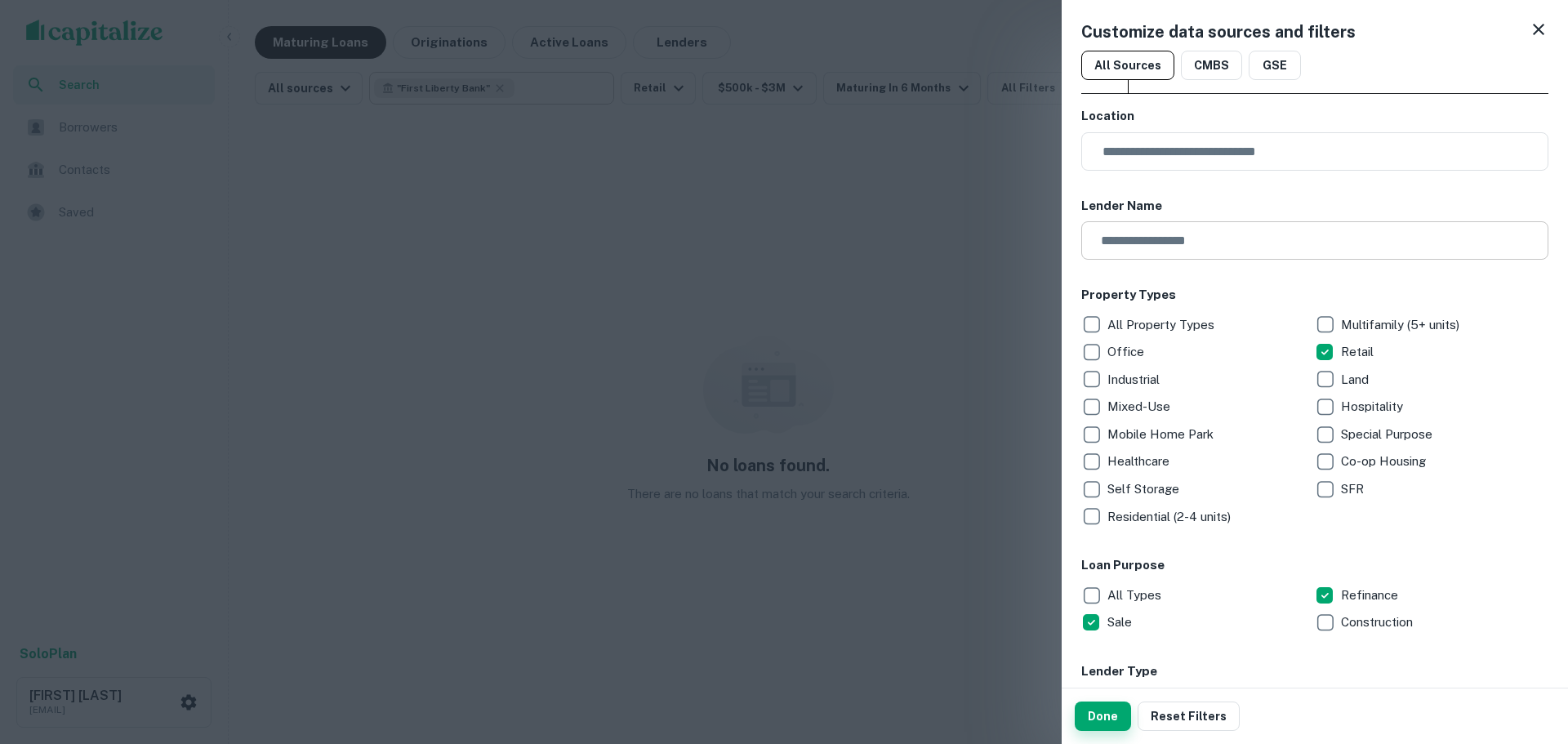 click on "Done" at bounding box center (1102, 716) 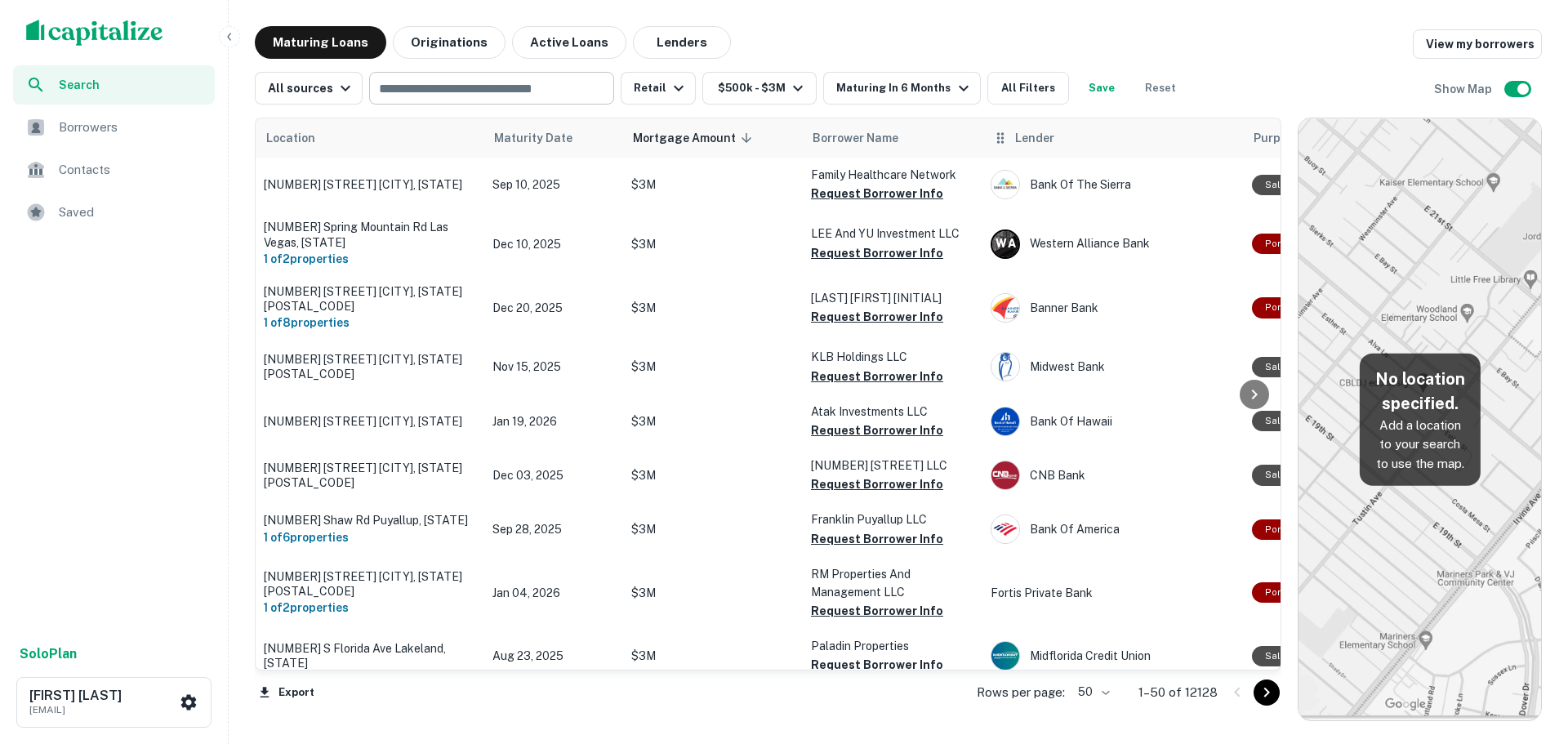 click on "Lender" at bounding box center (1035, 138) 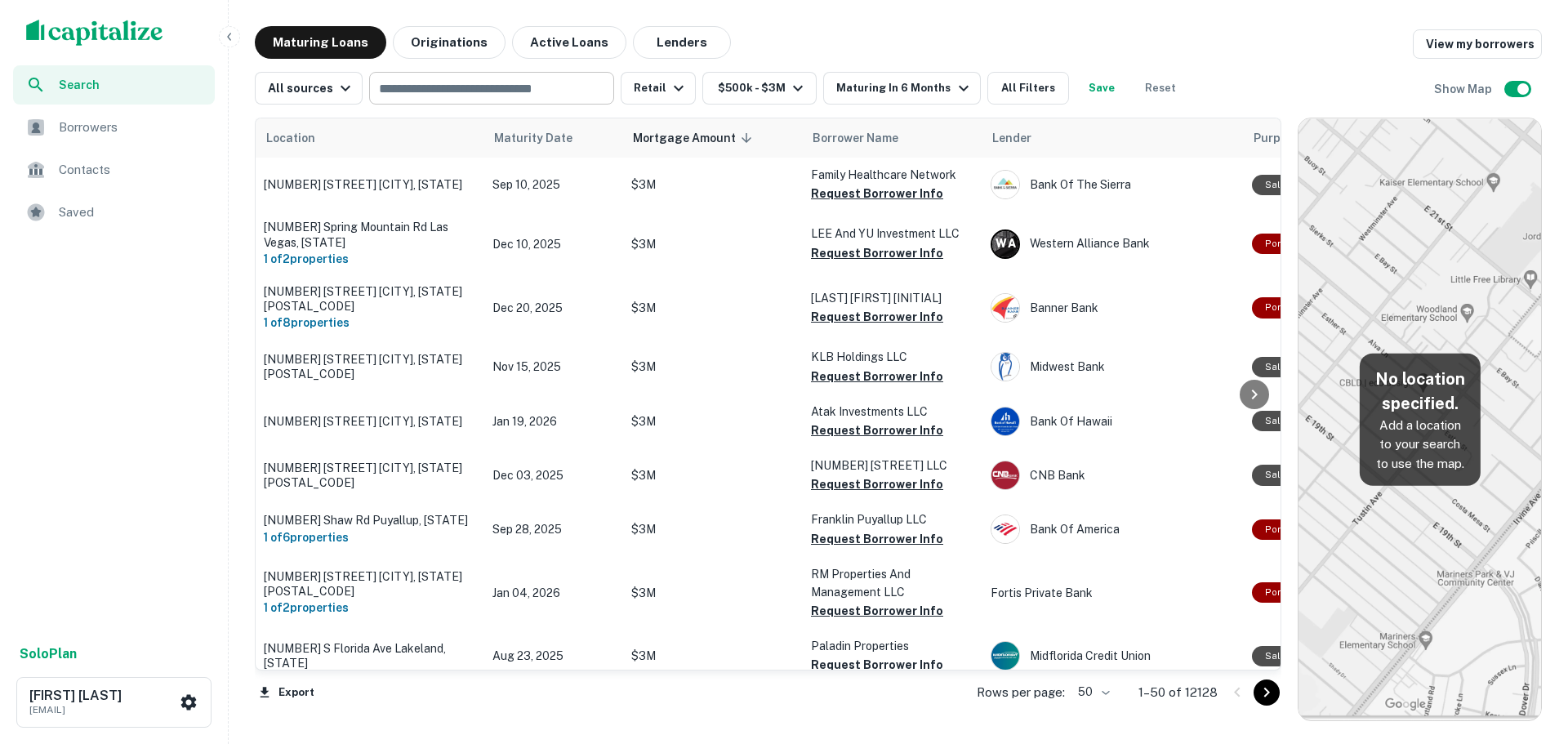 drag, startPoint x: 1065, startPoint y: 185, endPoint x: 1211, endPoint y: 74, distance: 183.40393 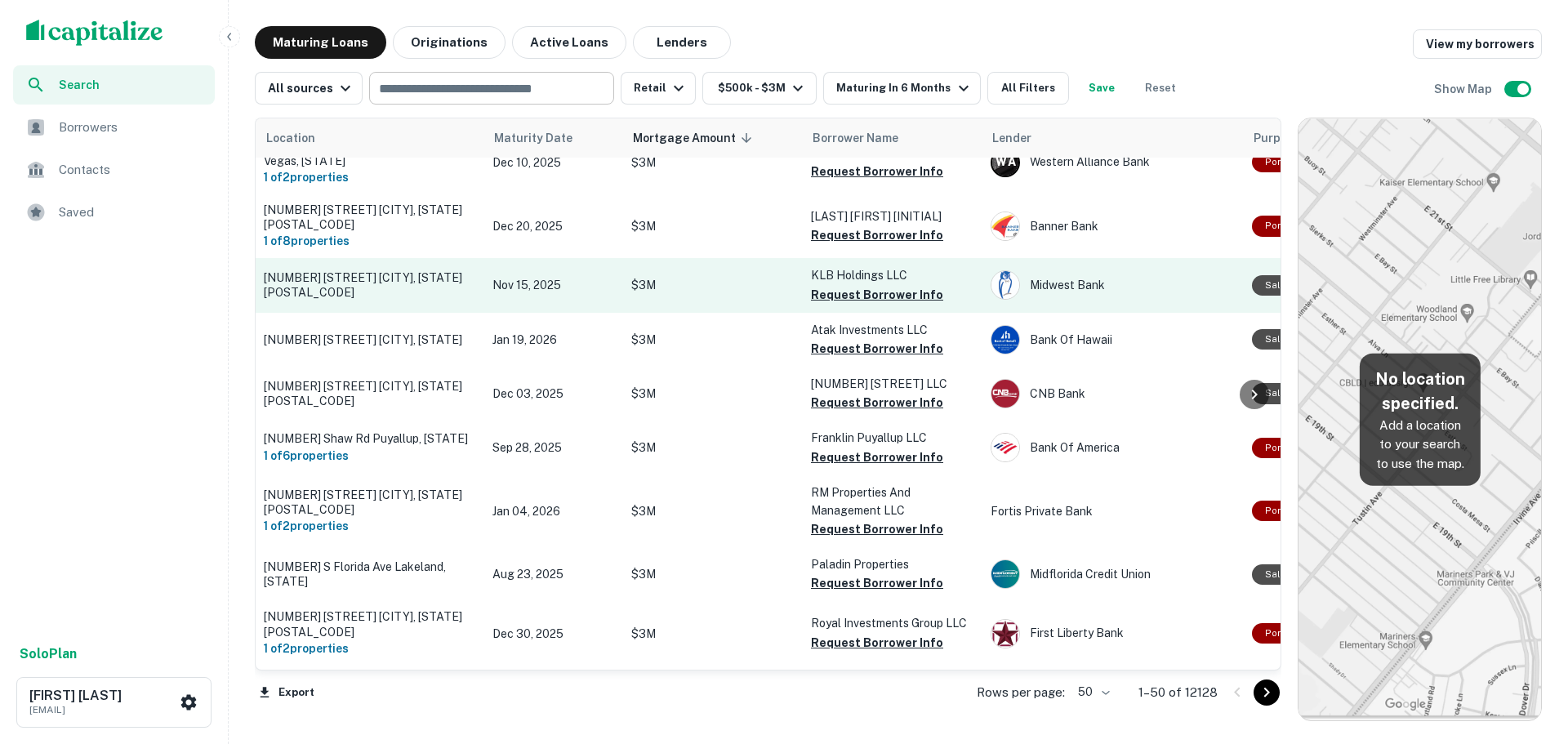 scroll, scrollTop: 163, scrollLeft: 0, axis: vertical 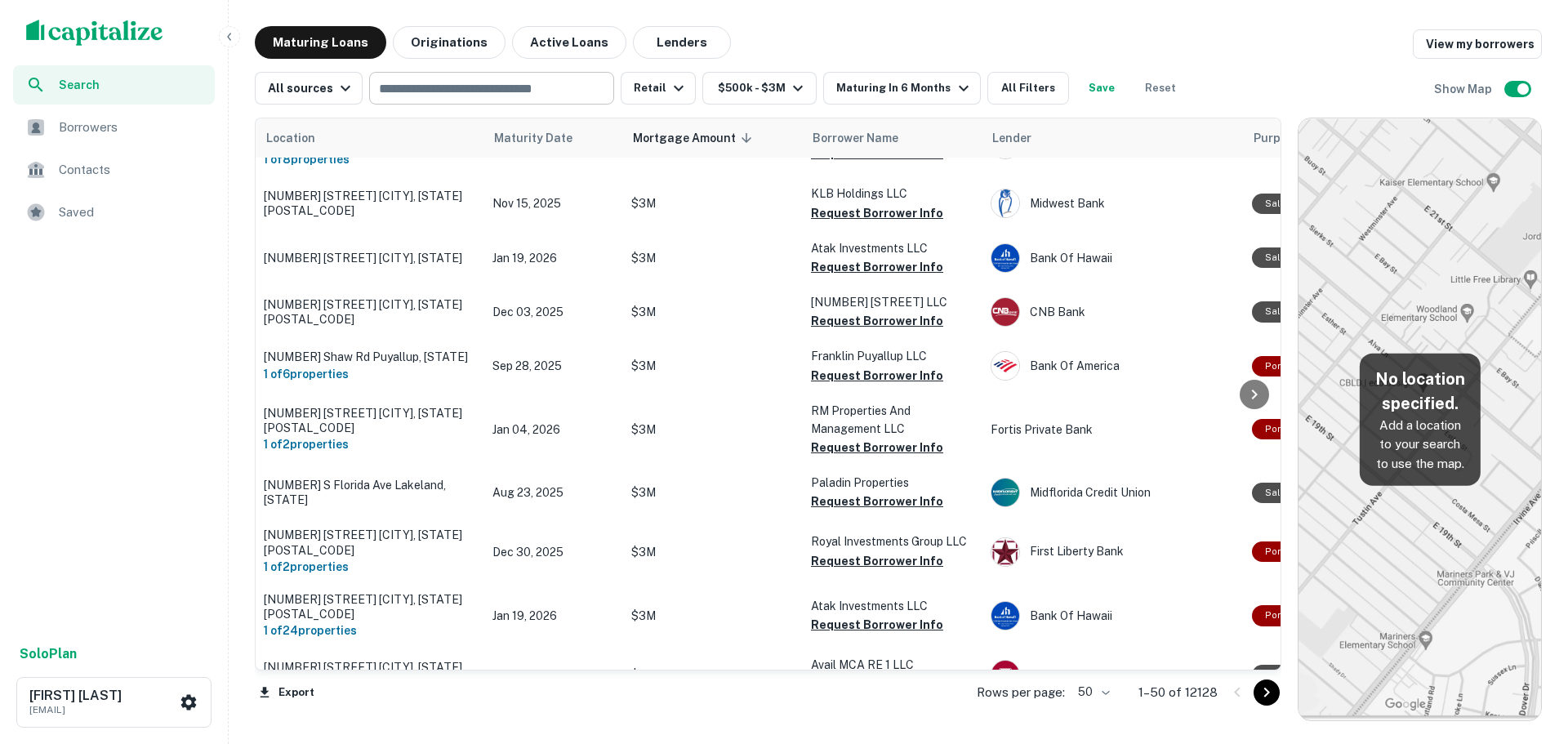 click 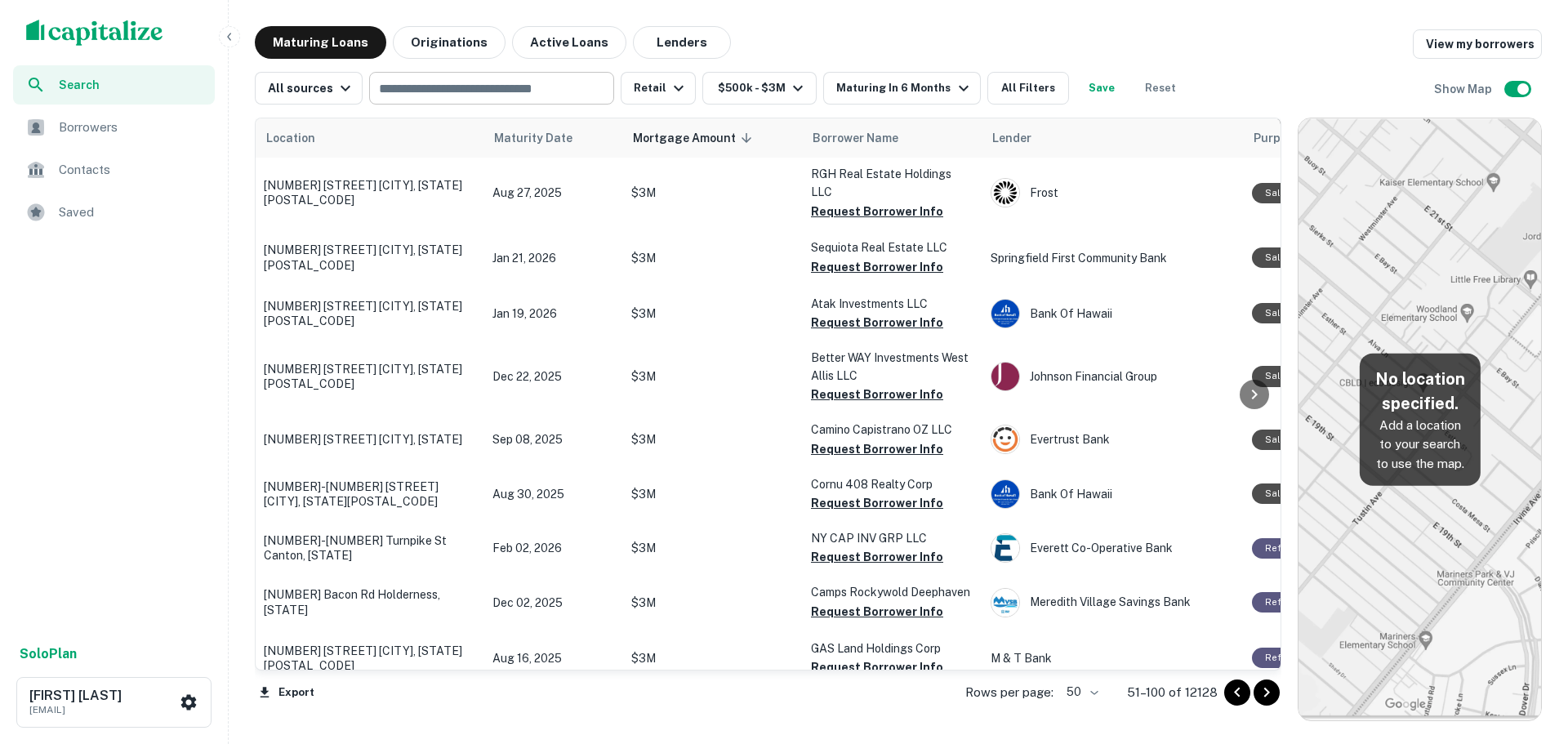 click at bounding box center [1254, 394] 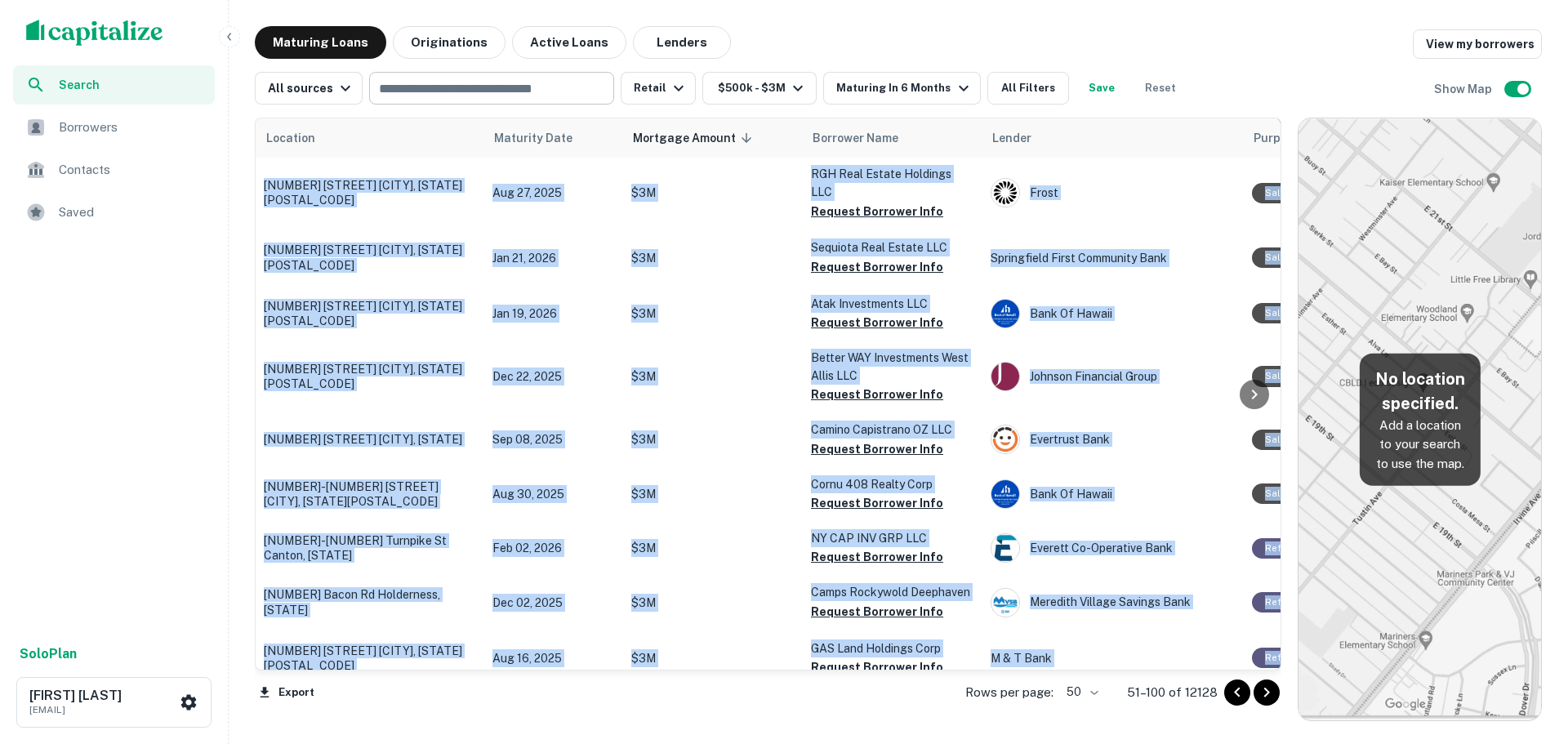 click at bounding box center [1254, 394] 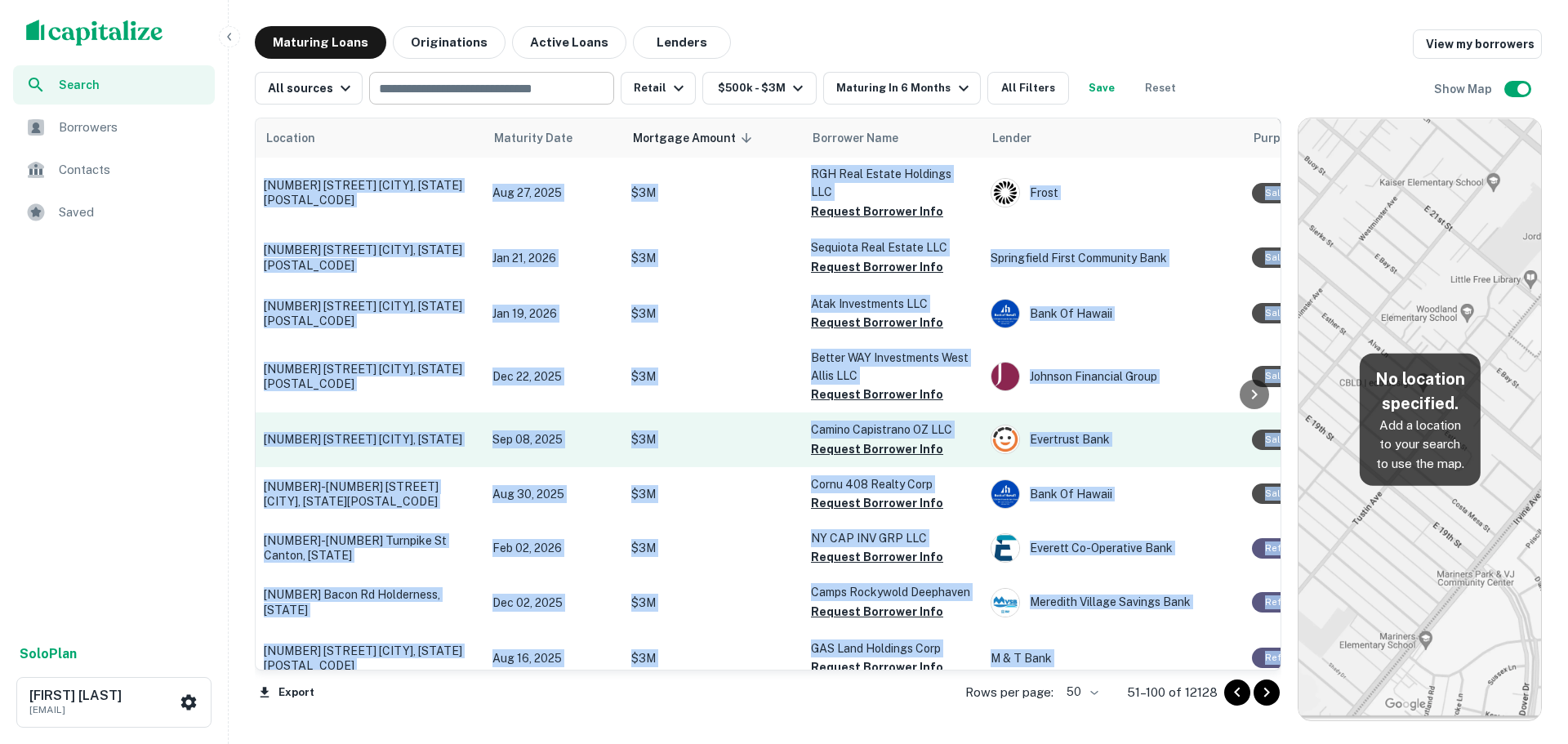 scroll, scrollTop: 0, scrollLeft: 0, axis: both 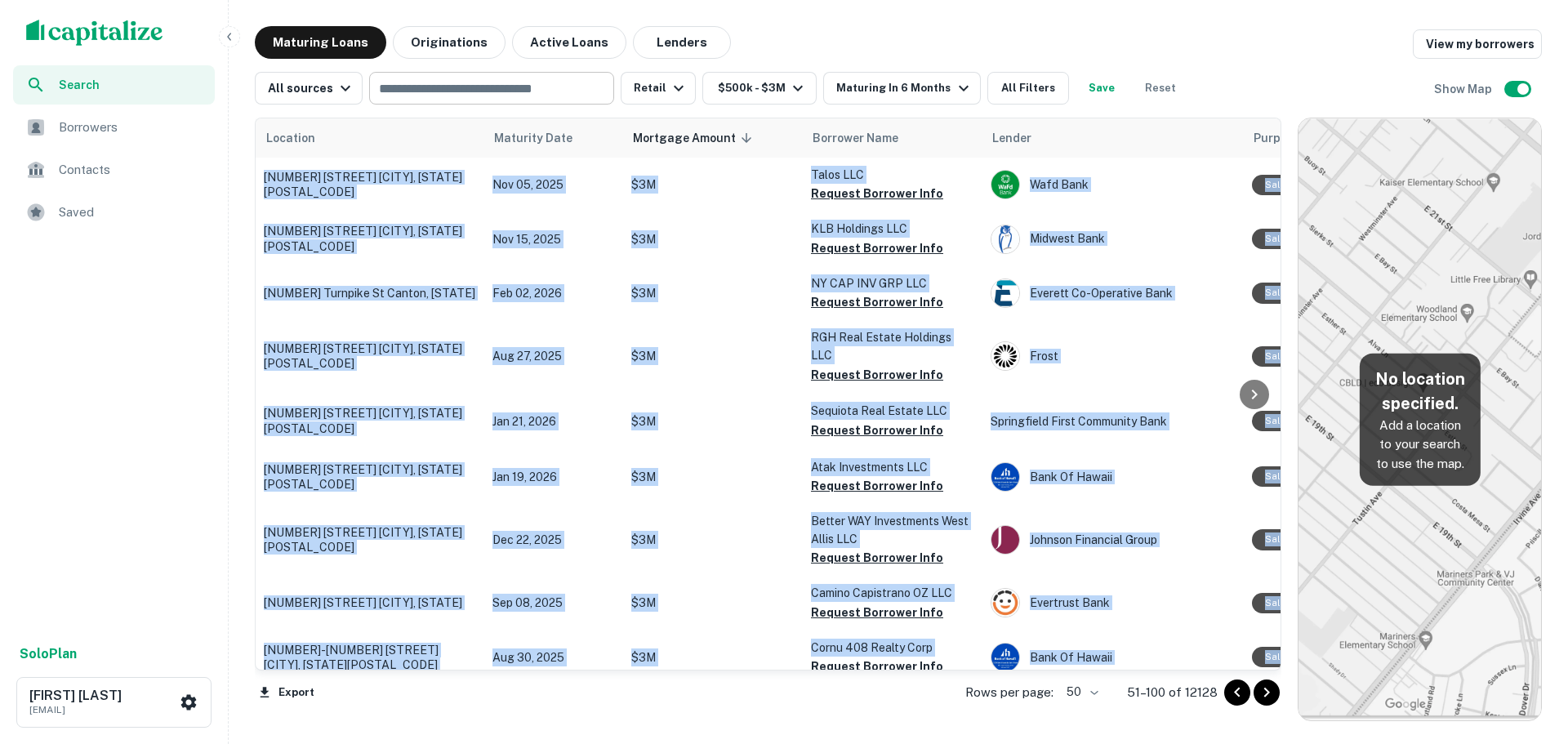 drag, startPoint x: 1239, startPoint y: 688, endPoint x: 1183, endPoint y: 662, distance: 61.741396 